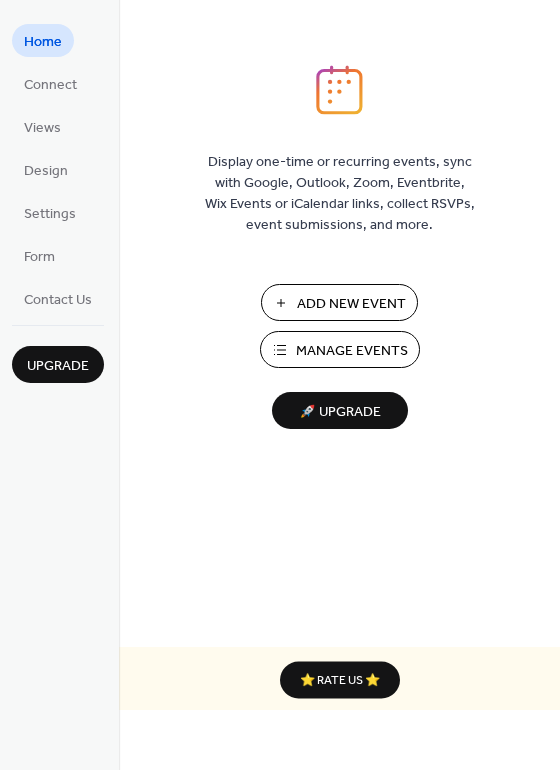scroll, scrollTop: 0, scrollLeft: 0, axis: both 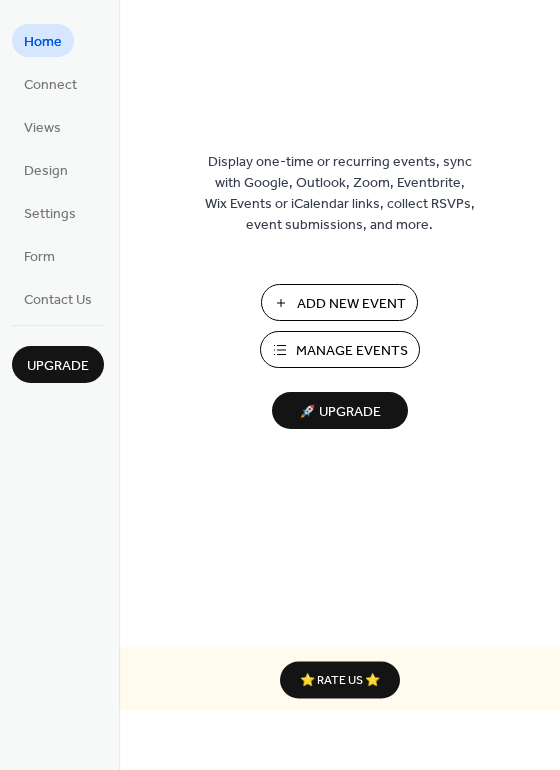 click on "Add New Event" at bounding box center (351, 304) 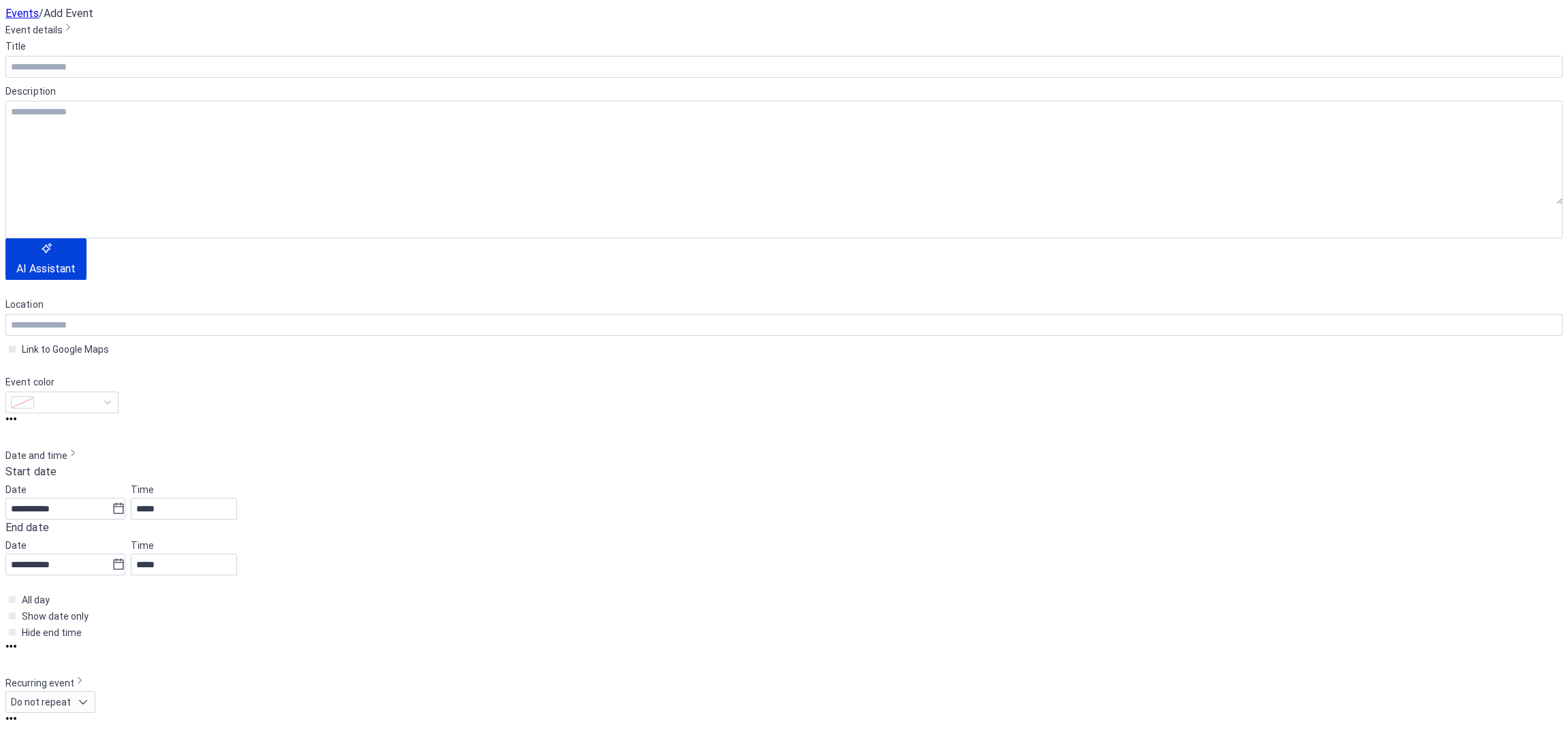 scroll, scrollTop: 0, scrollLeft: 0, axis: both 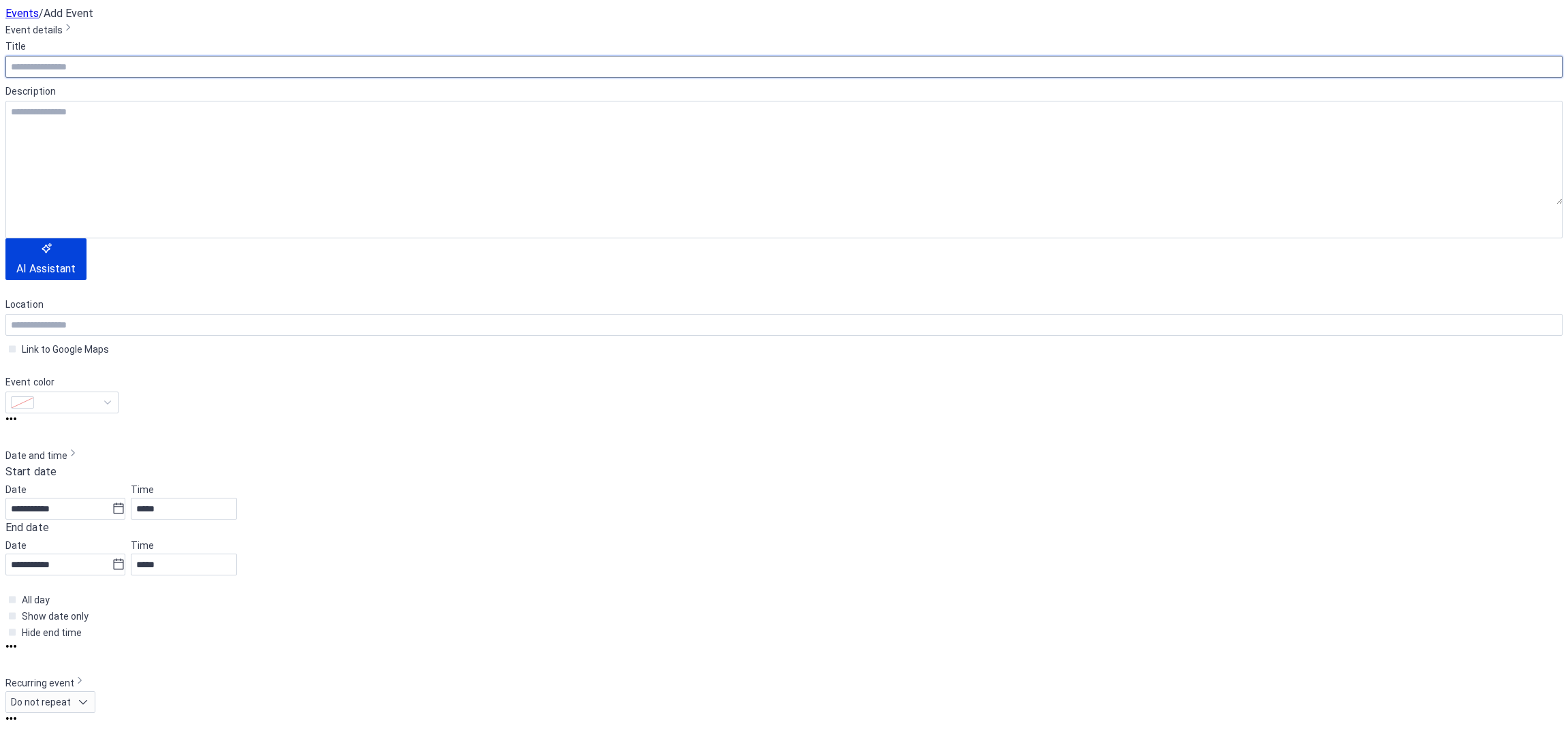 click at bounding box center [784, 67] 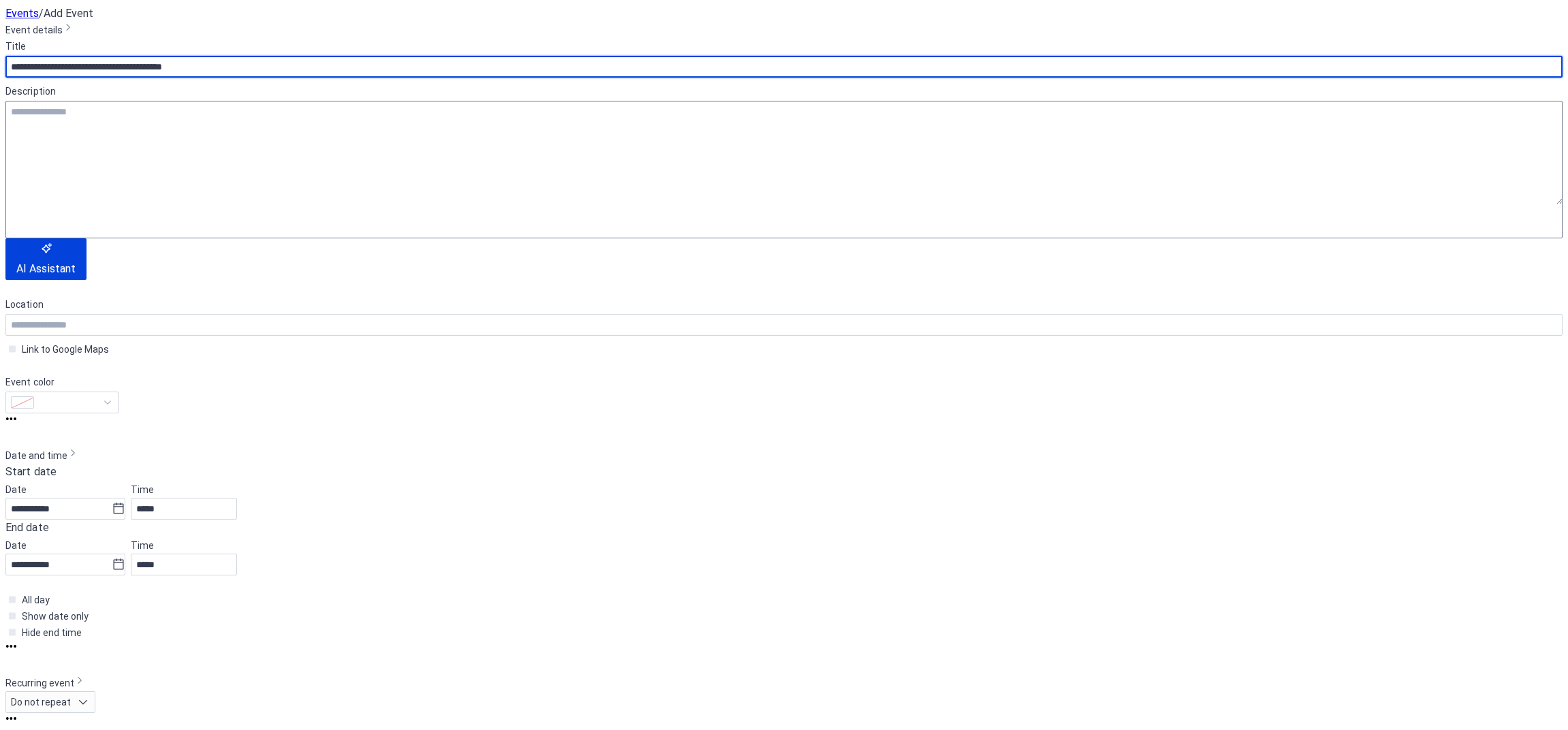 type on "**********" 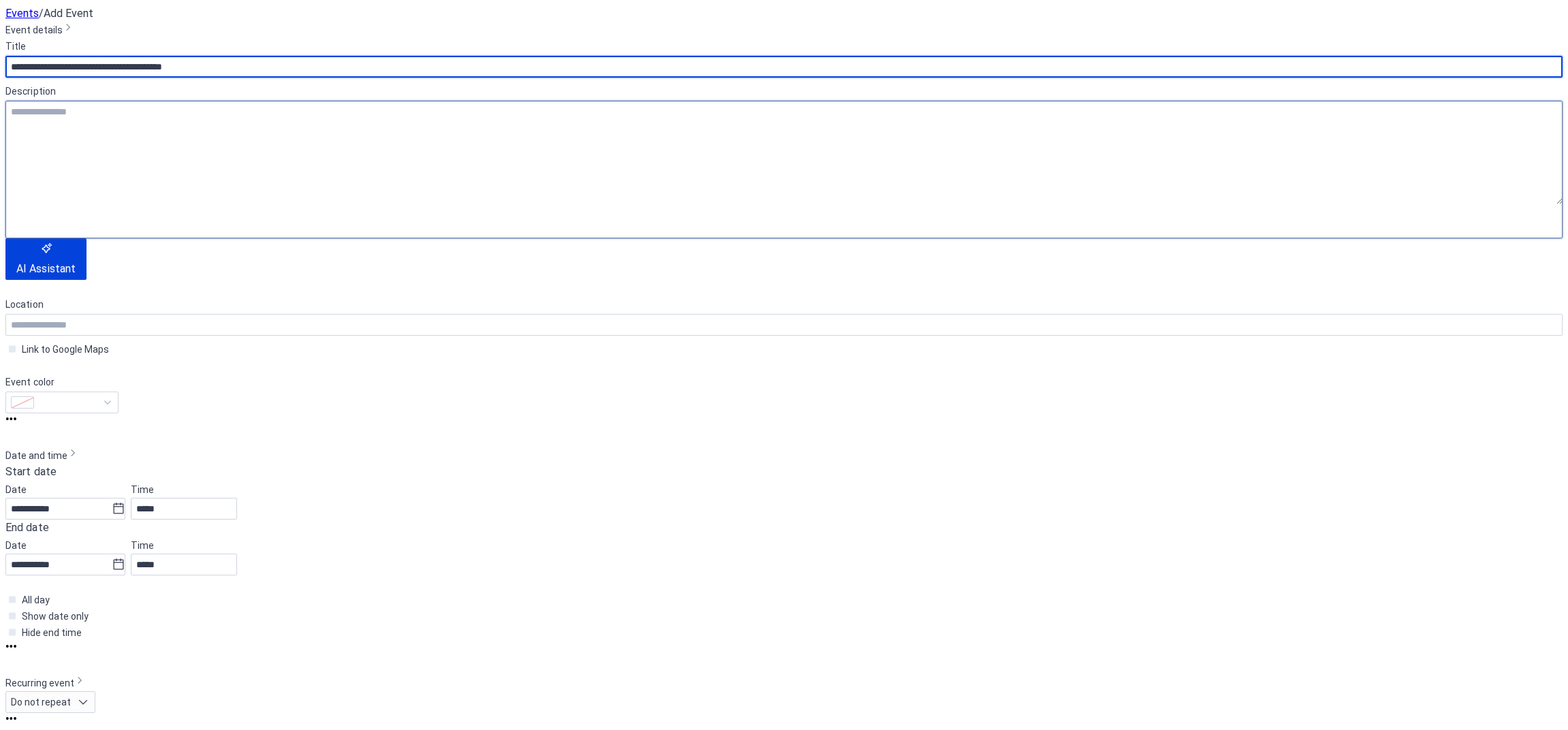 click at bounding box center [784, 153] 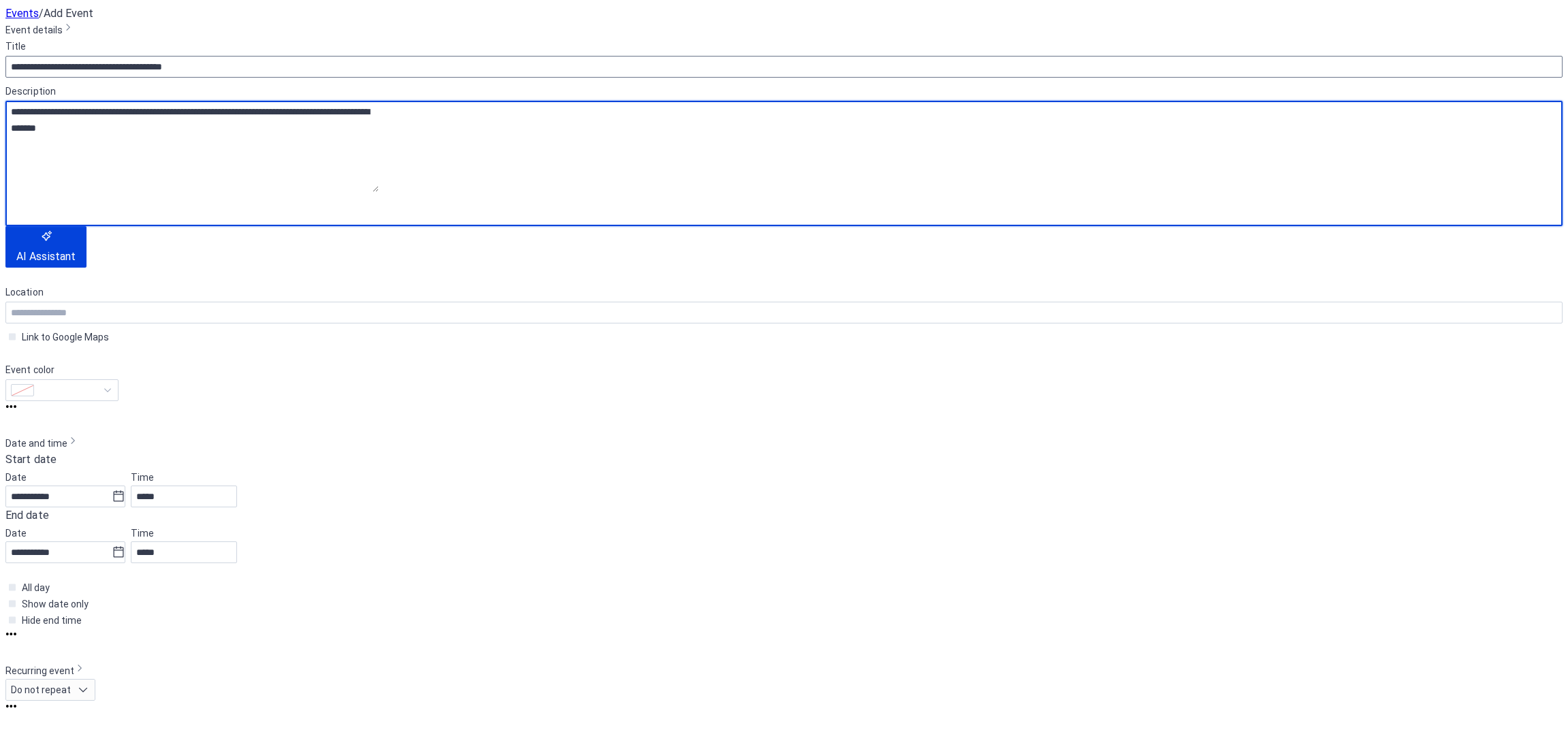 type on "**********" 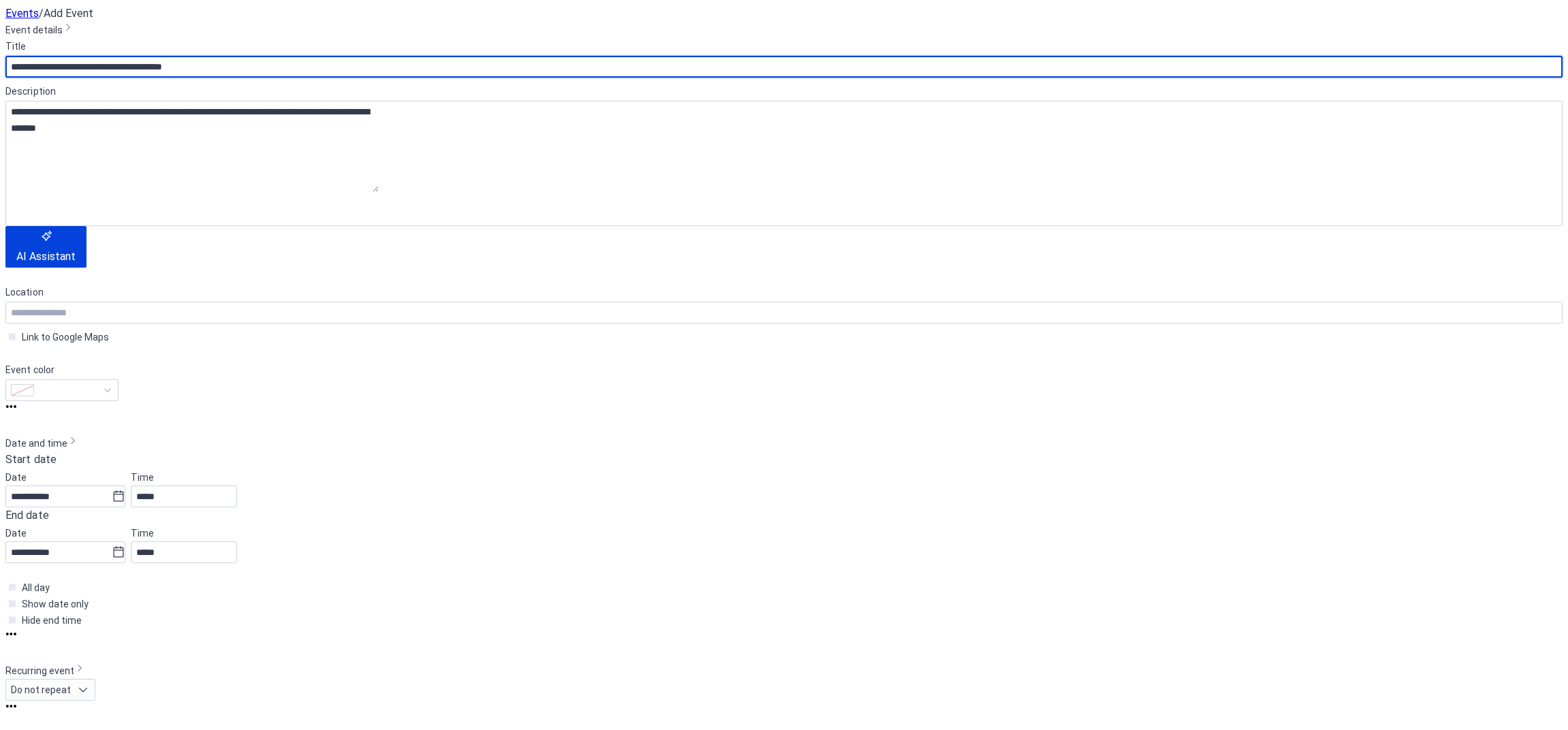 click on "**********" at bounding box center [784, 67] 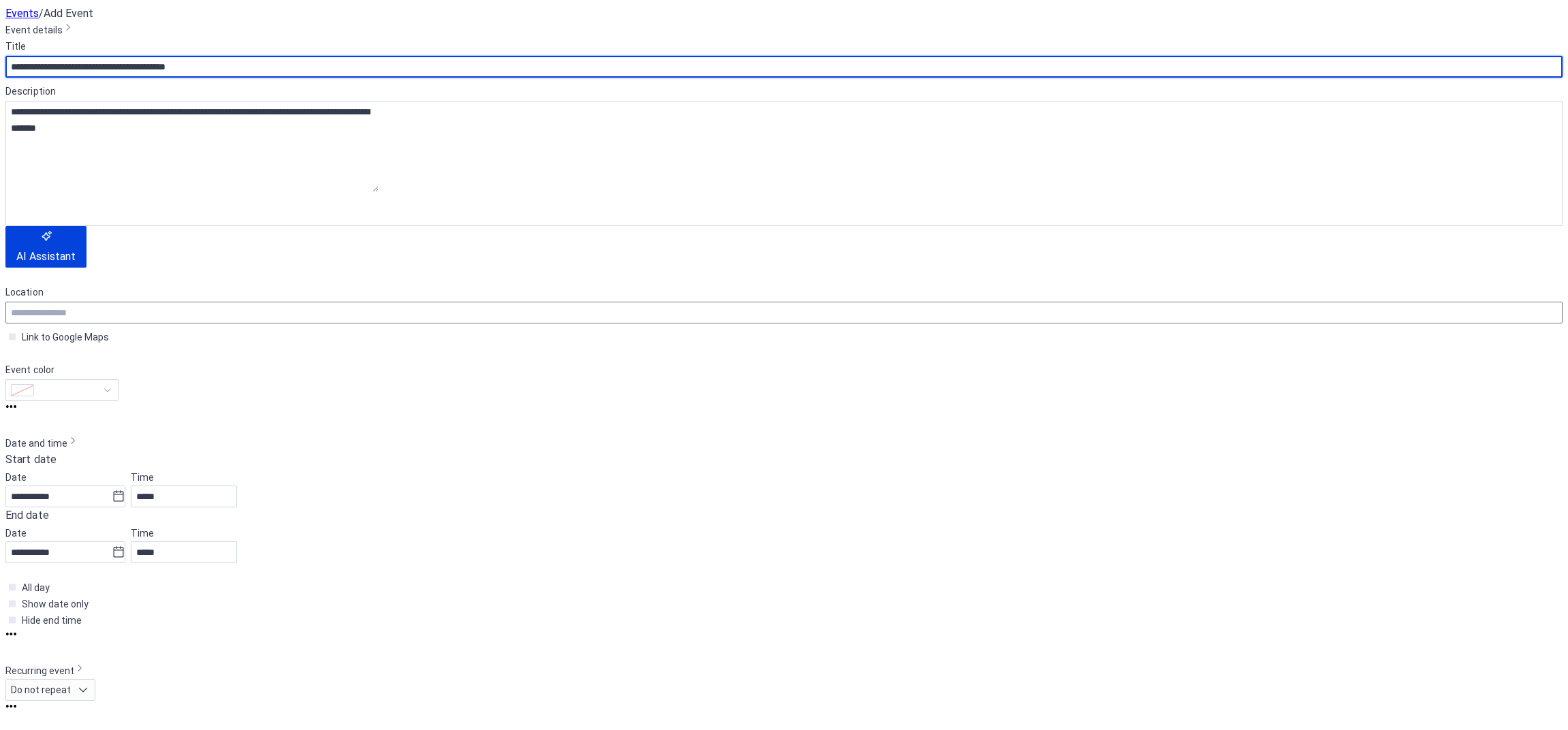 type on "**********" 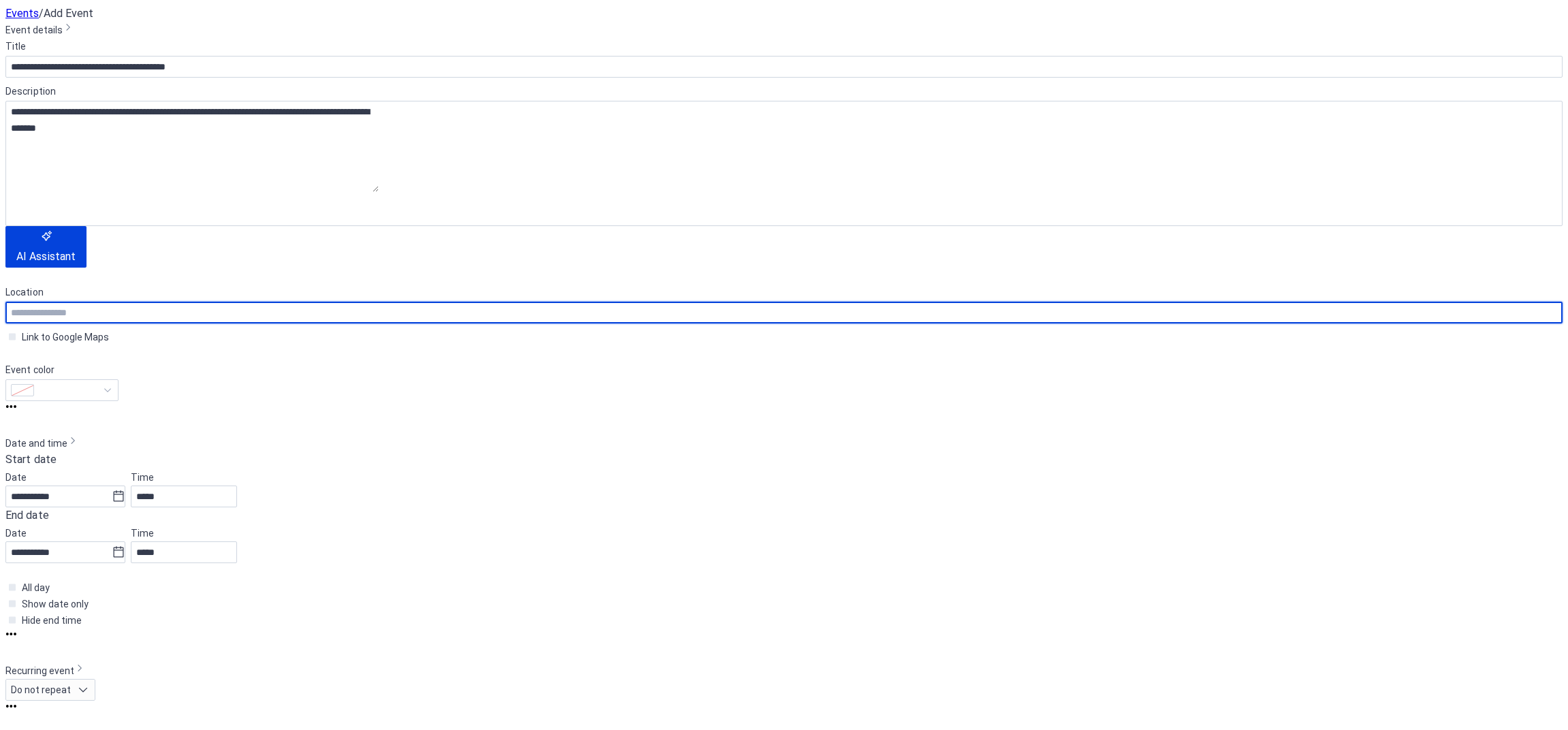 click at bounding box center (784, 313) 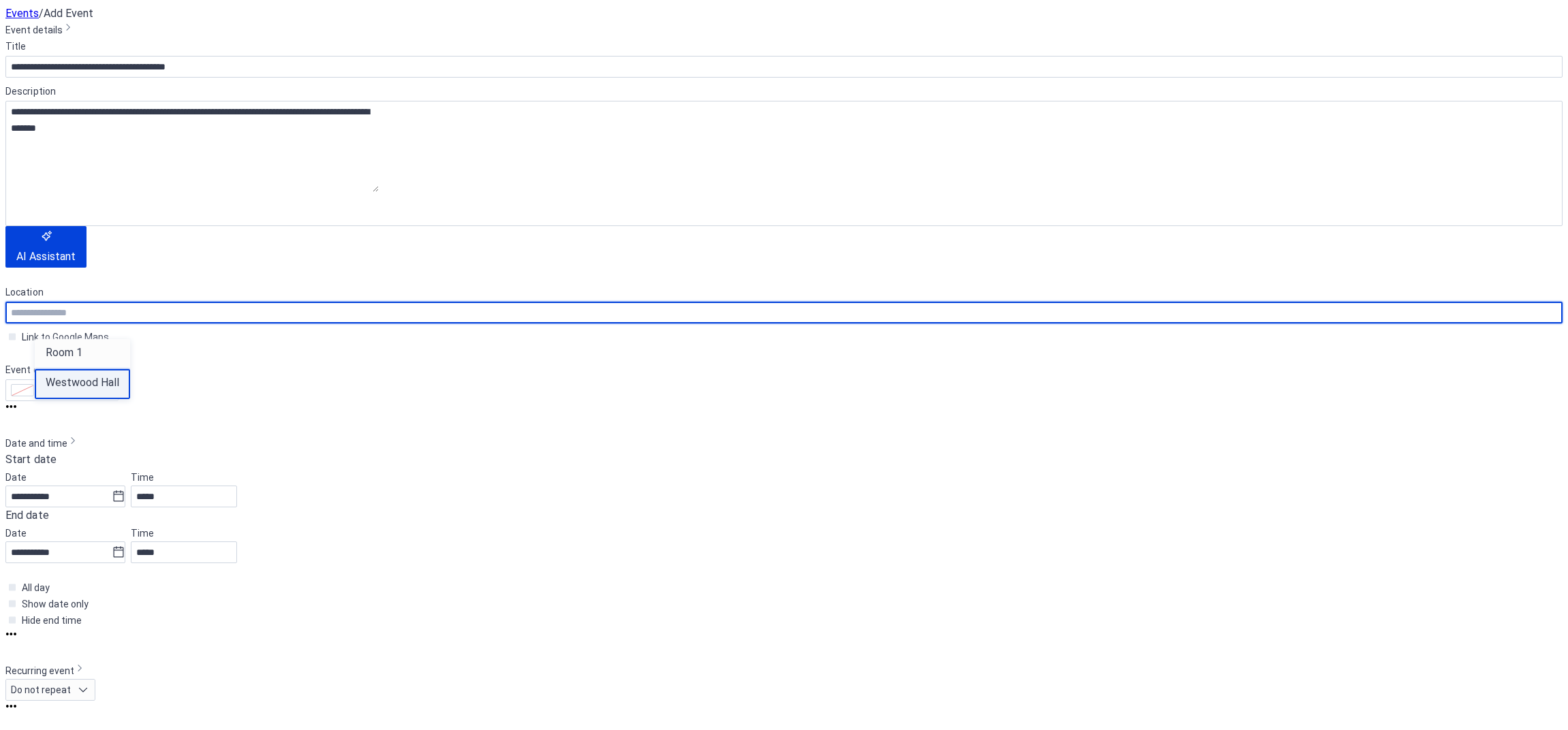 click on "Westwood Hall" at bounding box center [75, 381] 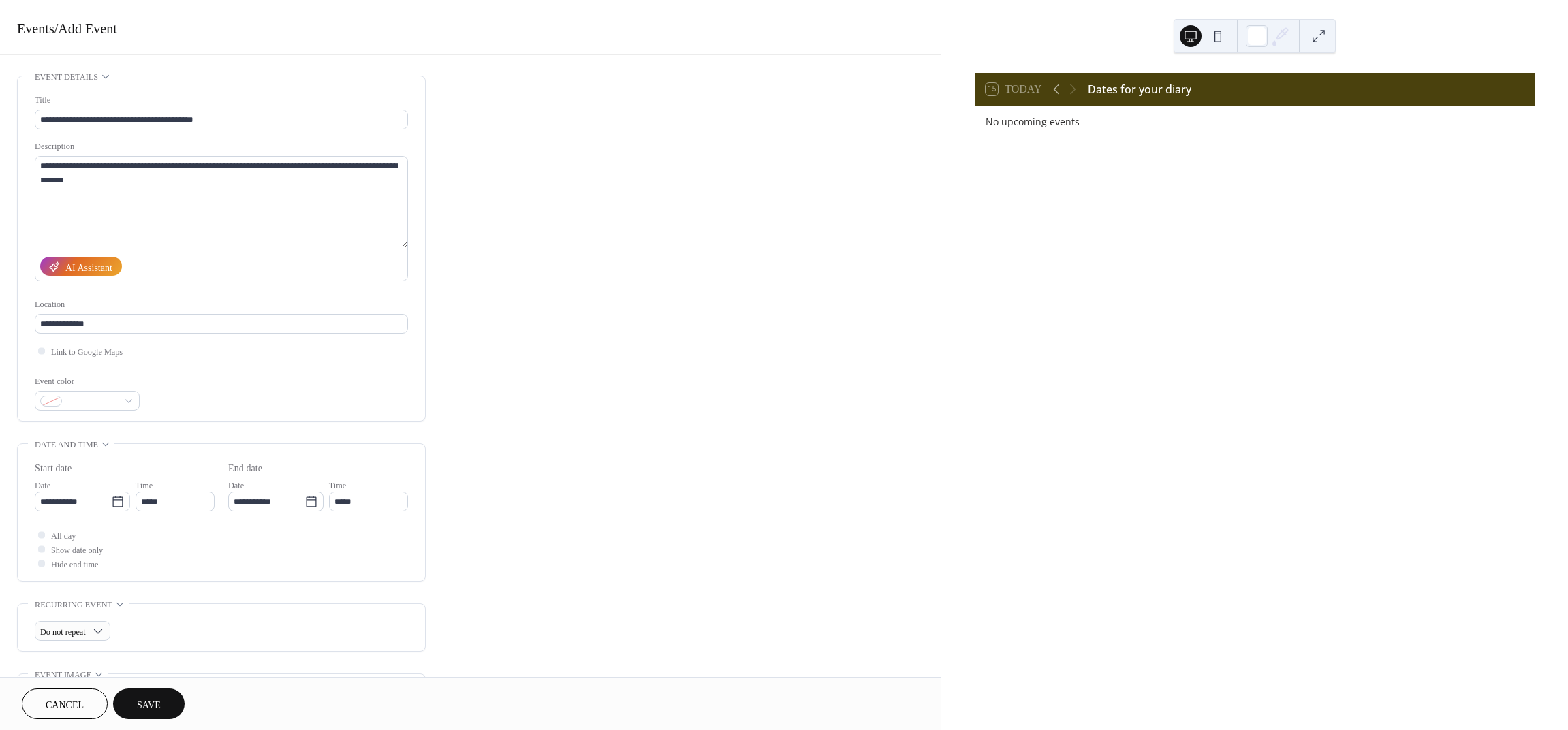 type on "**********" 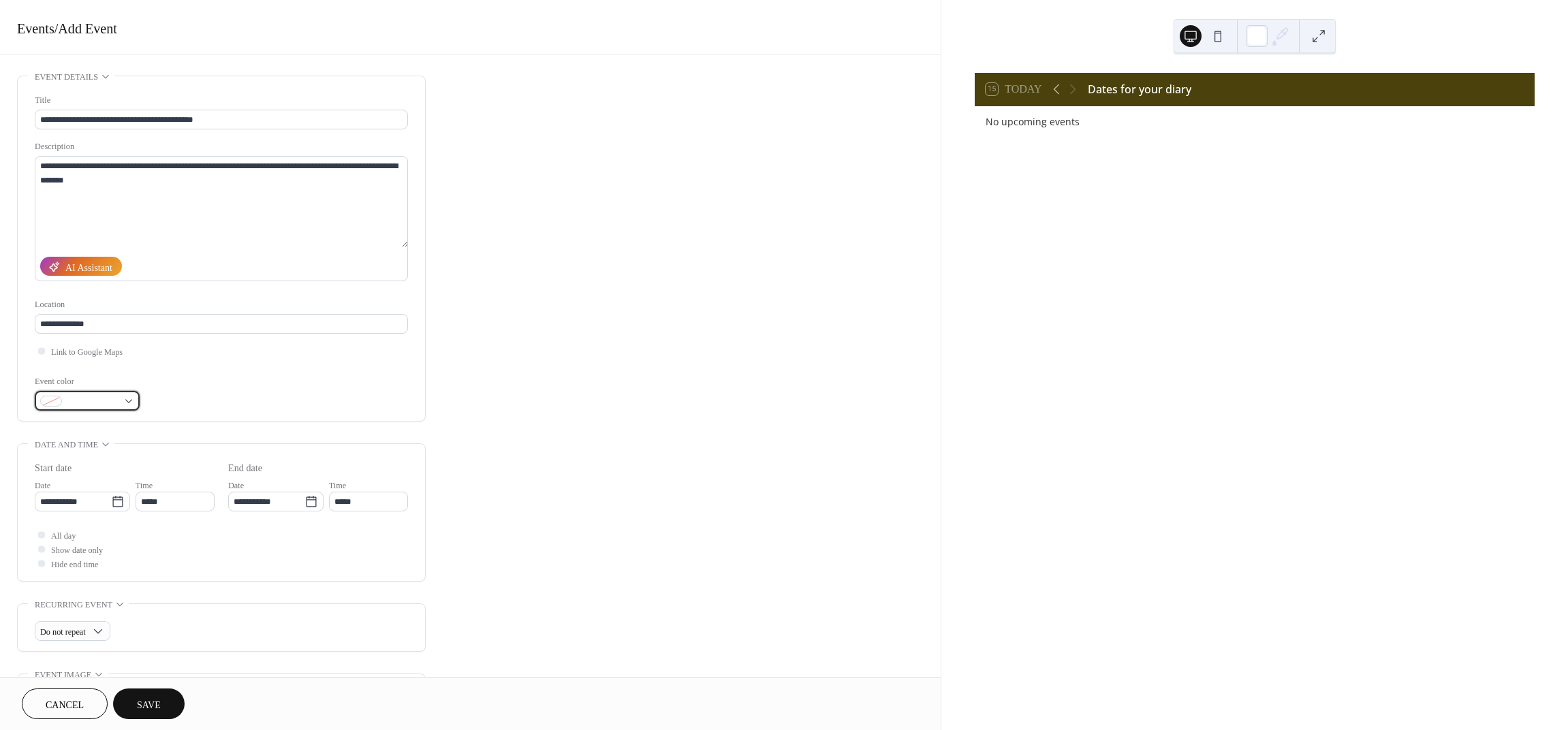click at bounding box center [87, 400] 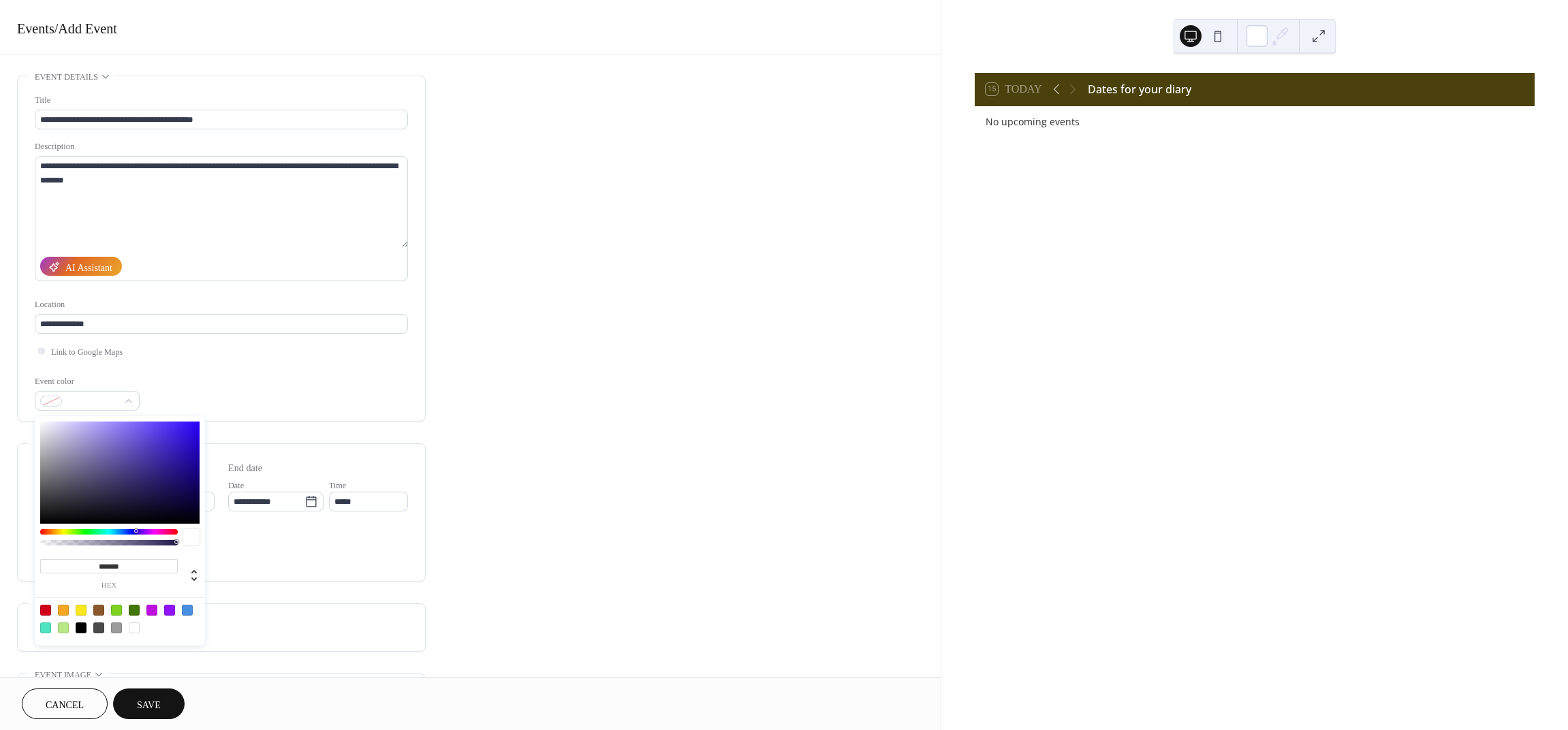 type on "*******" 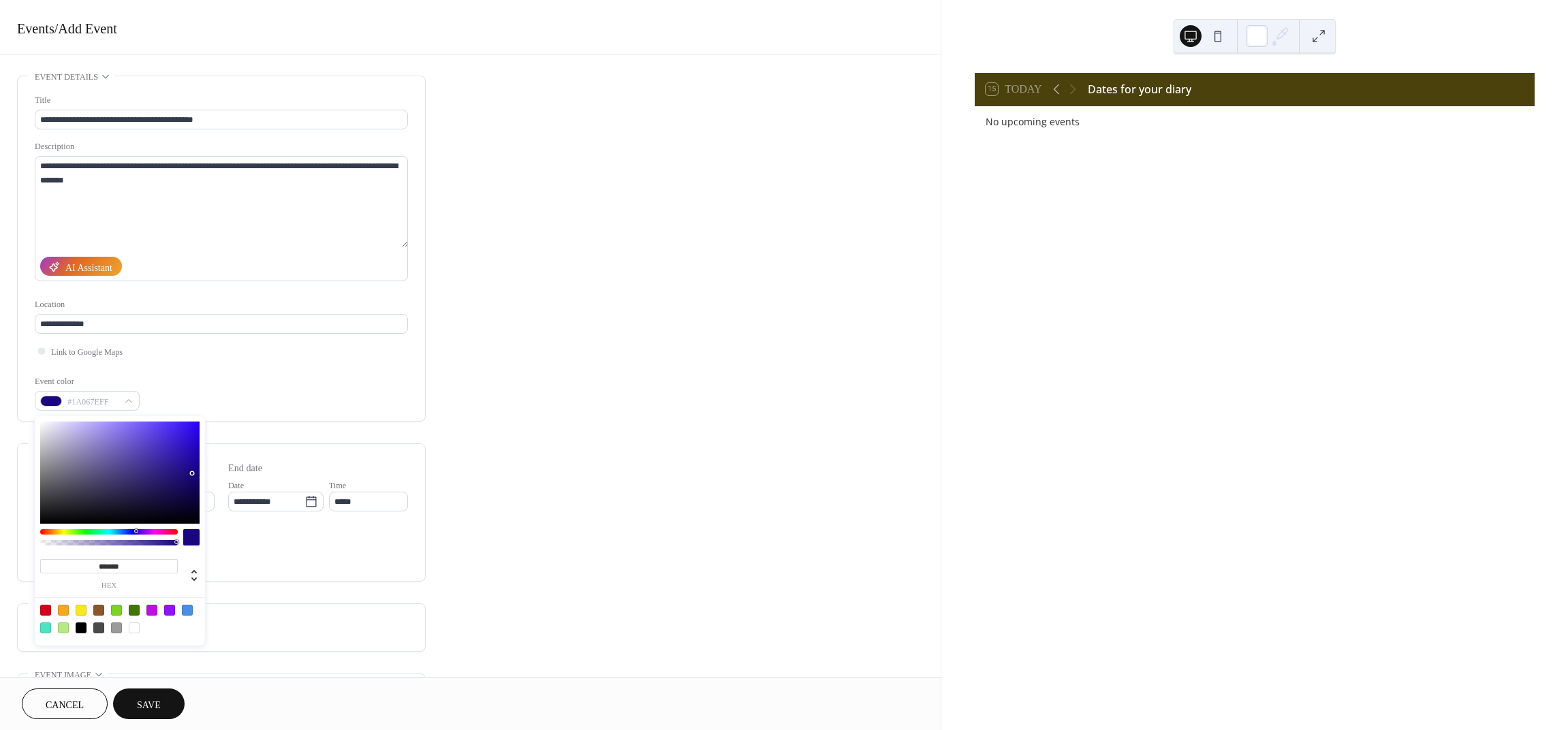 click at bounding box center (120, 473) 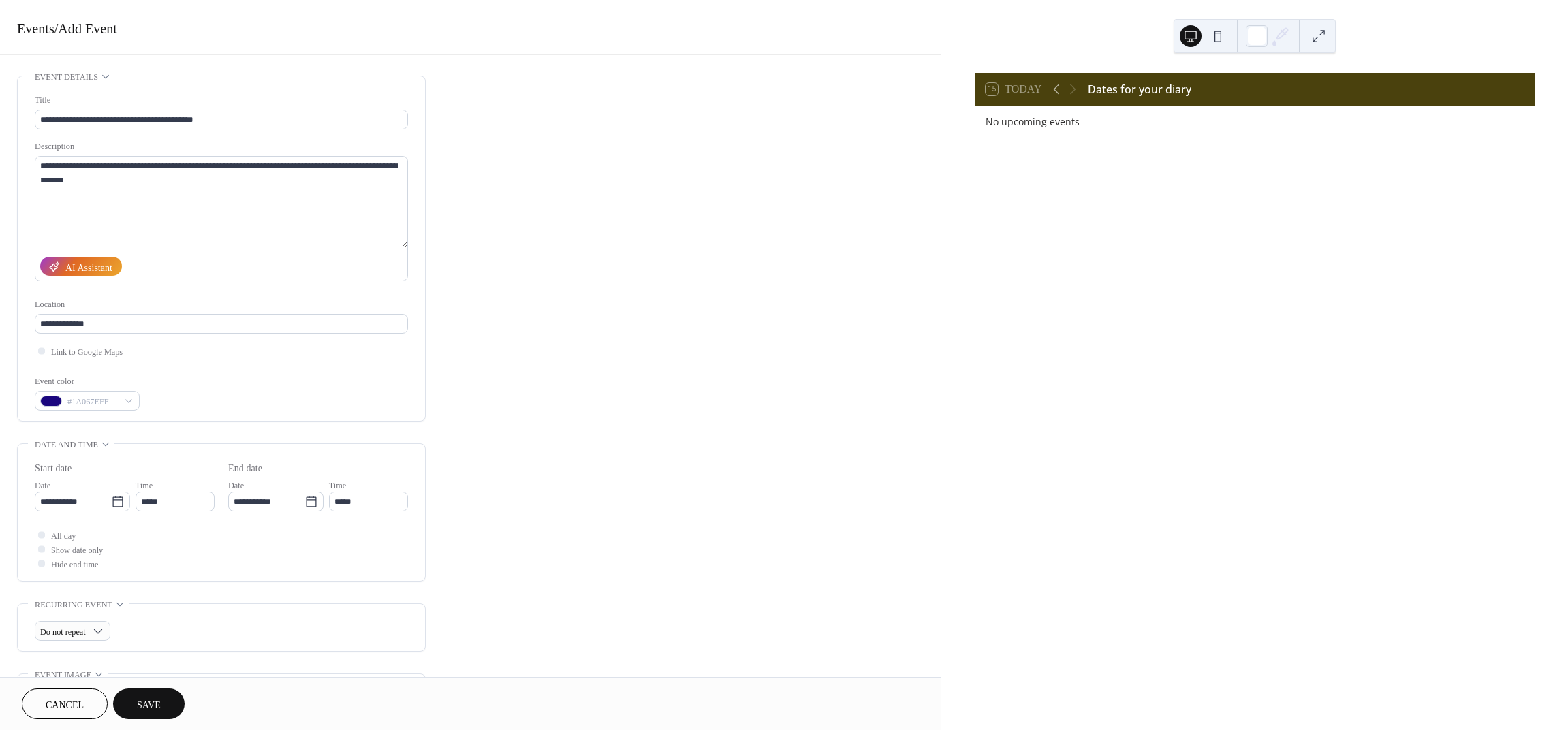 click on "Event color #1A067EFF" at bounding box center [221, 392] 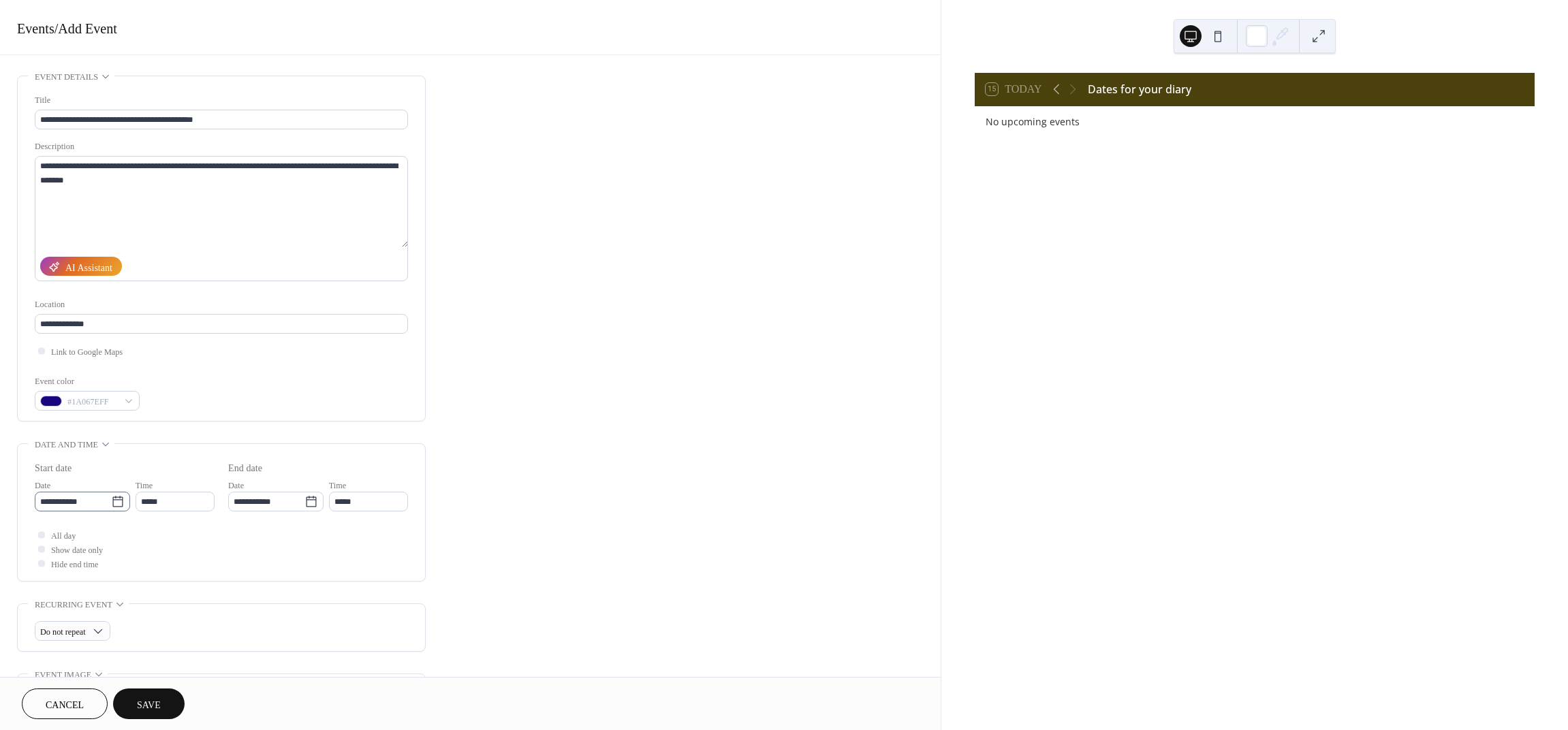 click 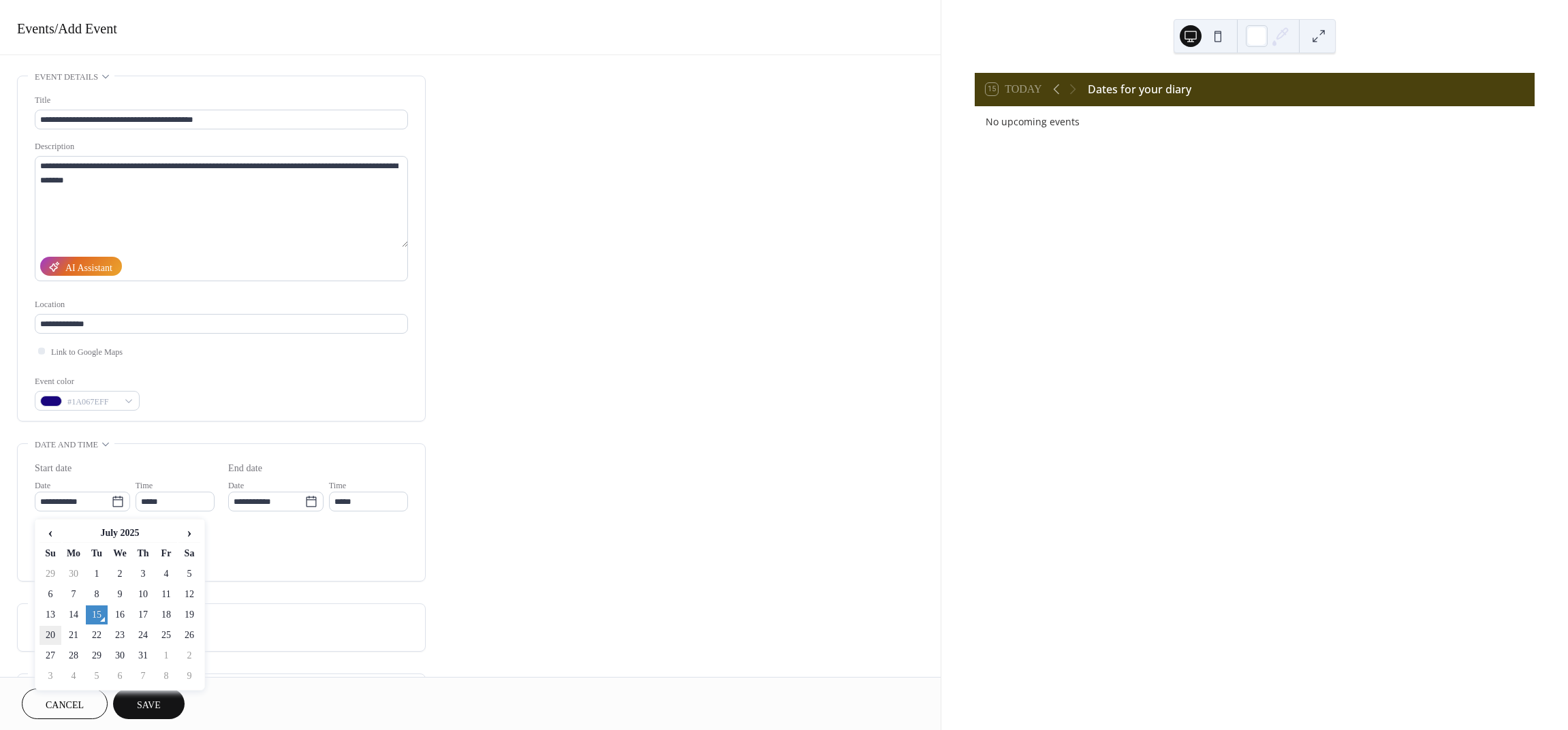 click on "20" at bounding box center [50, 635] 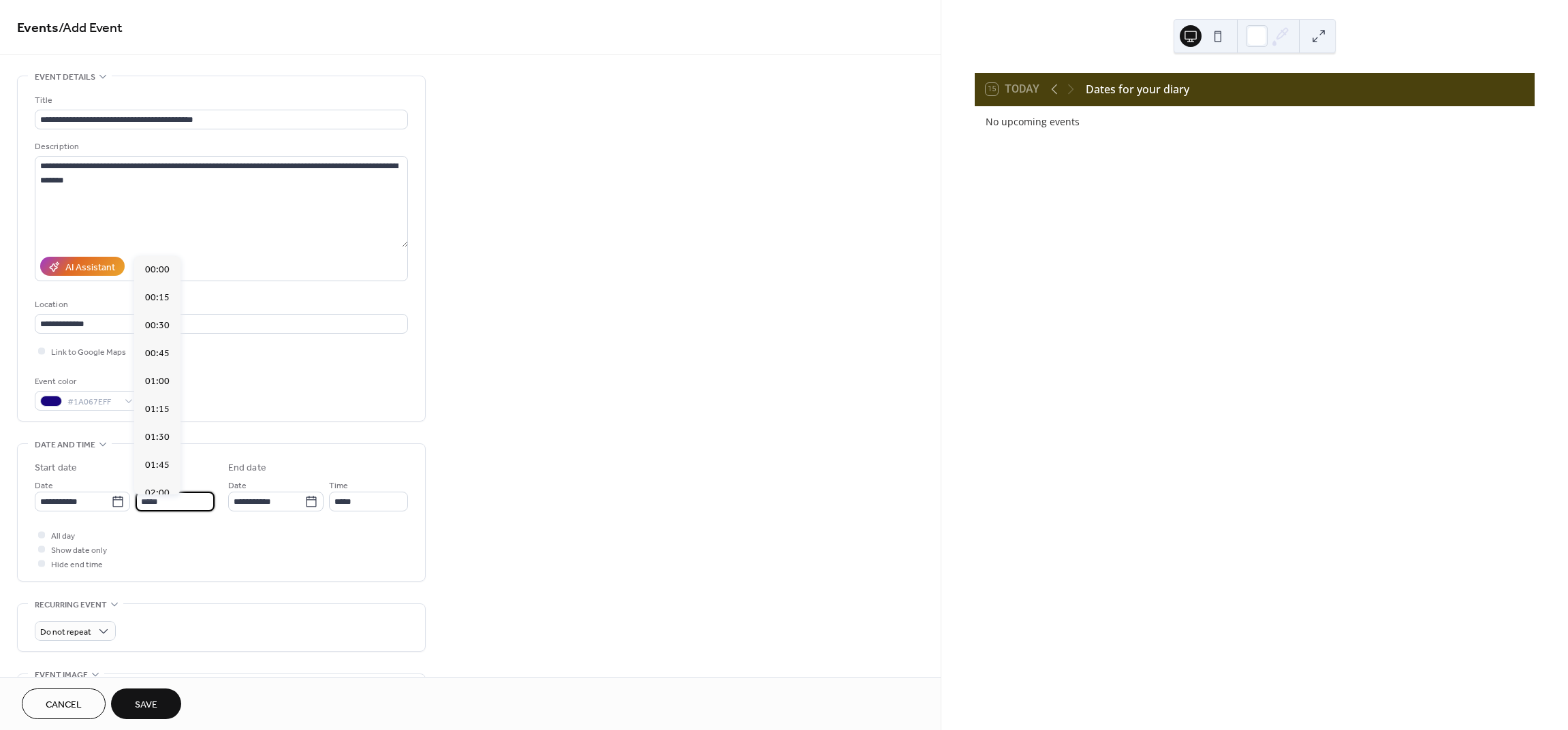 click on "*****" at bounding box center (175, 501) 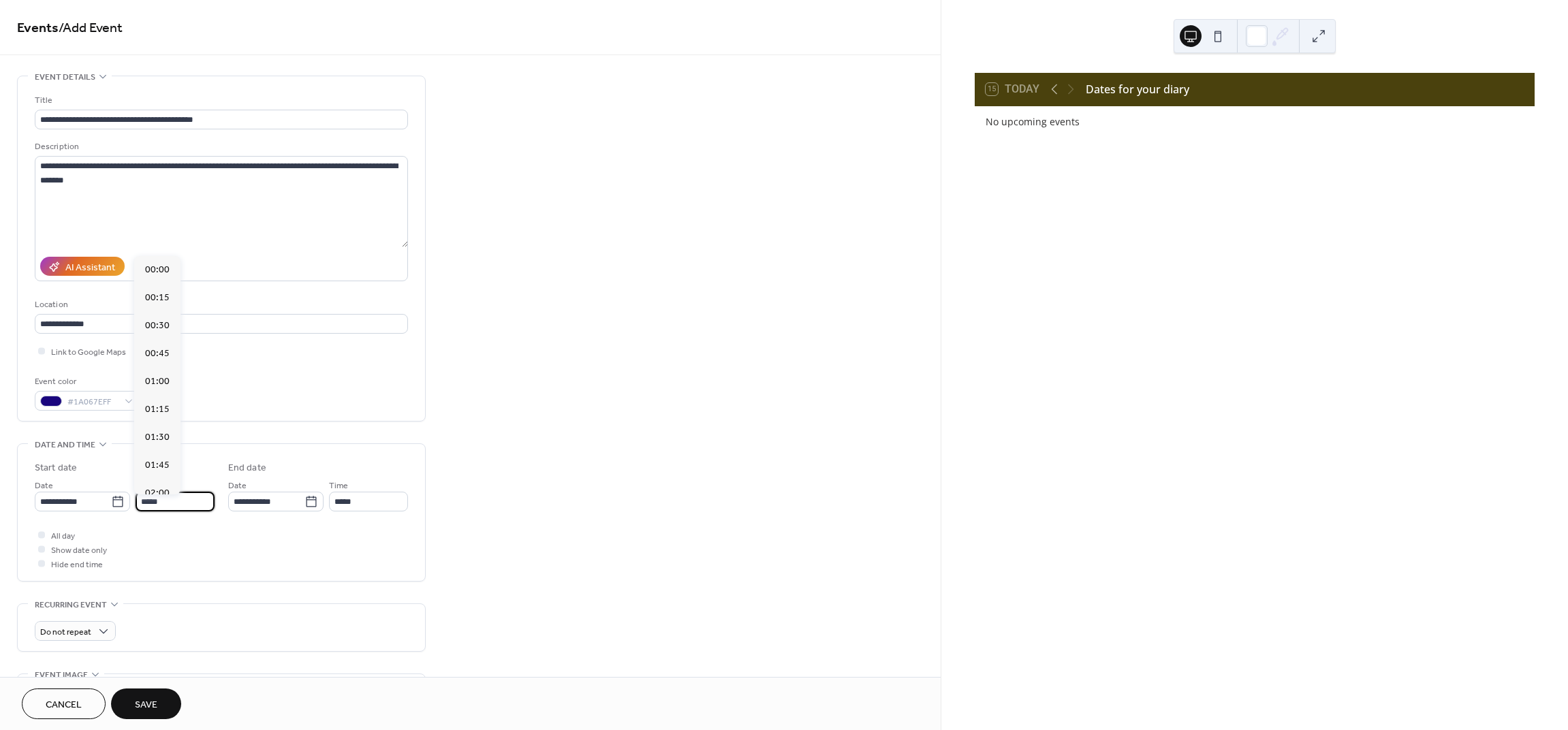 scroll, scrollTop: 1340, scrollLeft: 0, axis: vertical 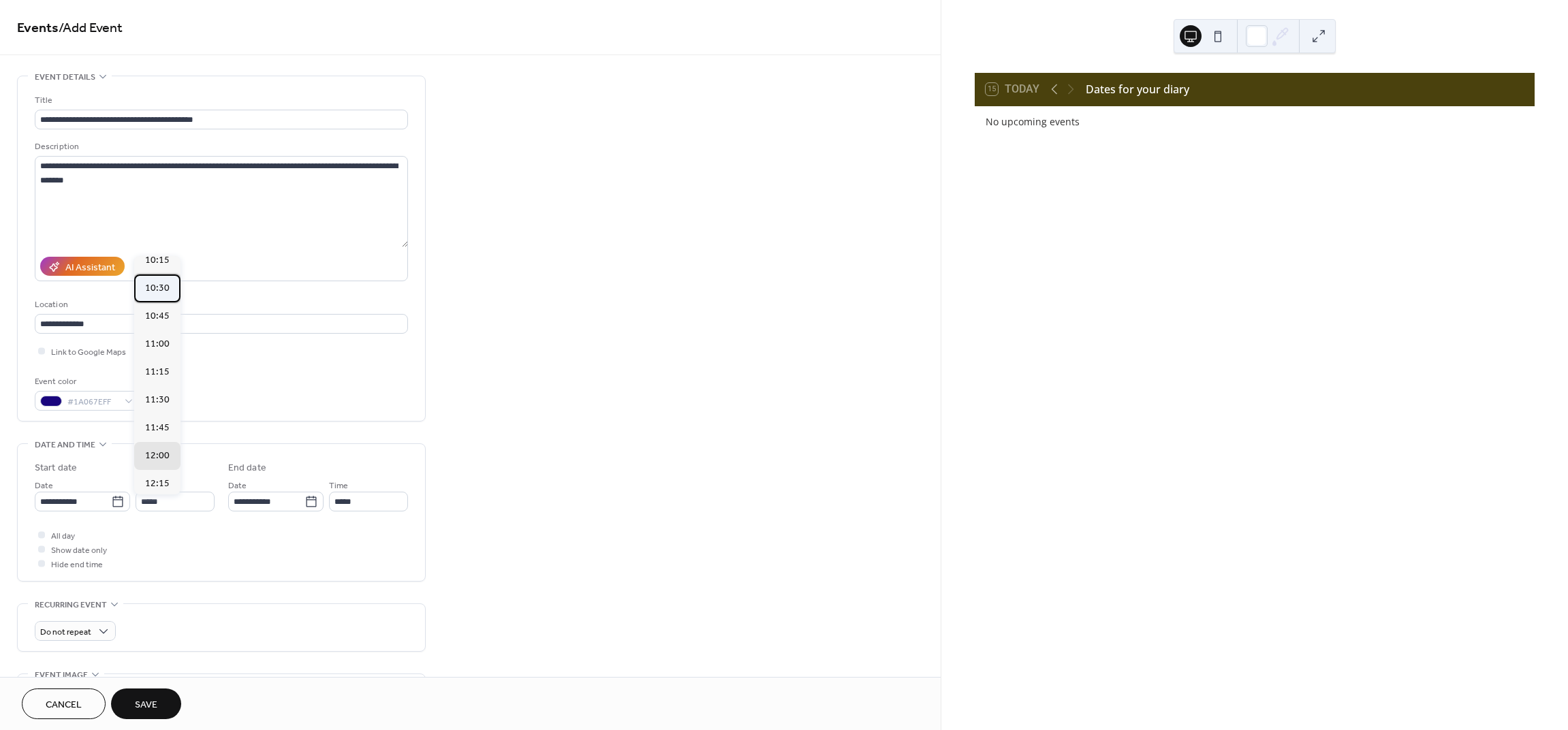 click on "10:30" at bounding box center (157, 288) 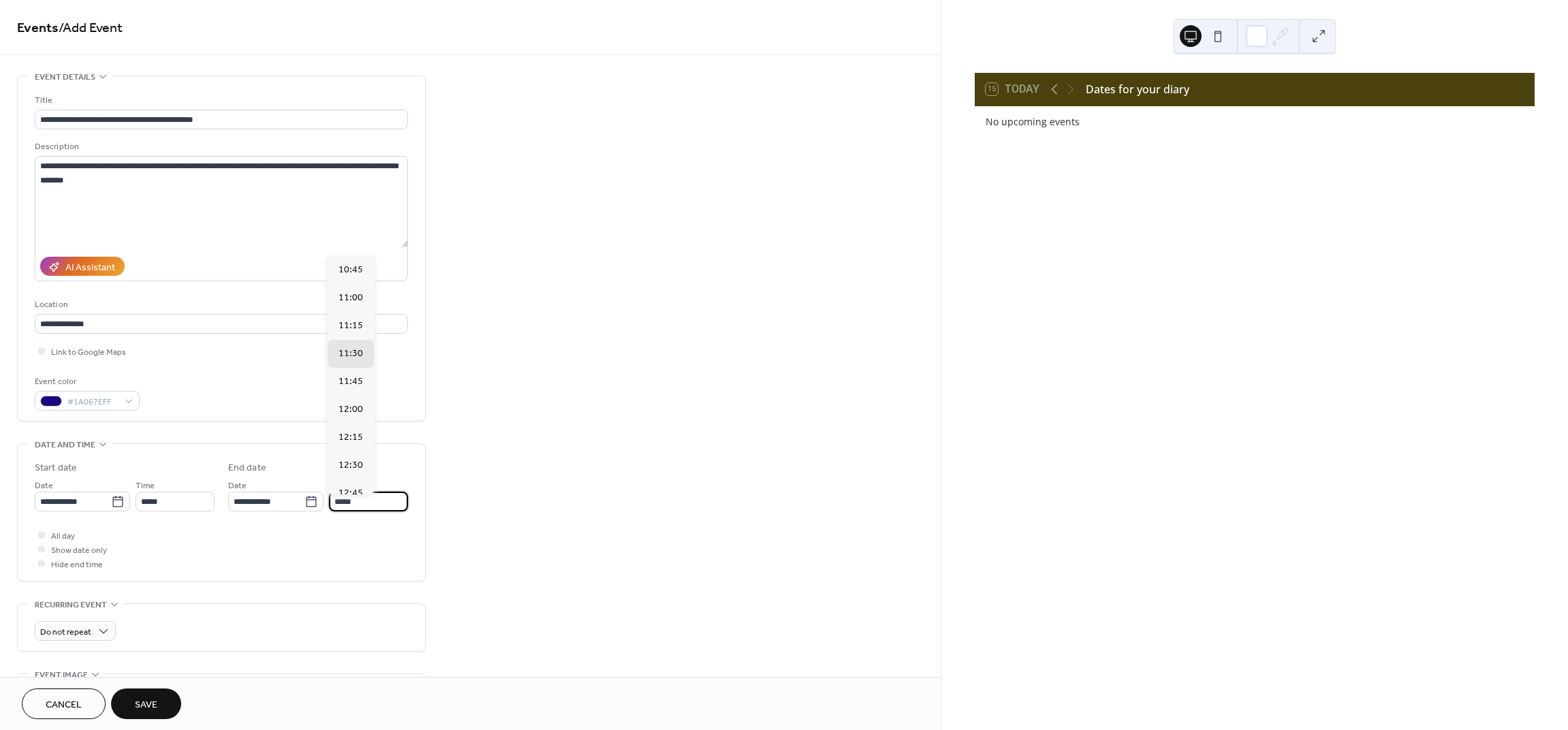 click on "*****" at bounding box center (369, 501) 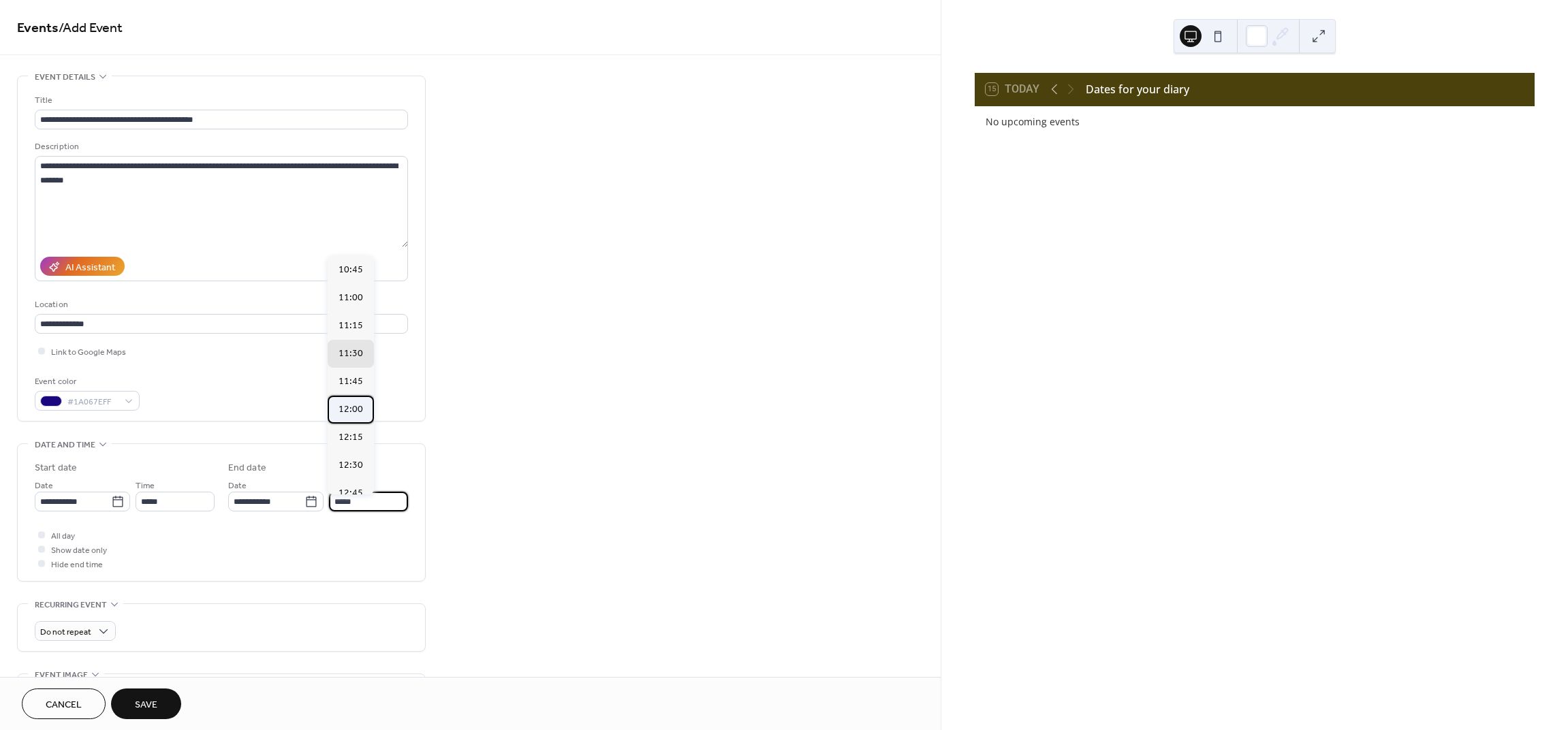 click on "12:00" at bounding box center (351, 409) 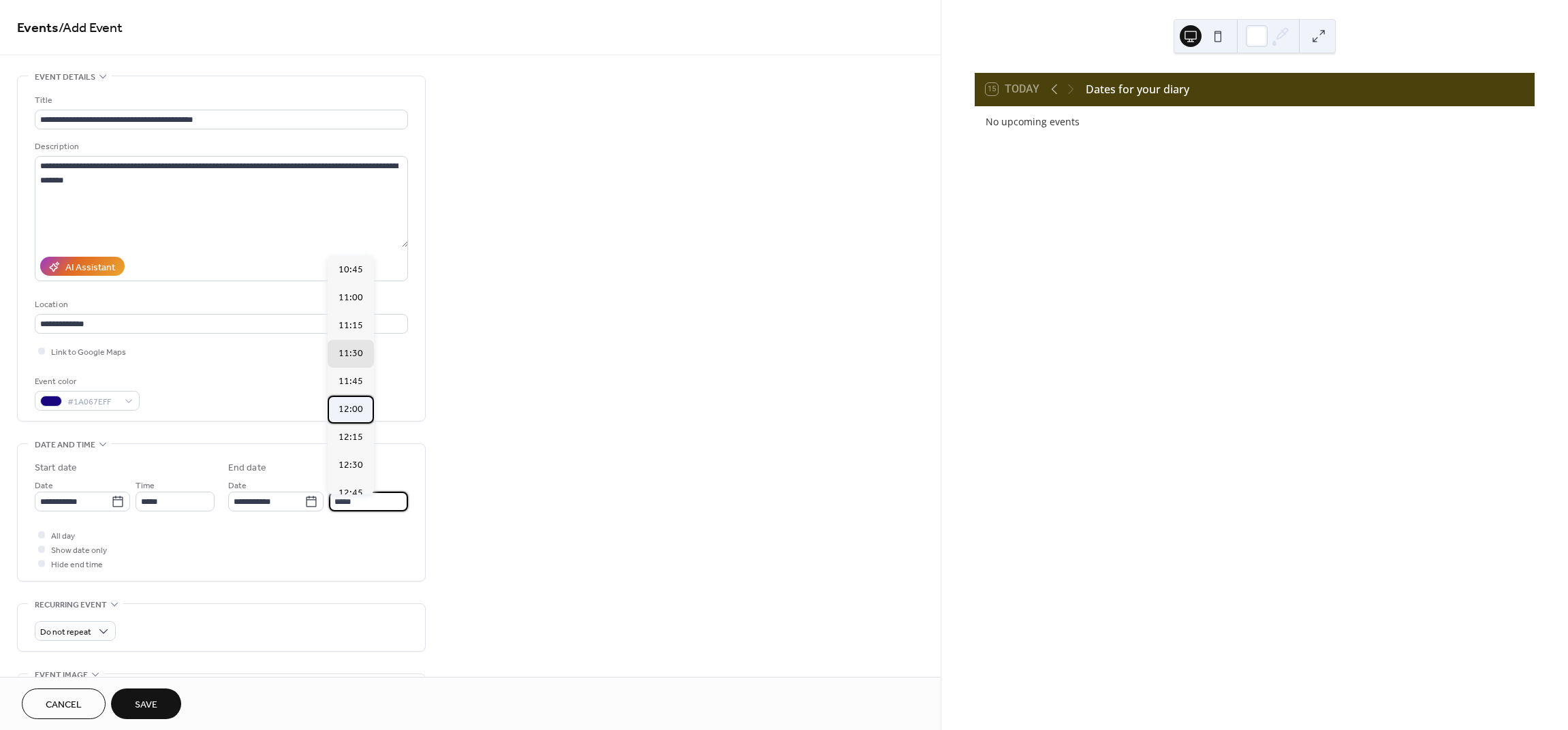 type on "*****" 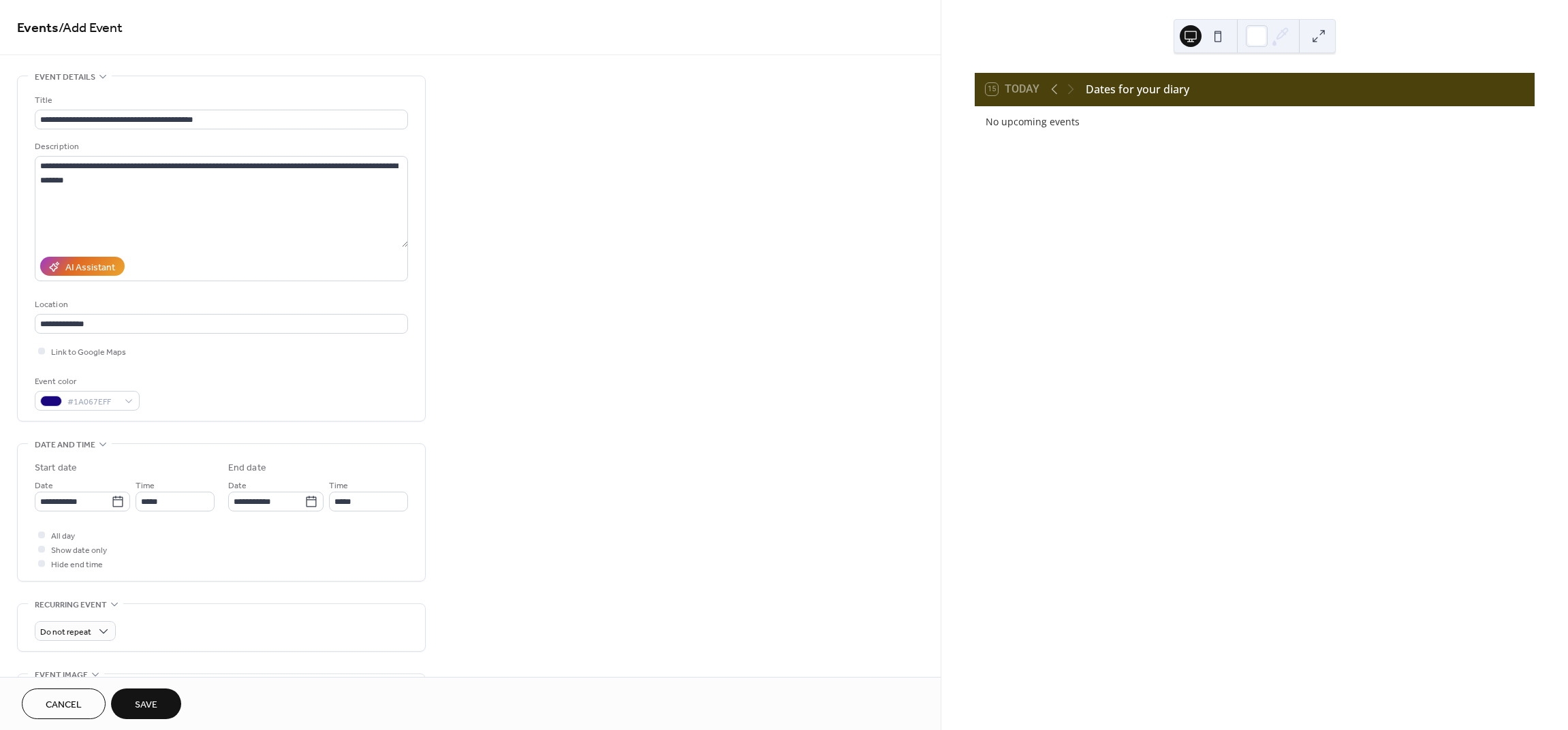 click on "Save" at bounding box center [146, 705] 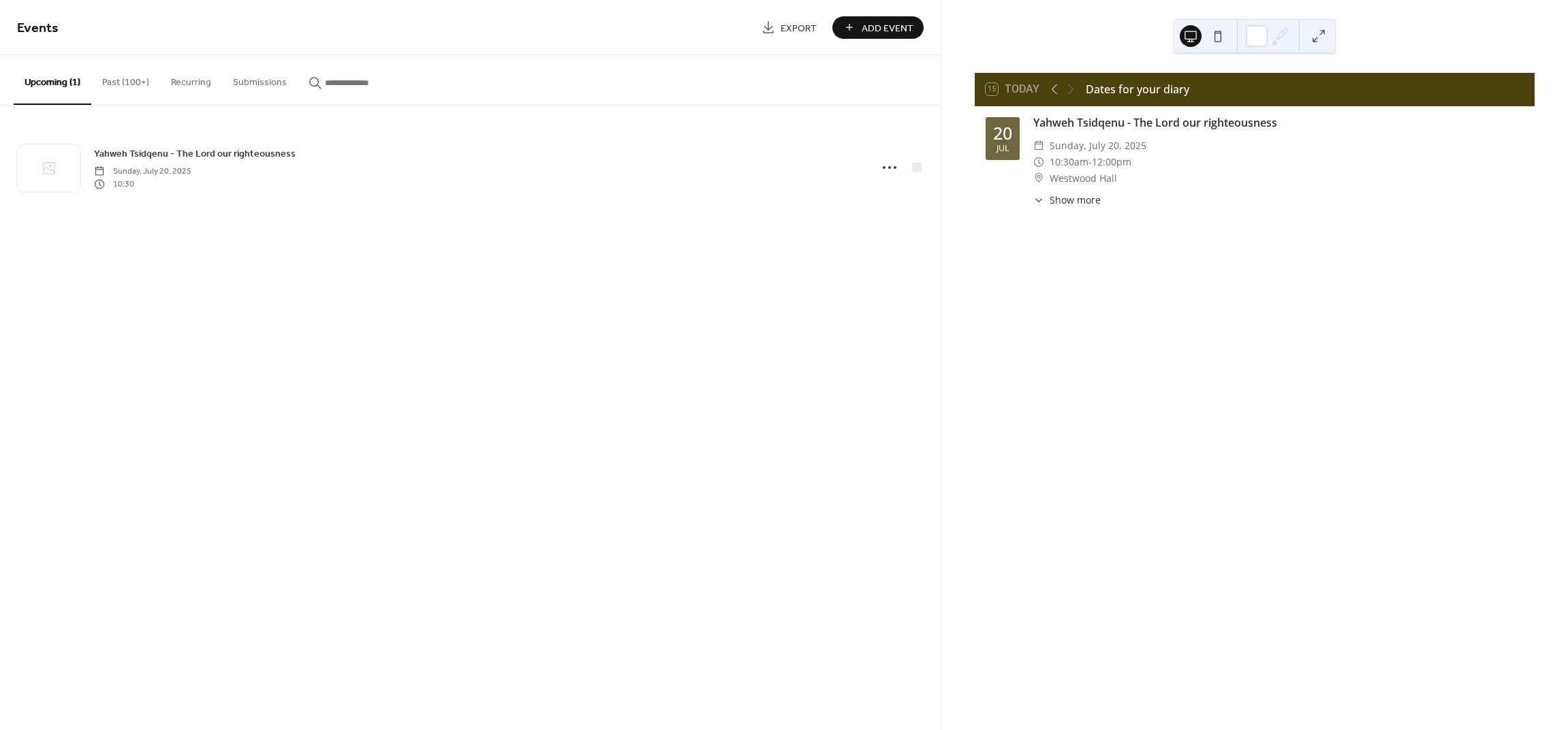 click on "Add Event" at bounding box center (888, 28) 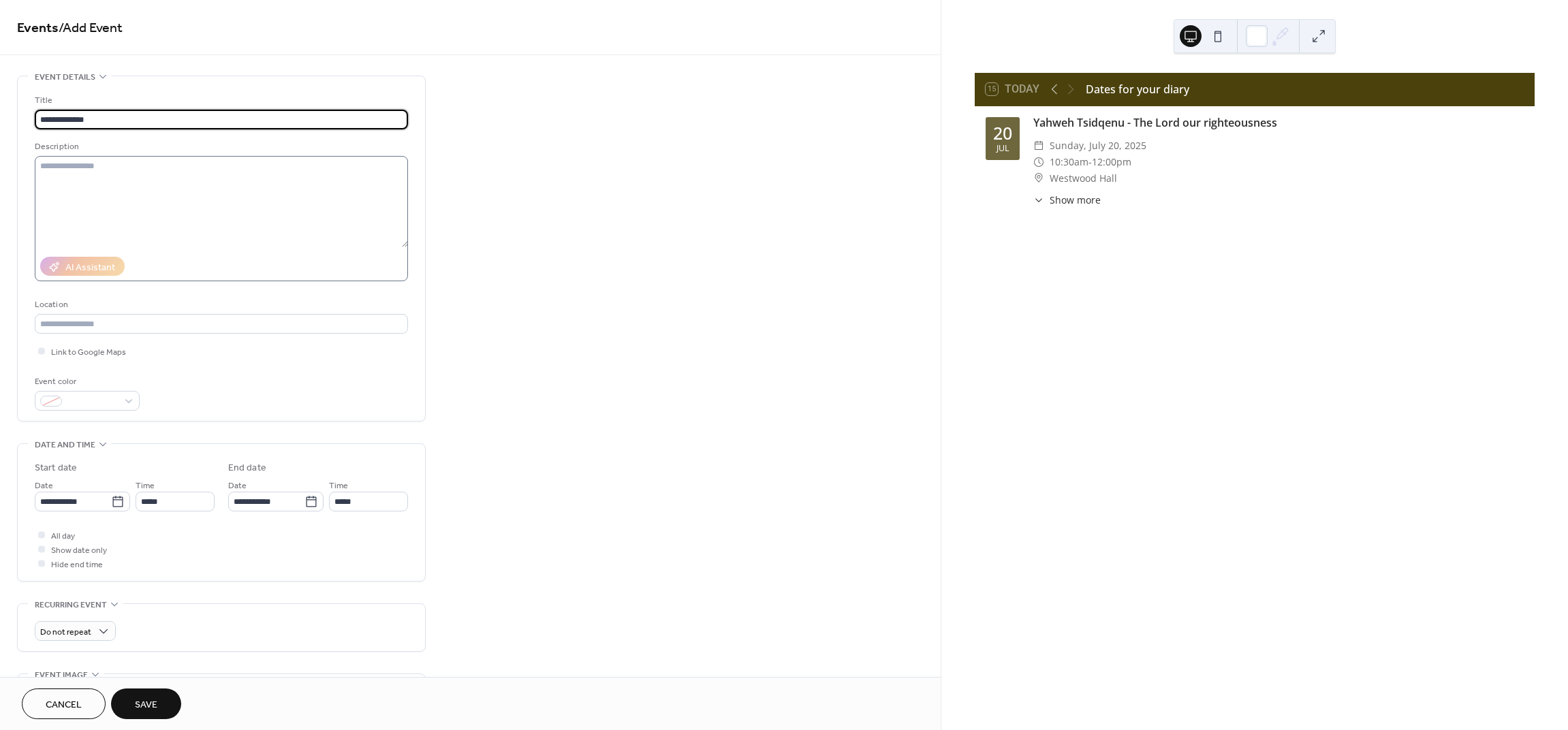 type on "**********" 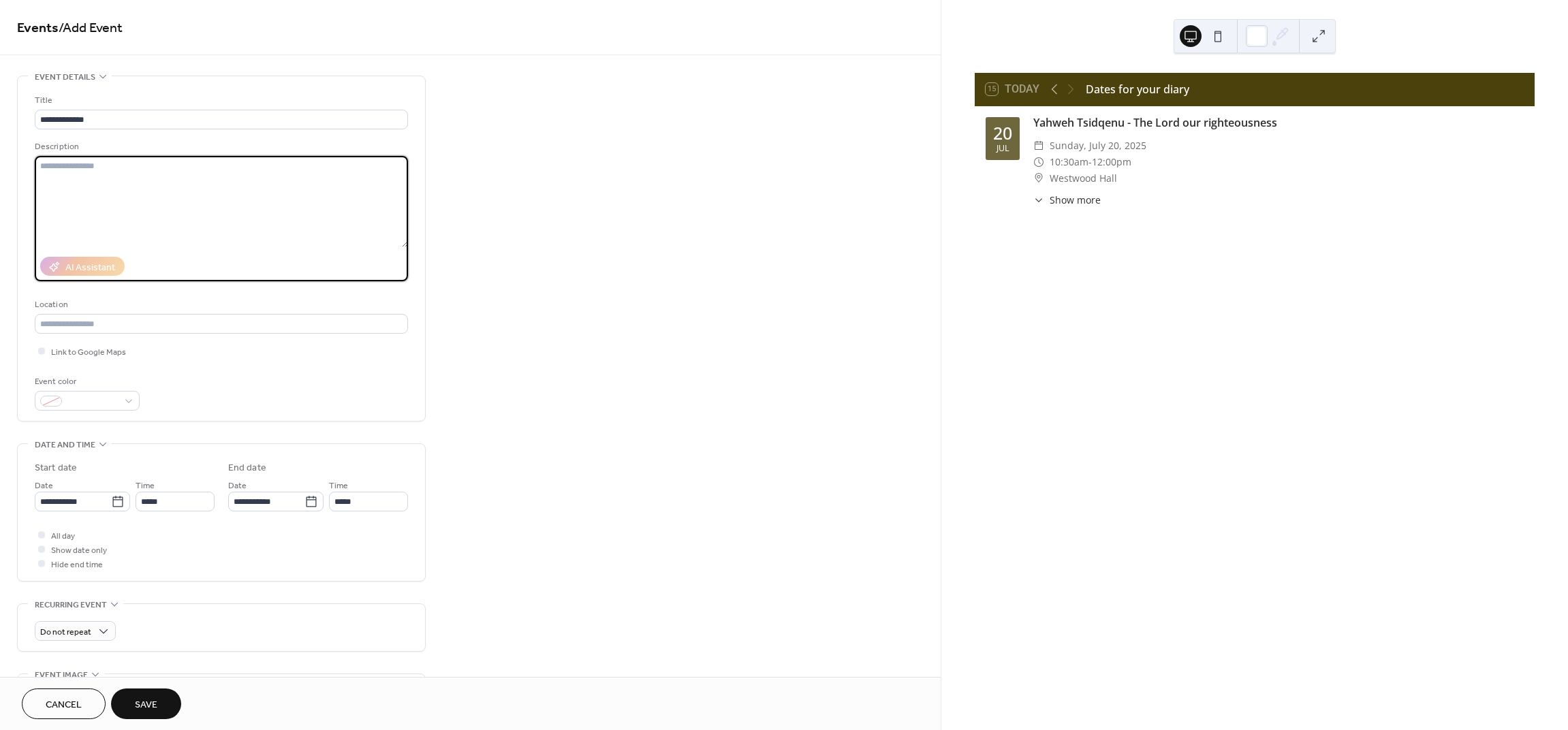 click at bounding box center (221, 202) 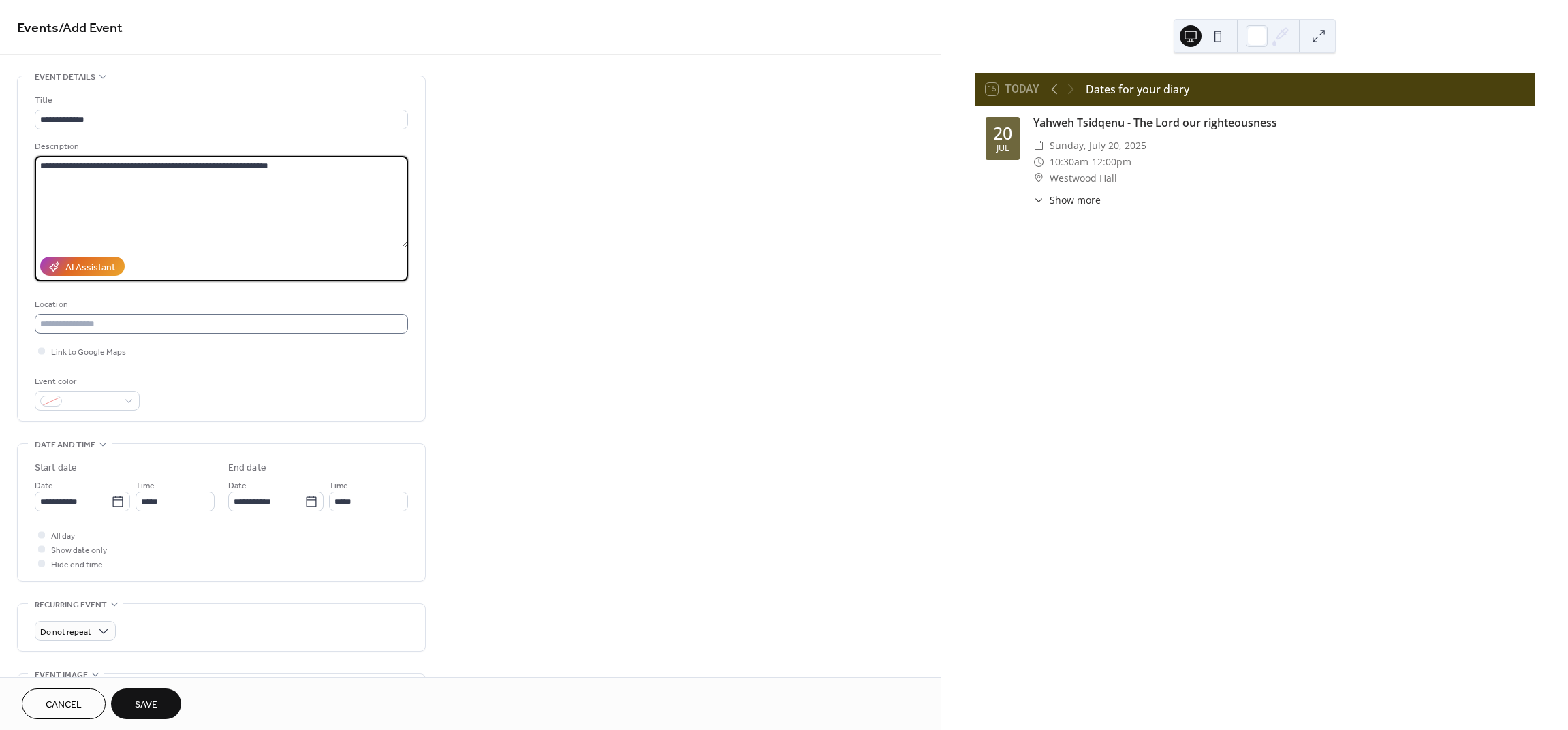 type on "**********" 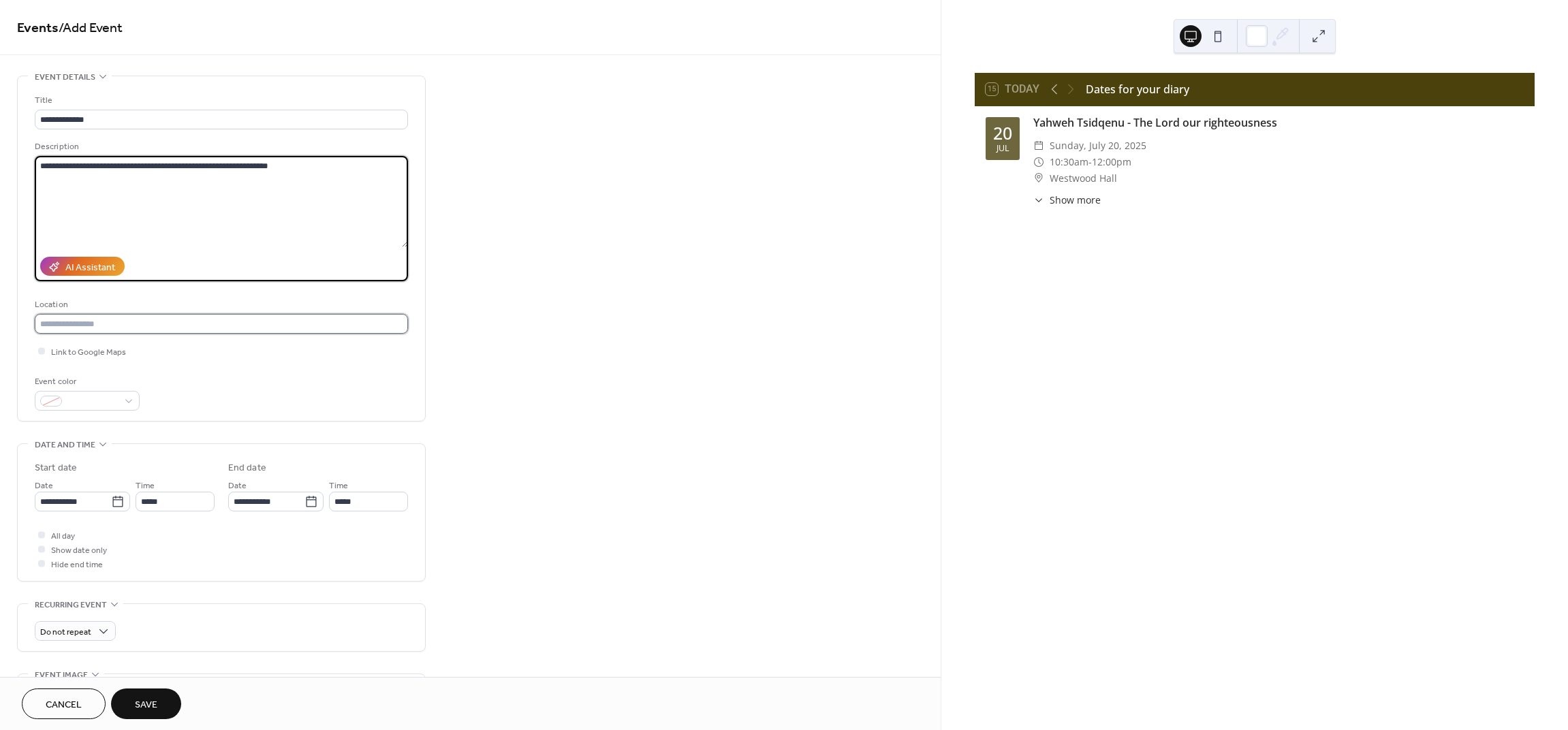 click at bounding box center (221, 323) 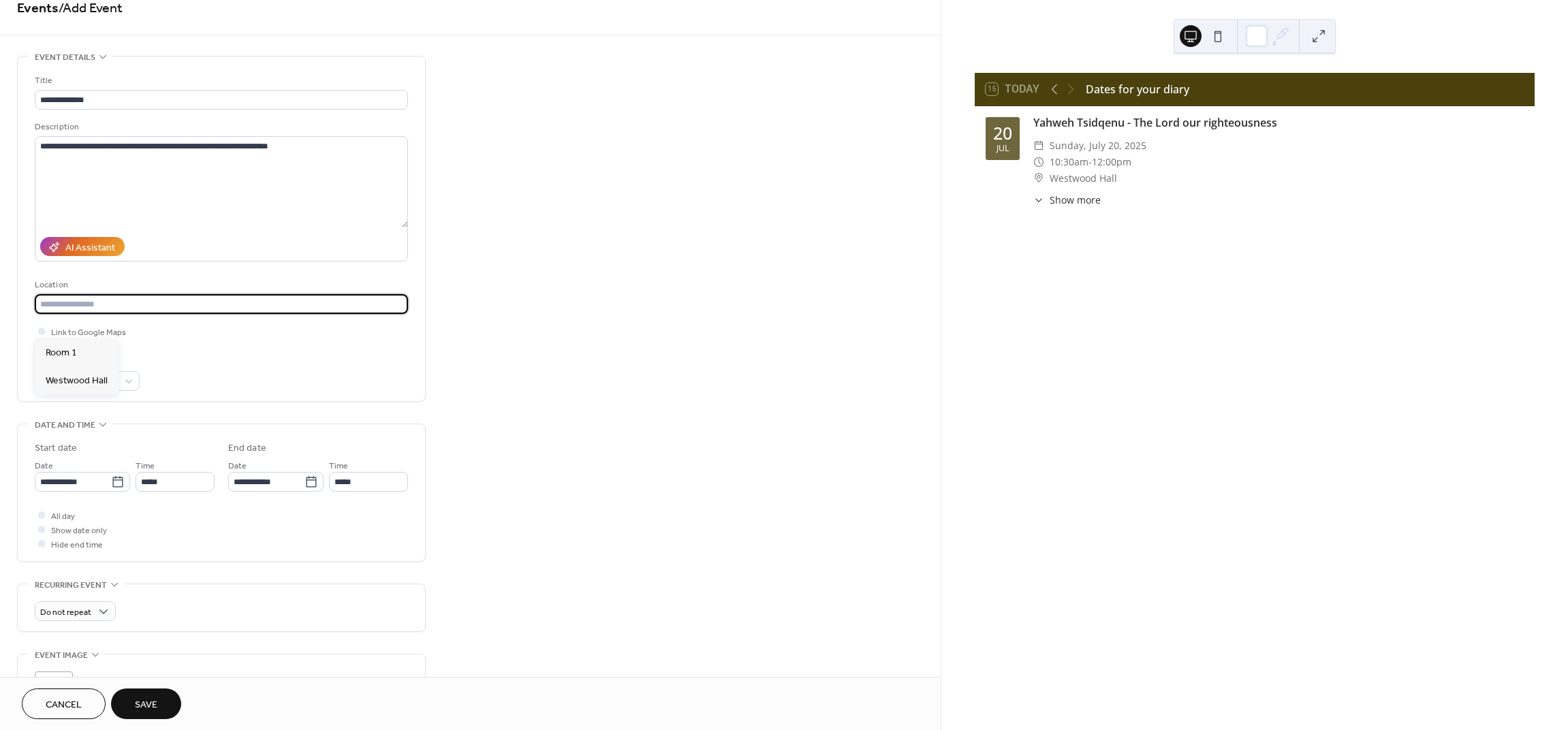 scroll, scrollTop: 20, scrollLeft: 0, axis: vertical 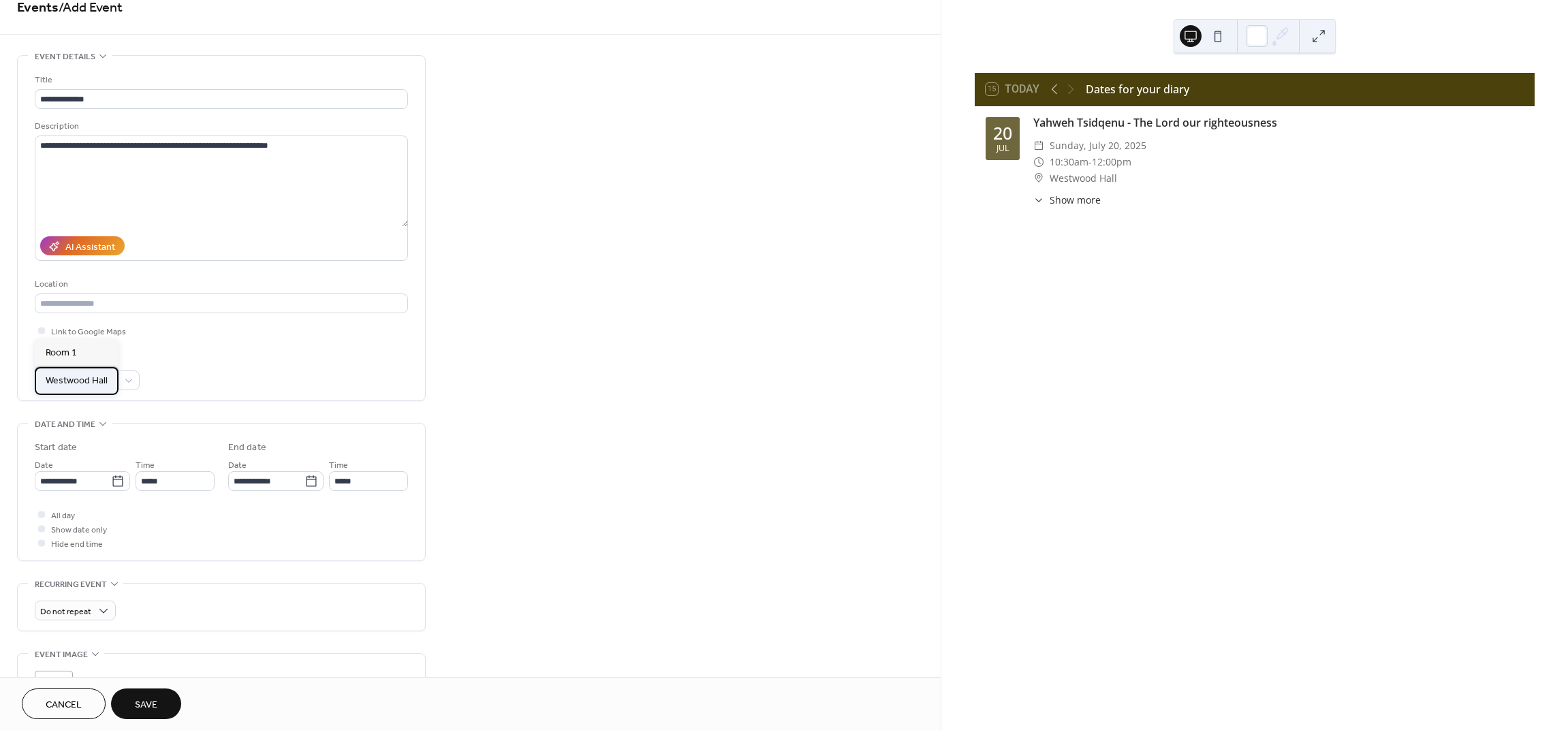 click on "Westwood Hall" at bounding box center (76, 381) 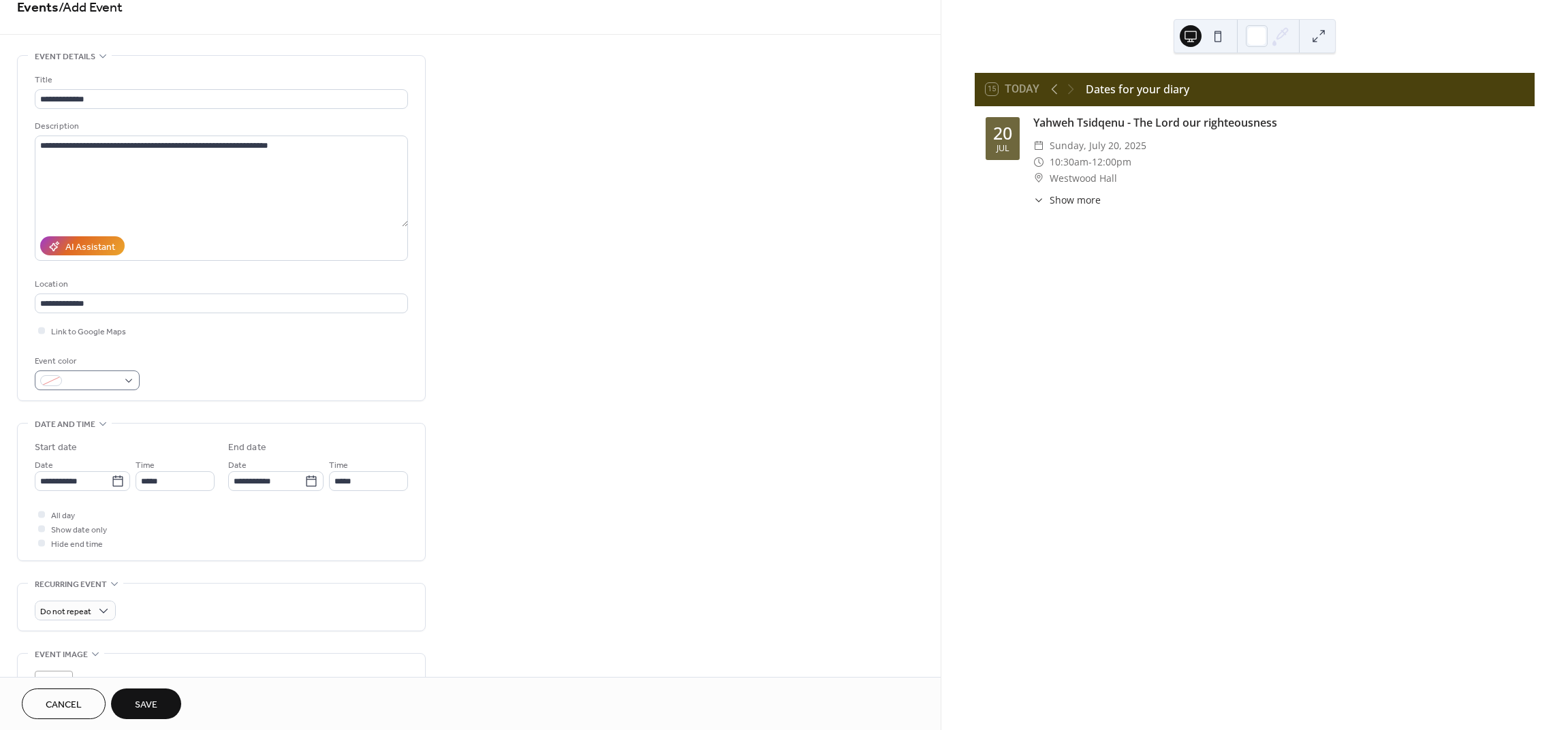 scroll, scrollTop: 22, scrollLeft: 0, axis: vertical 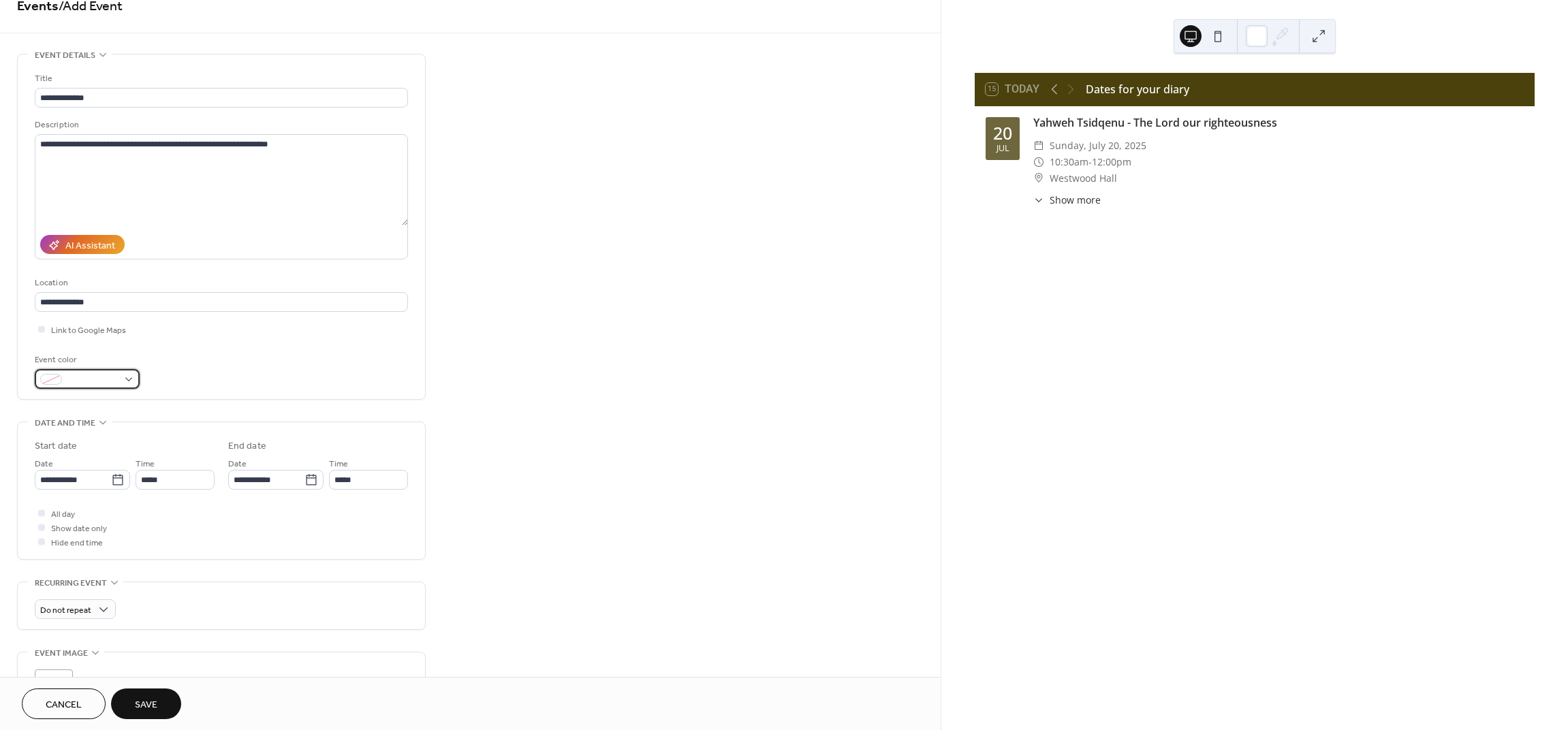 click at bounding box center (87, 379) 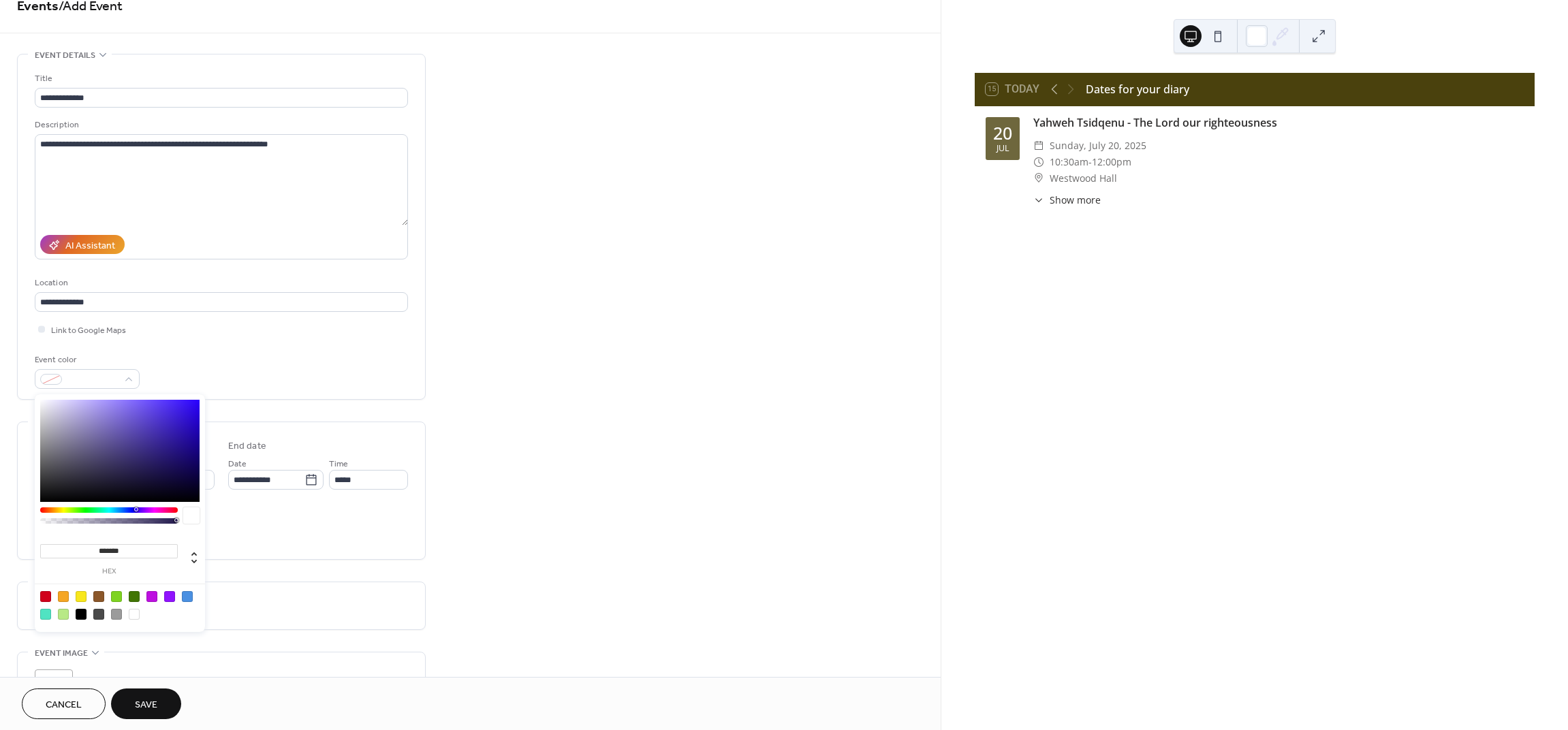 type on "*******" 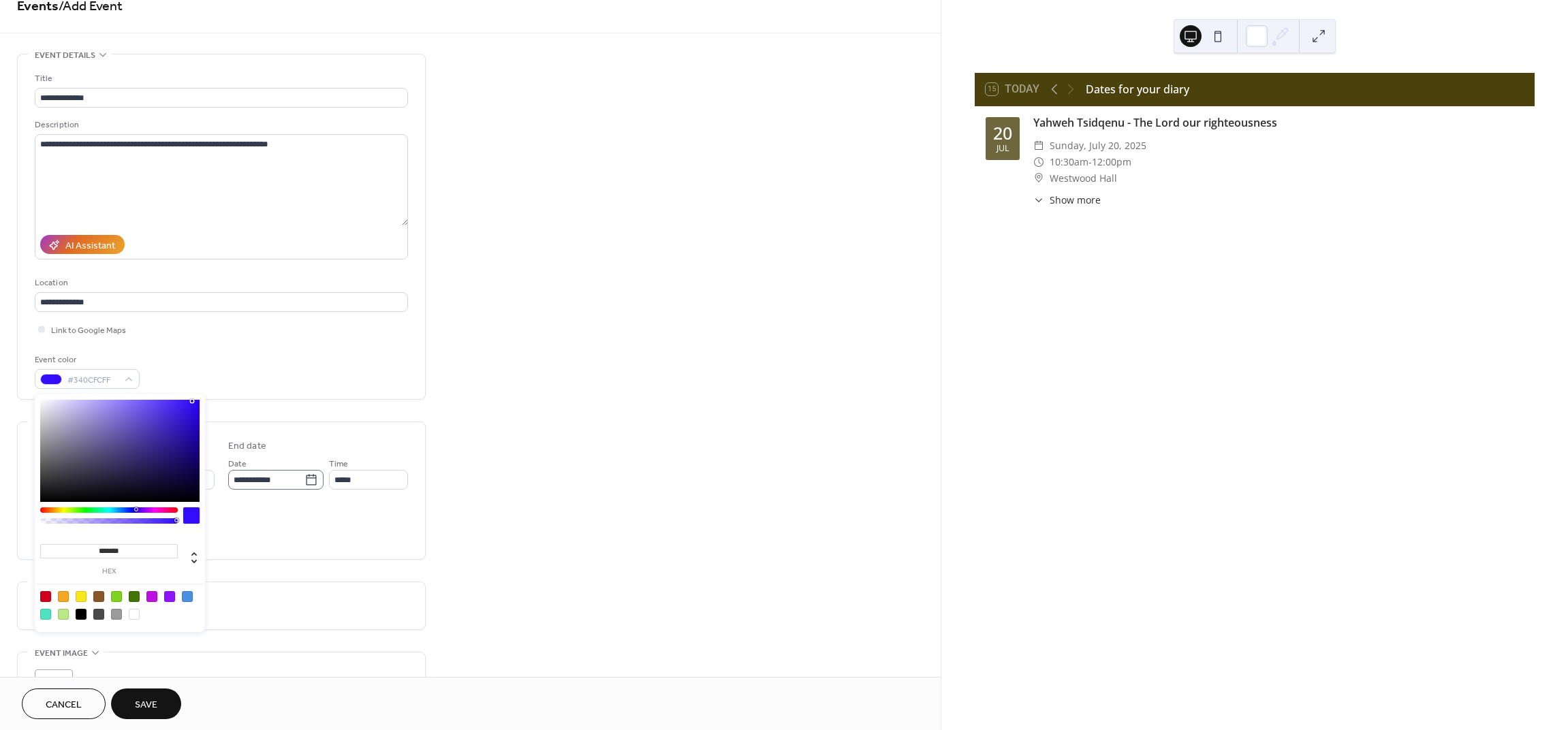 scroll, scrollTop: 27, scrollLeft: 0, axis: vertical 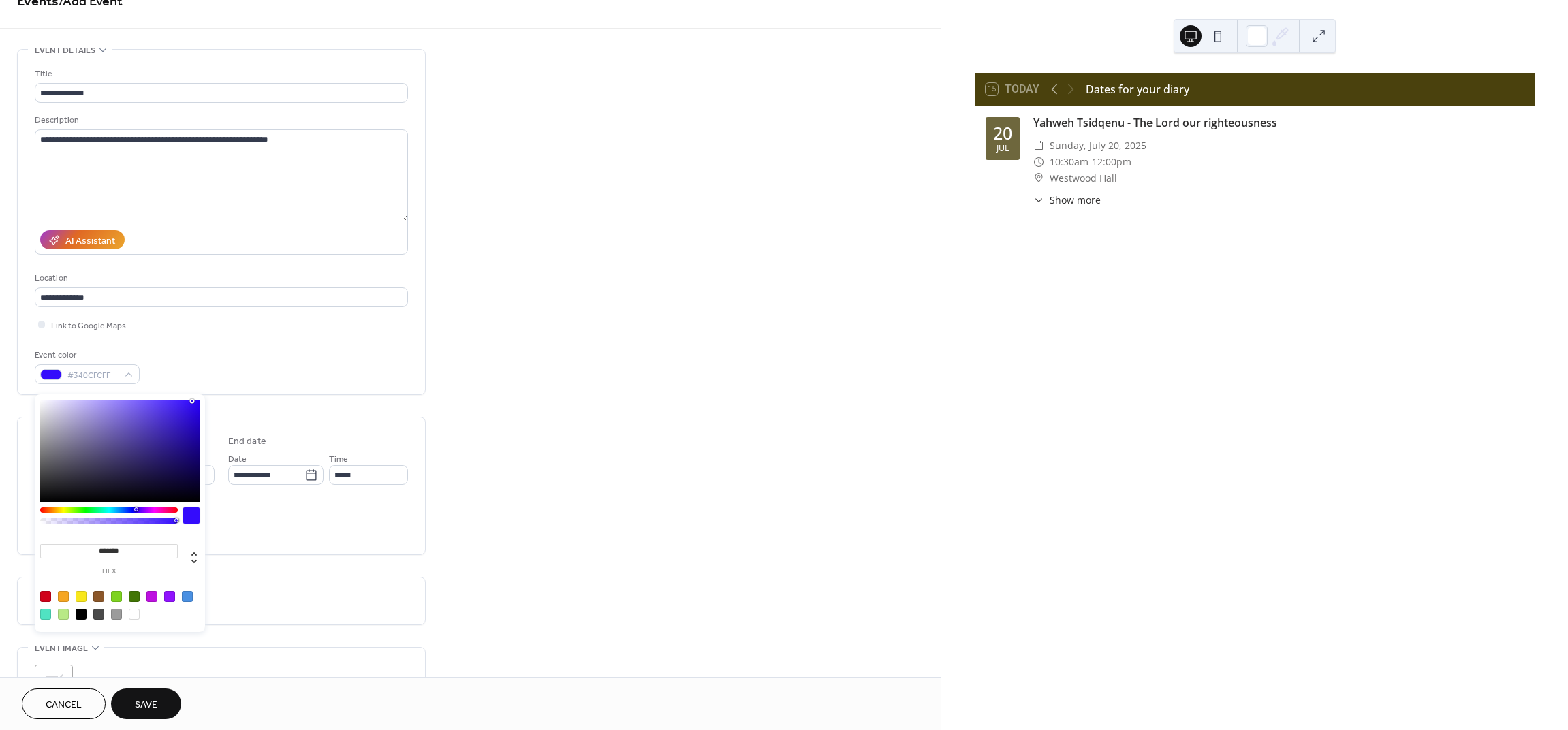 click on "All day Show date only Hide end time" at bounding box center [221, 522] 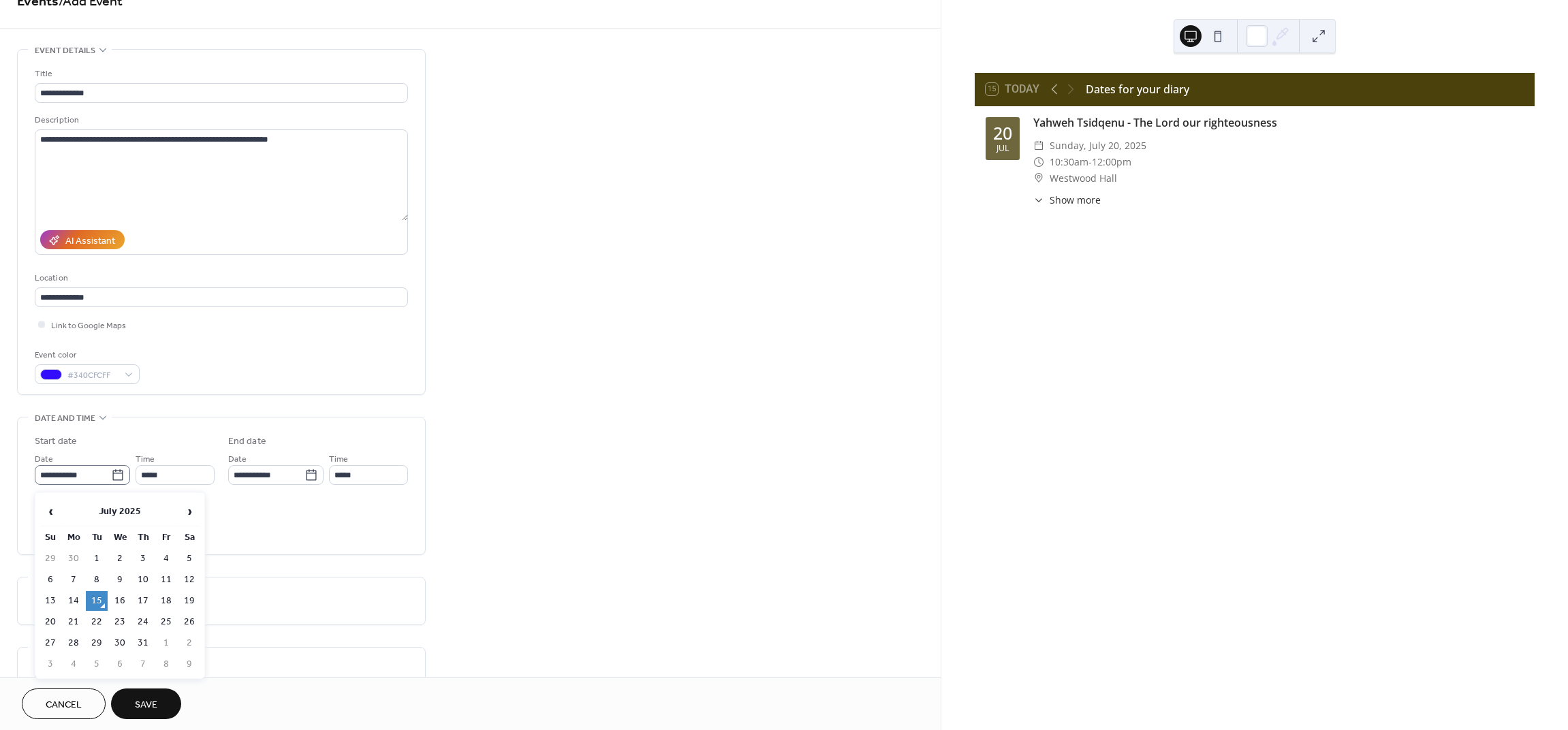 click 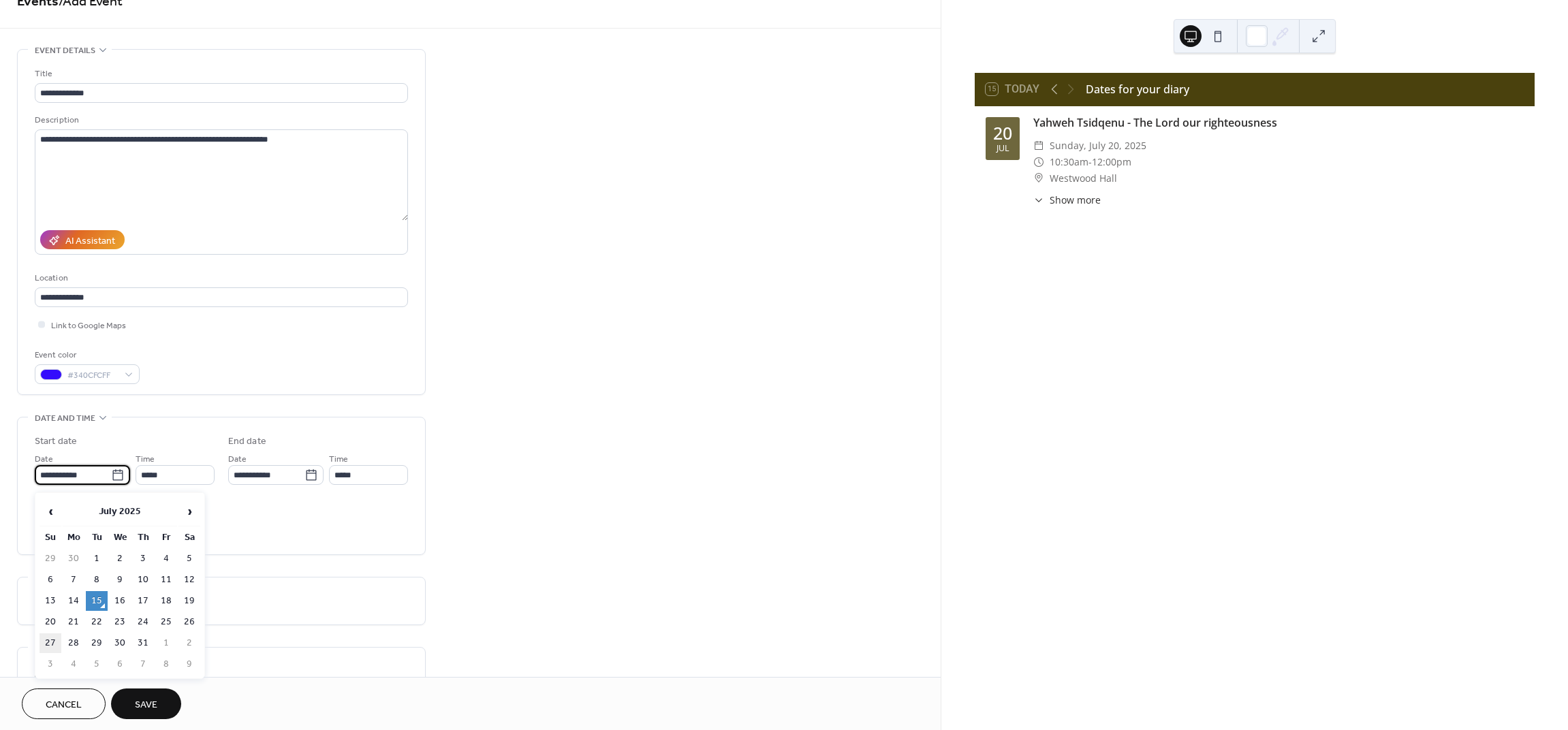 click on "27" at bounding box center (50, 643) 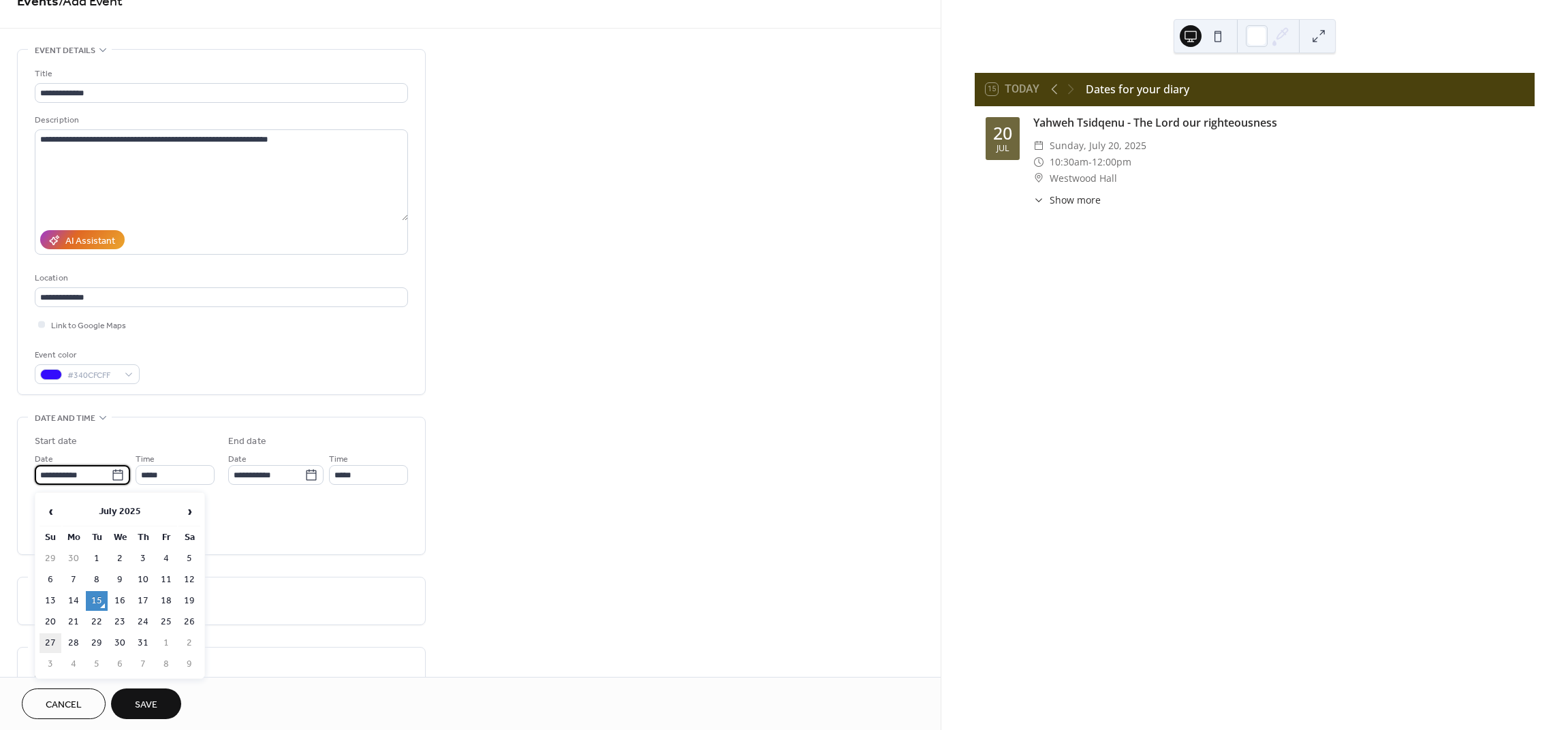 type on "**********" 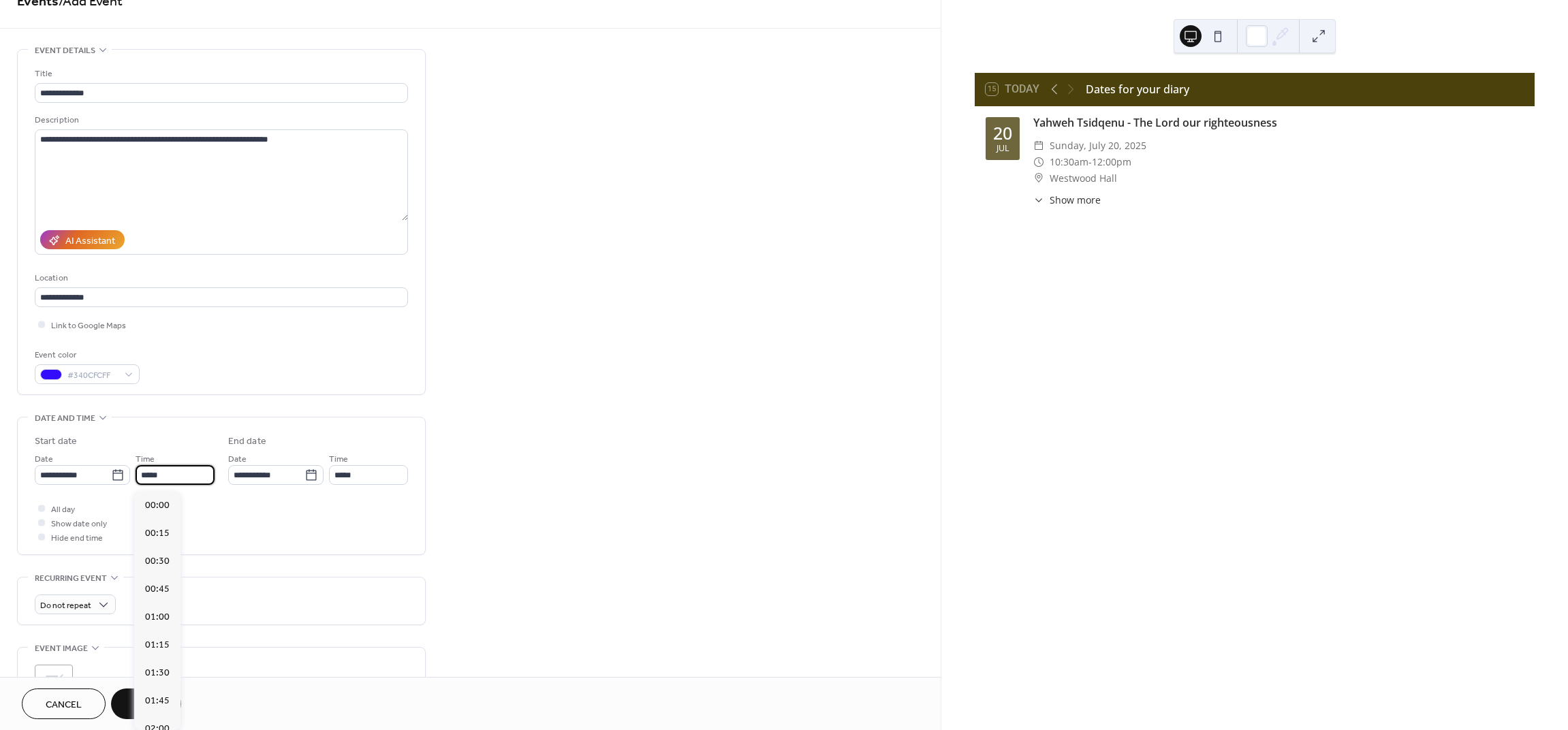 click on "*****" at bounding box center (175, 475) 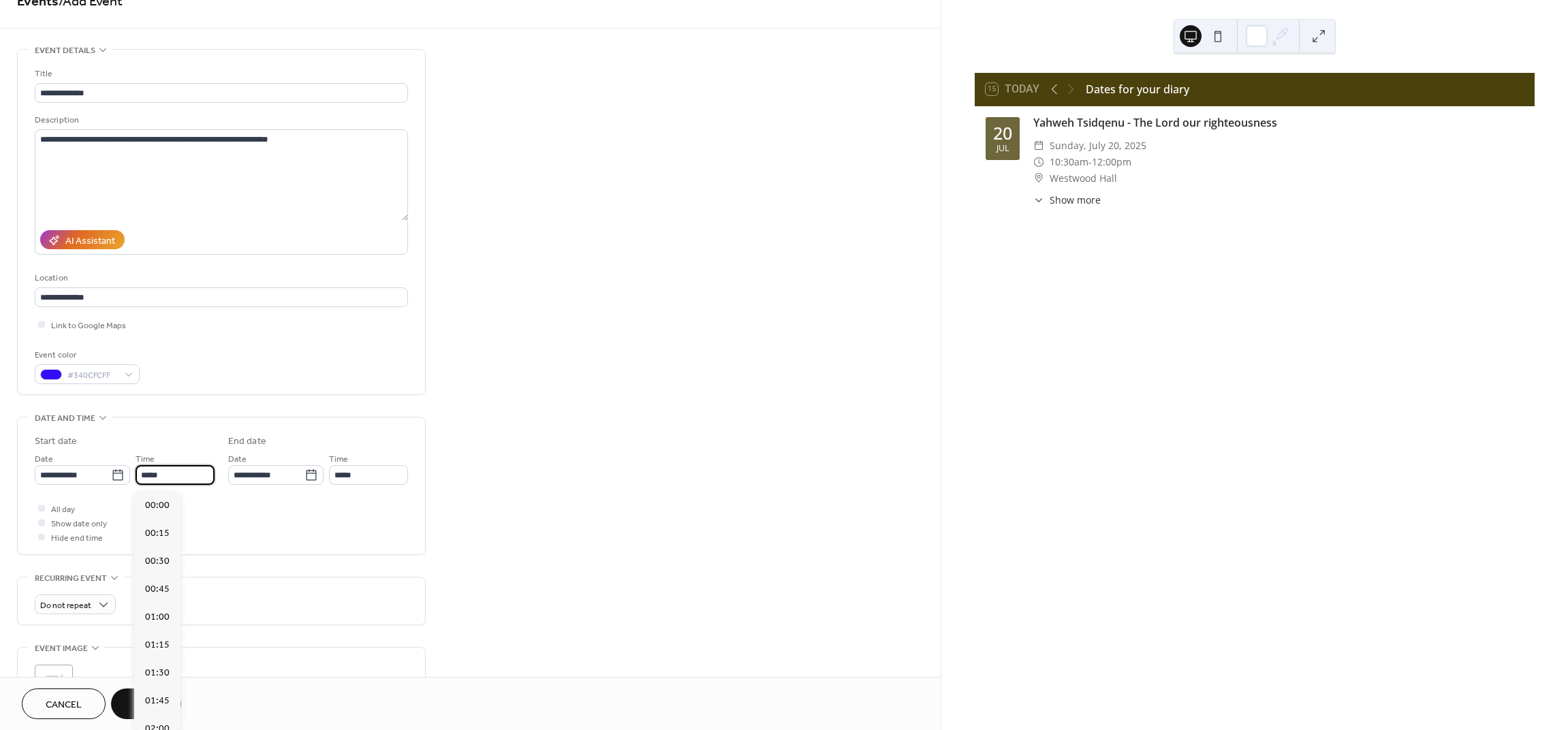 scroll, scrollTop: 1340, scrollLeft: 0, axis: vertical 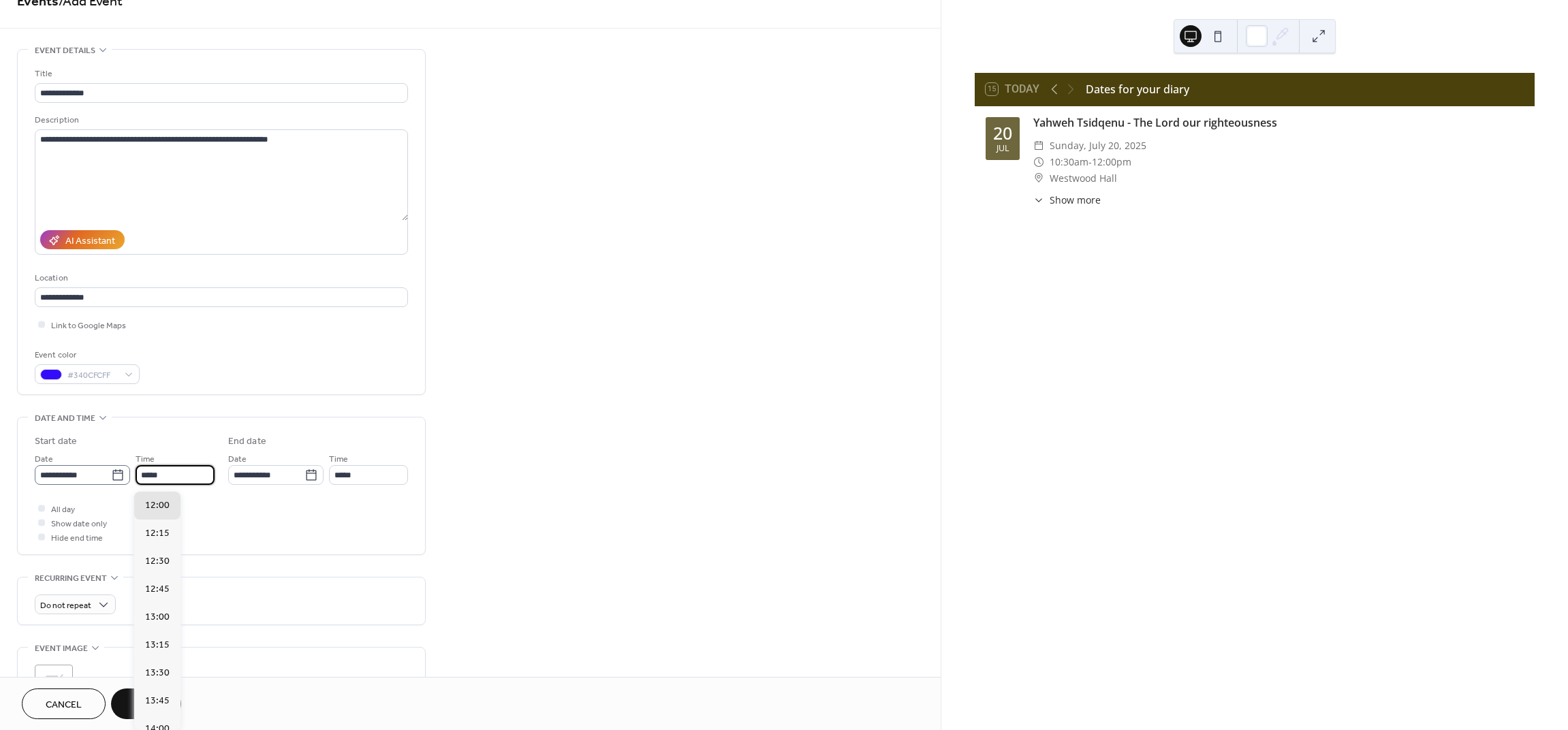 drag, startPoint x: 164, startPoint y: 477, endPoint x: 119, endPoint y: 475, distance: 45.04442 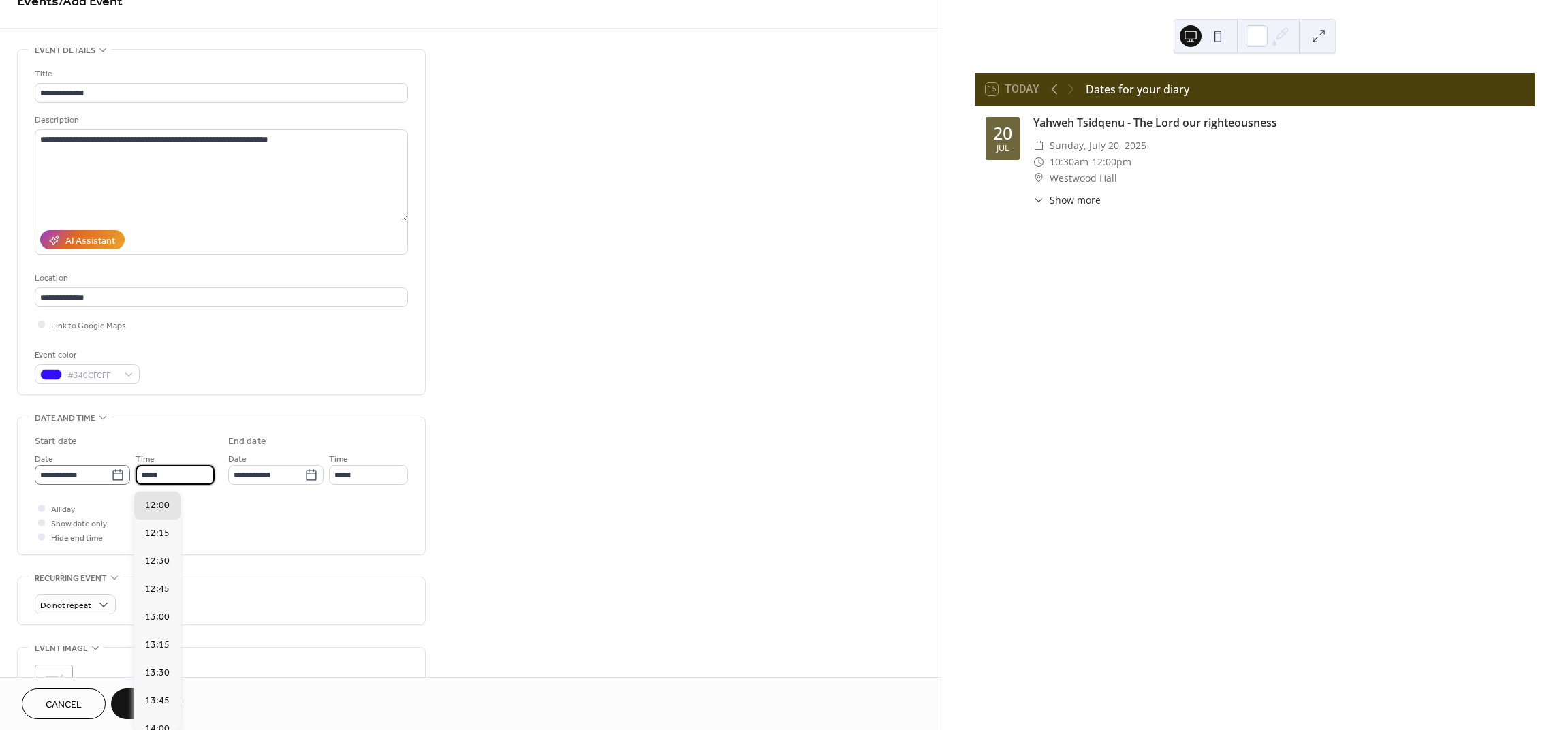click on "**********" at bounding box center (125, 468) 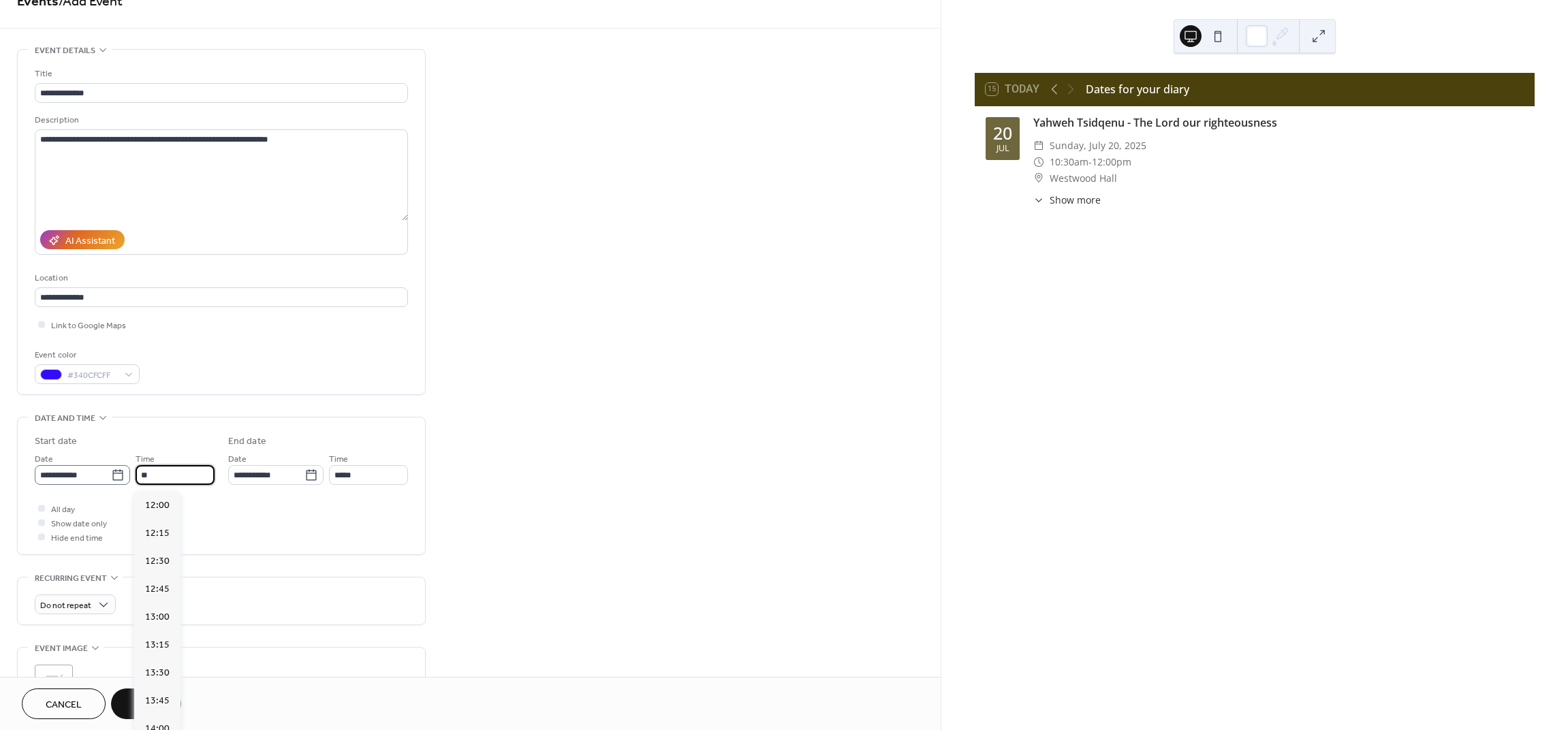 scroll, scrollTop: 1117, scrollLeft: 0, axis: vertical 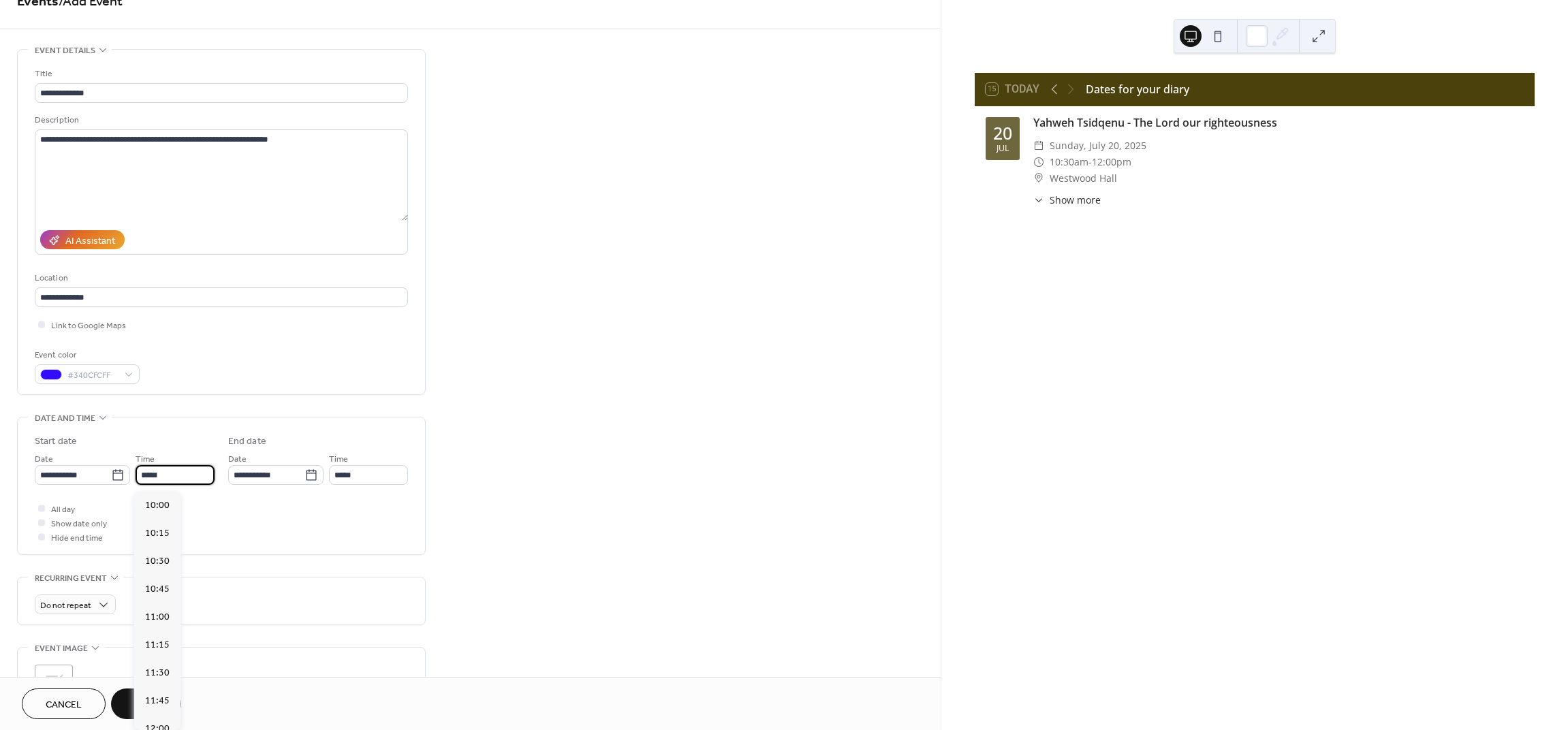 type on "*****" 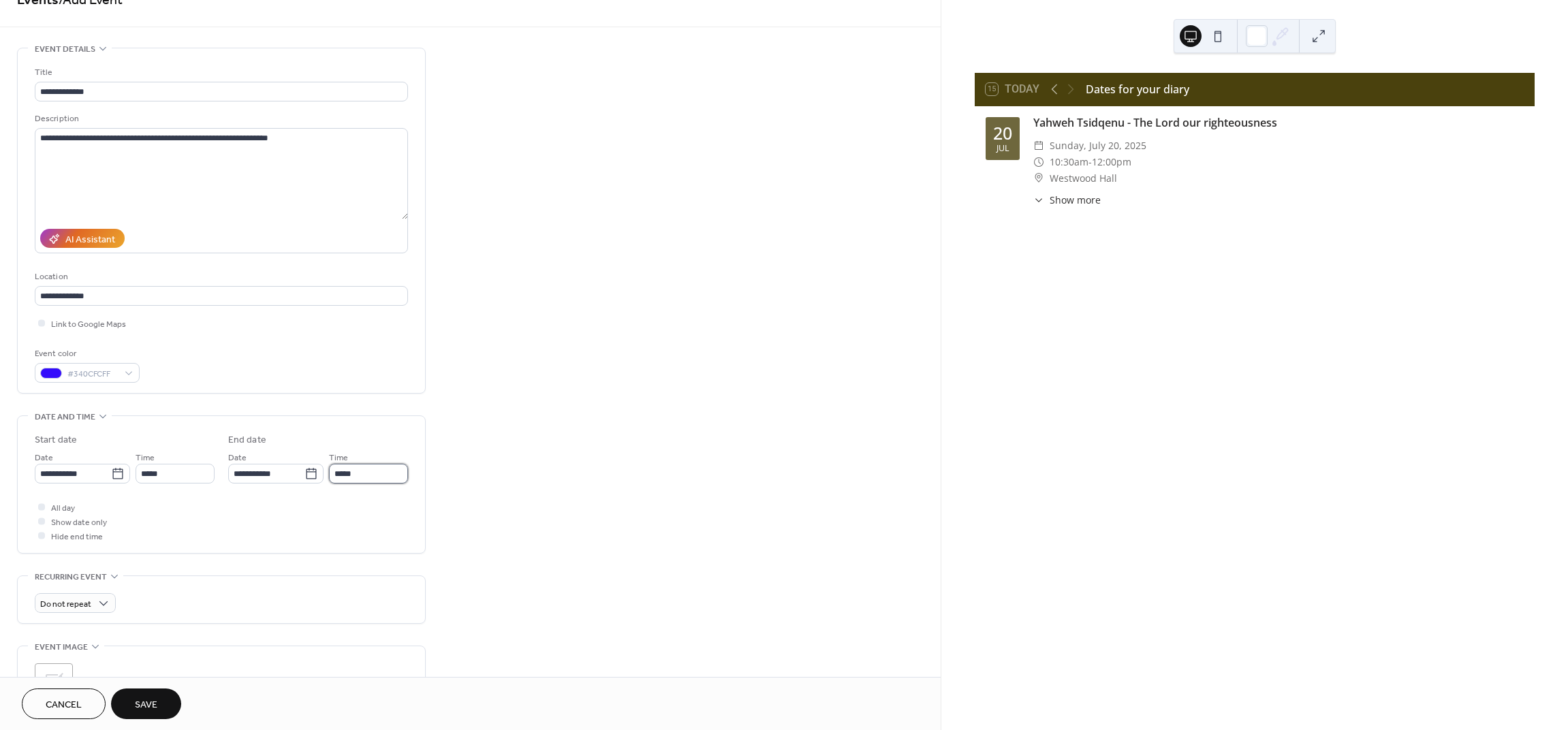scroll, scrollTop: 26, scrollLeft: 0, axis: vertical 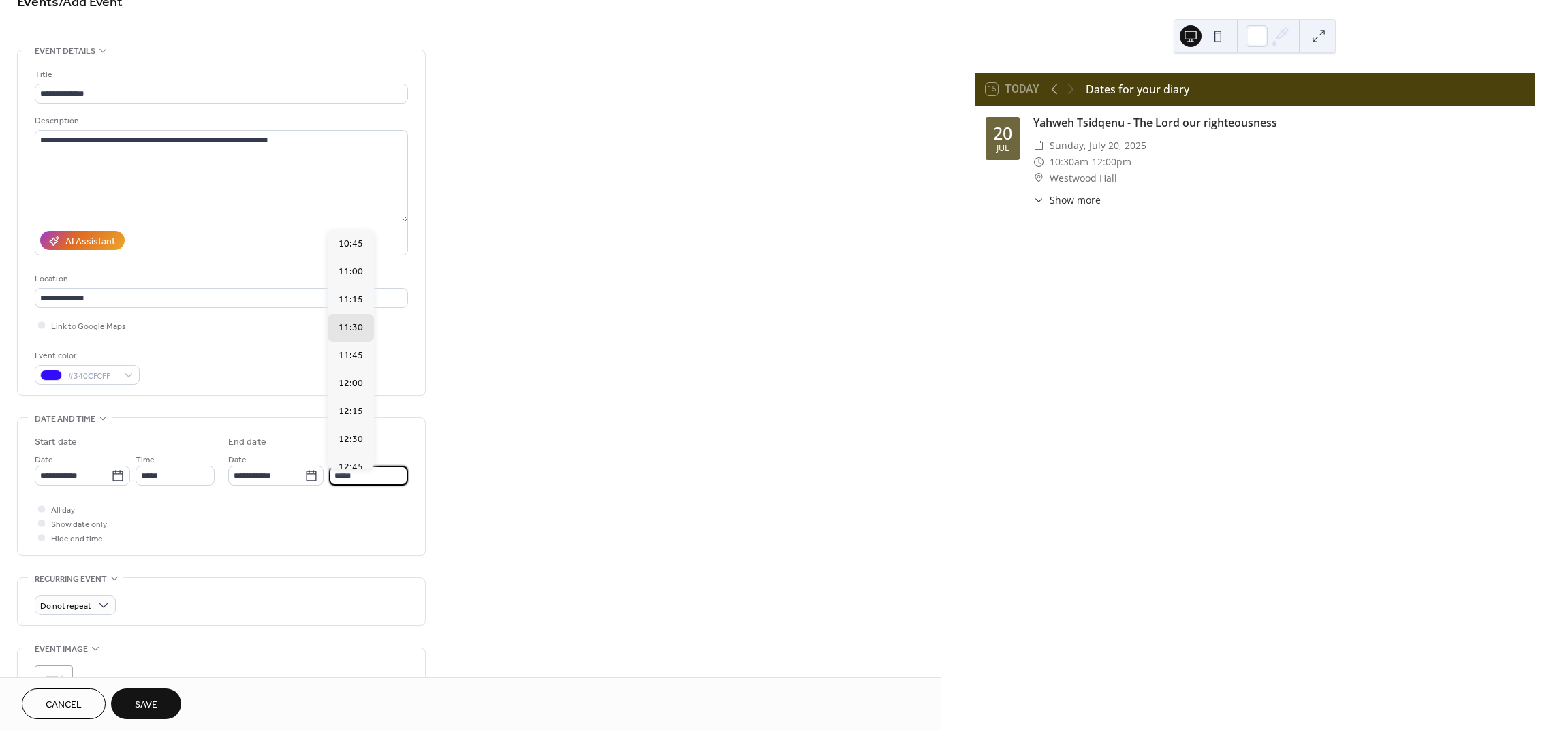 drag, startPoint x: 364, startPoint y: 475, endPoint x: 326, endPoint y: 475, distance: 38 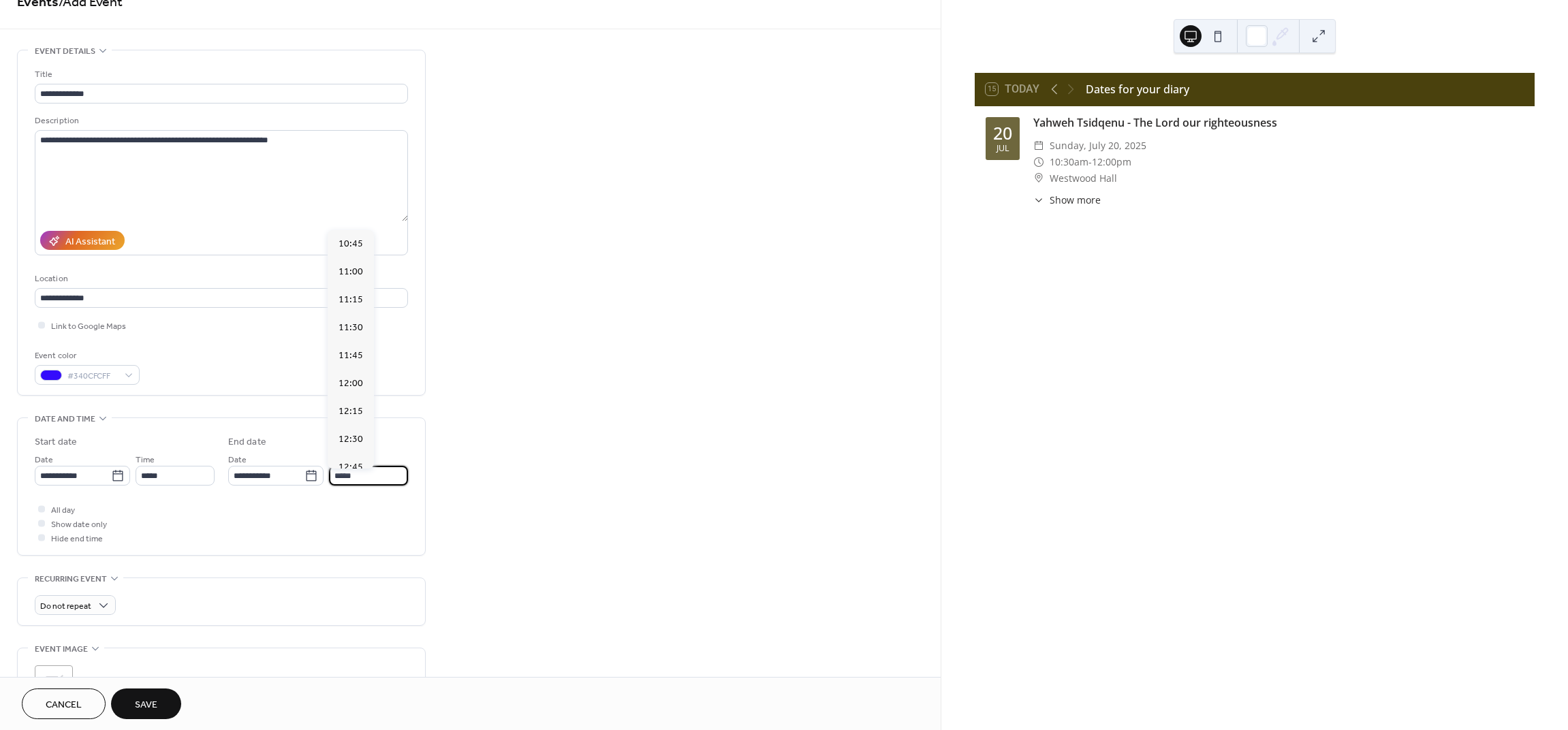 click on "All day Show date only Hide end time" at bounding box center [221, 523] 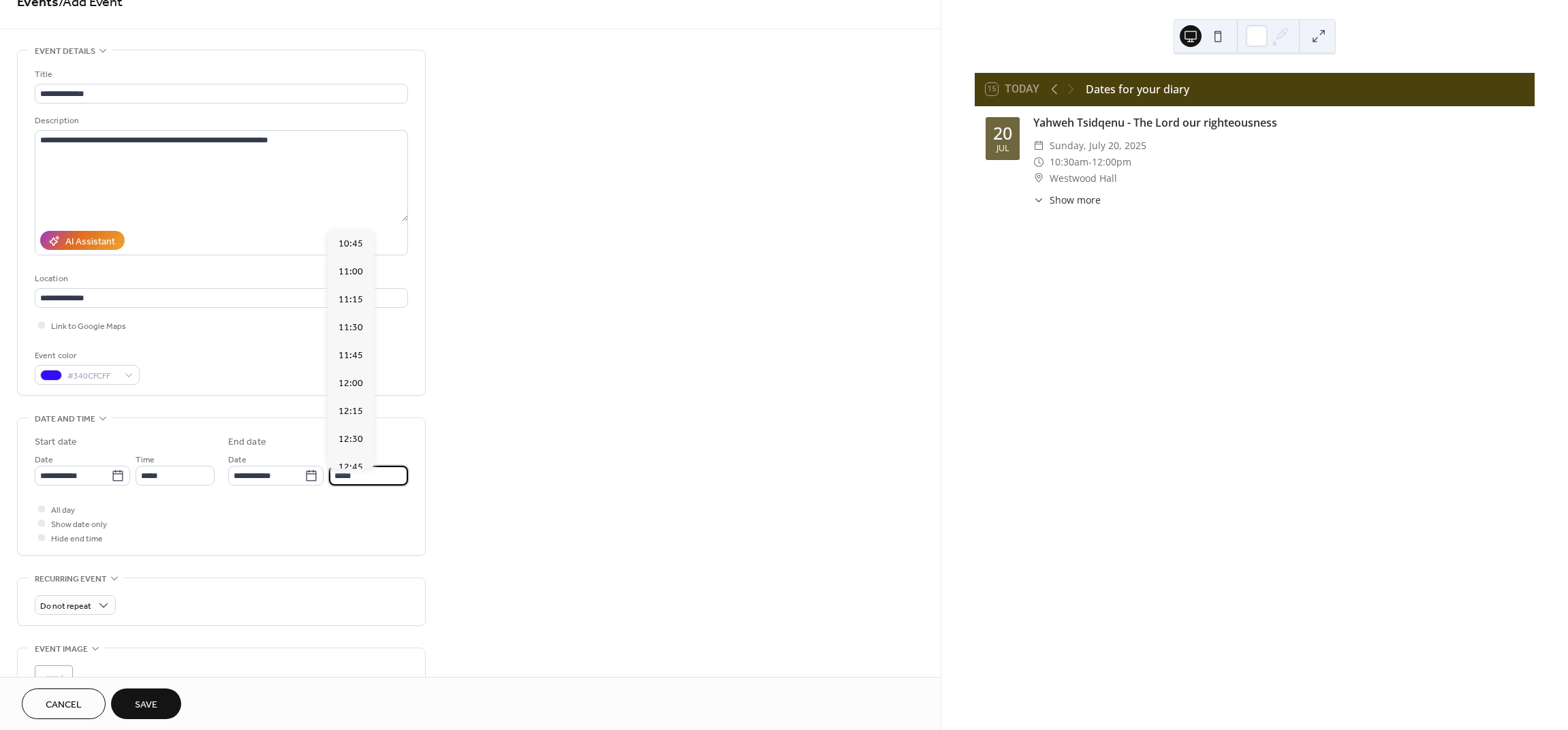 type on "*****" 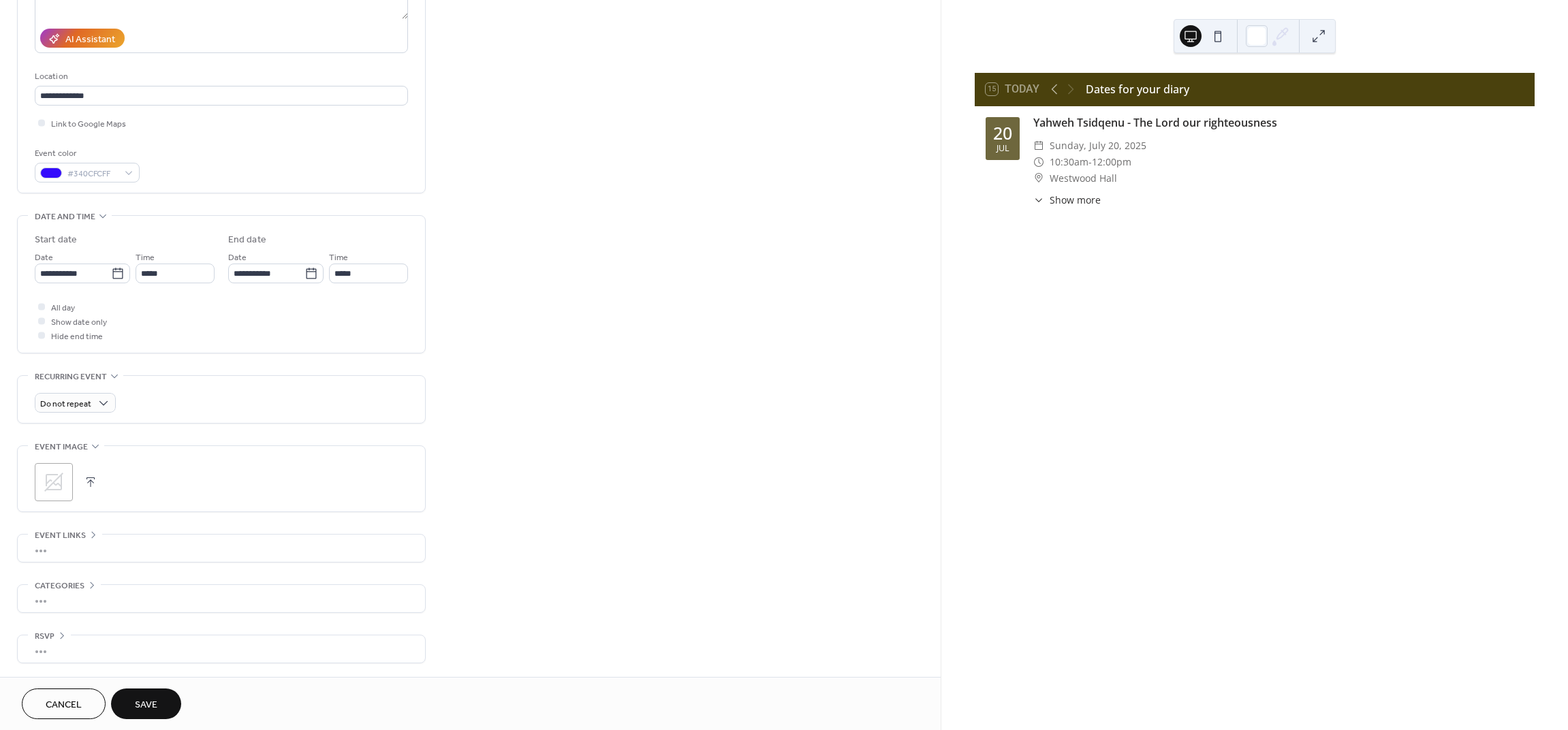 scroll, scrollTop: 232, scrollLeft: 0, axis: vertical 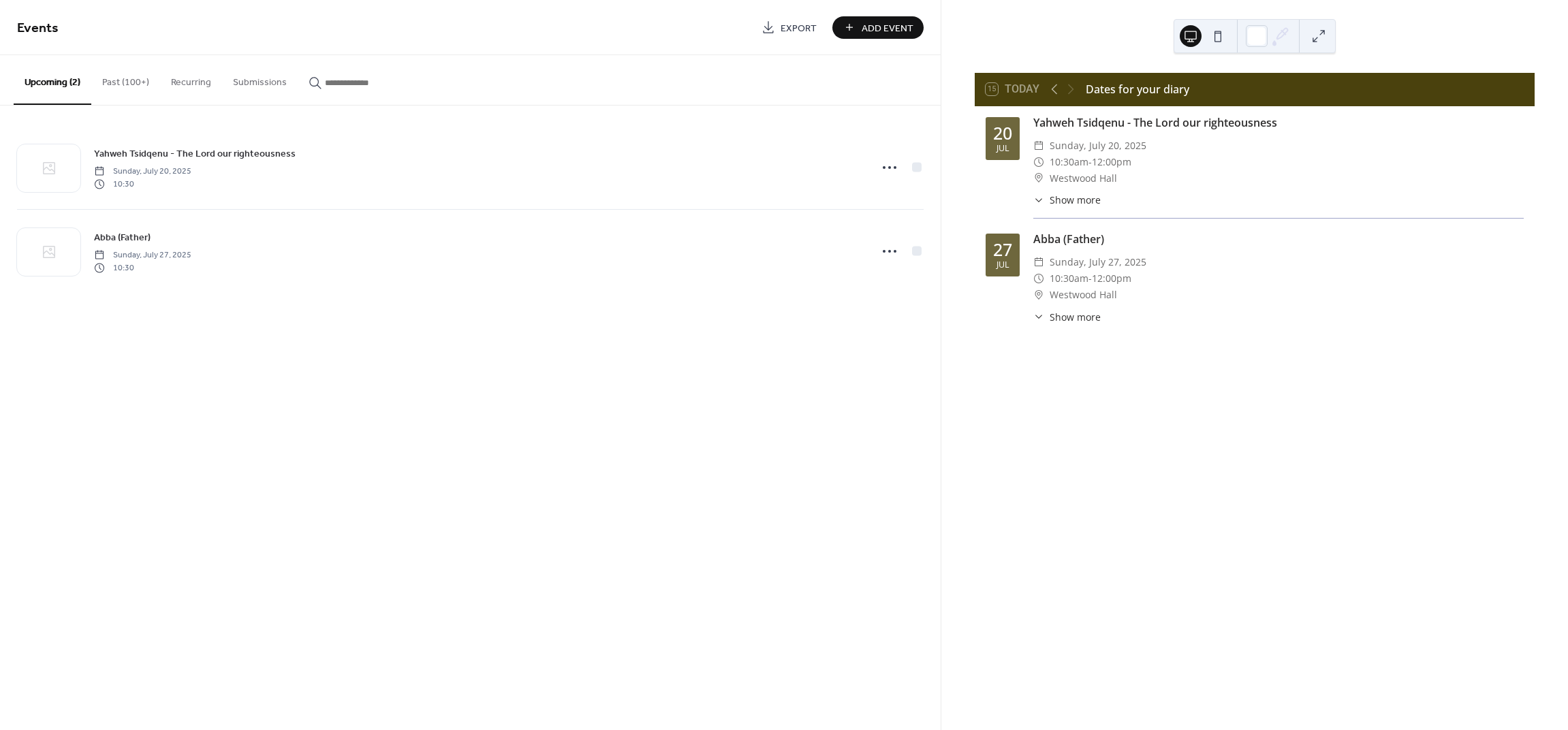 click on "Add Event" at bounding box center [888, 28] 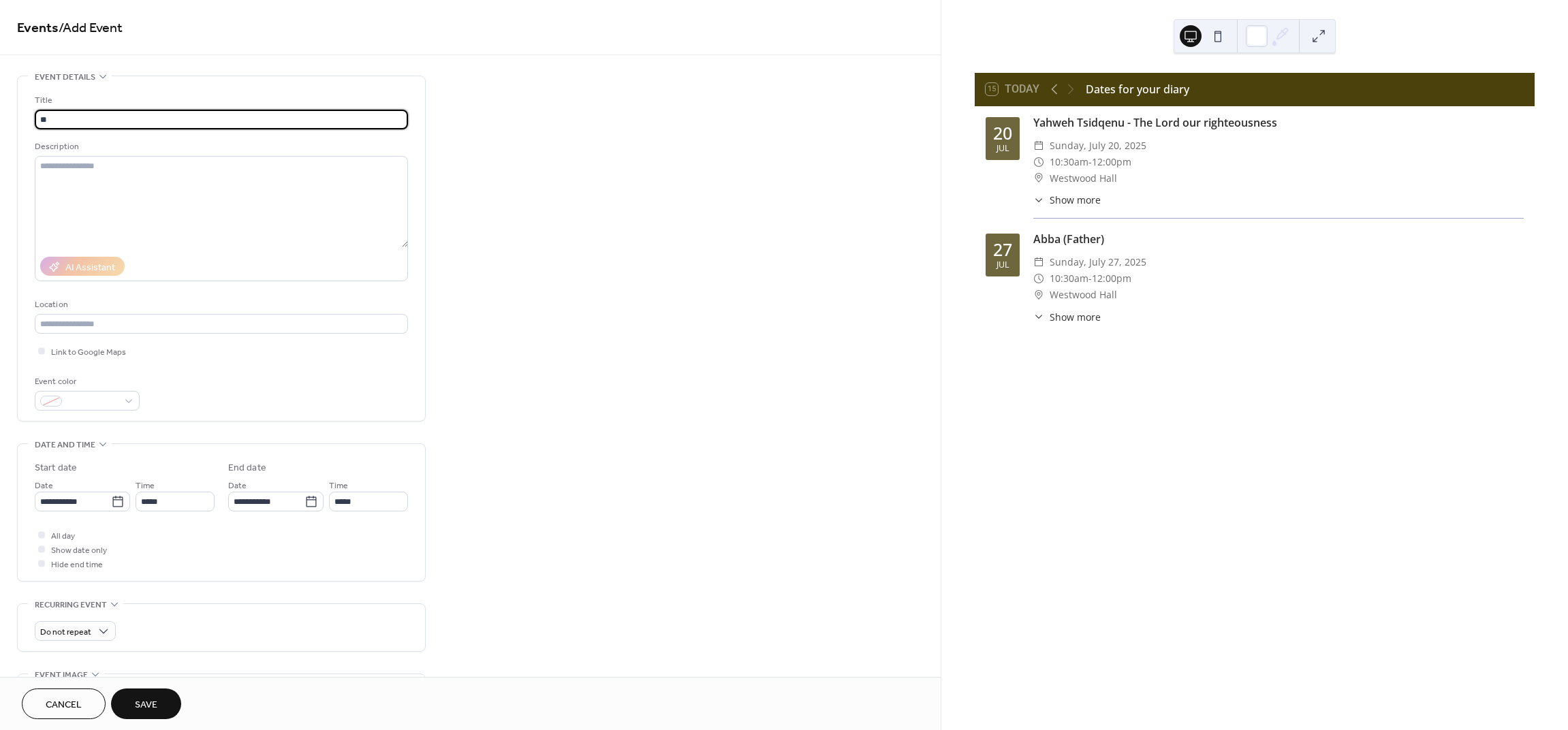type on "*" 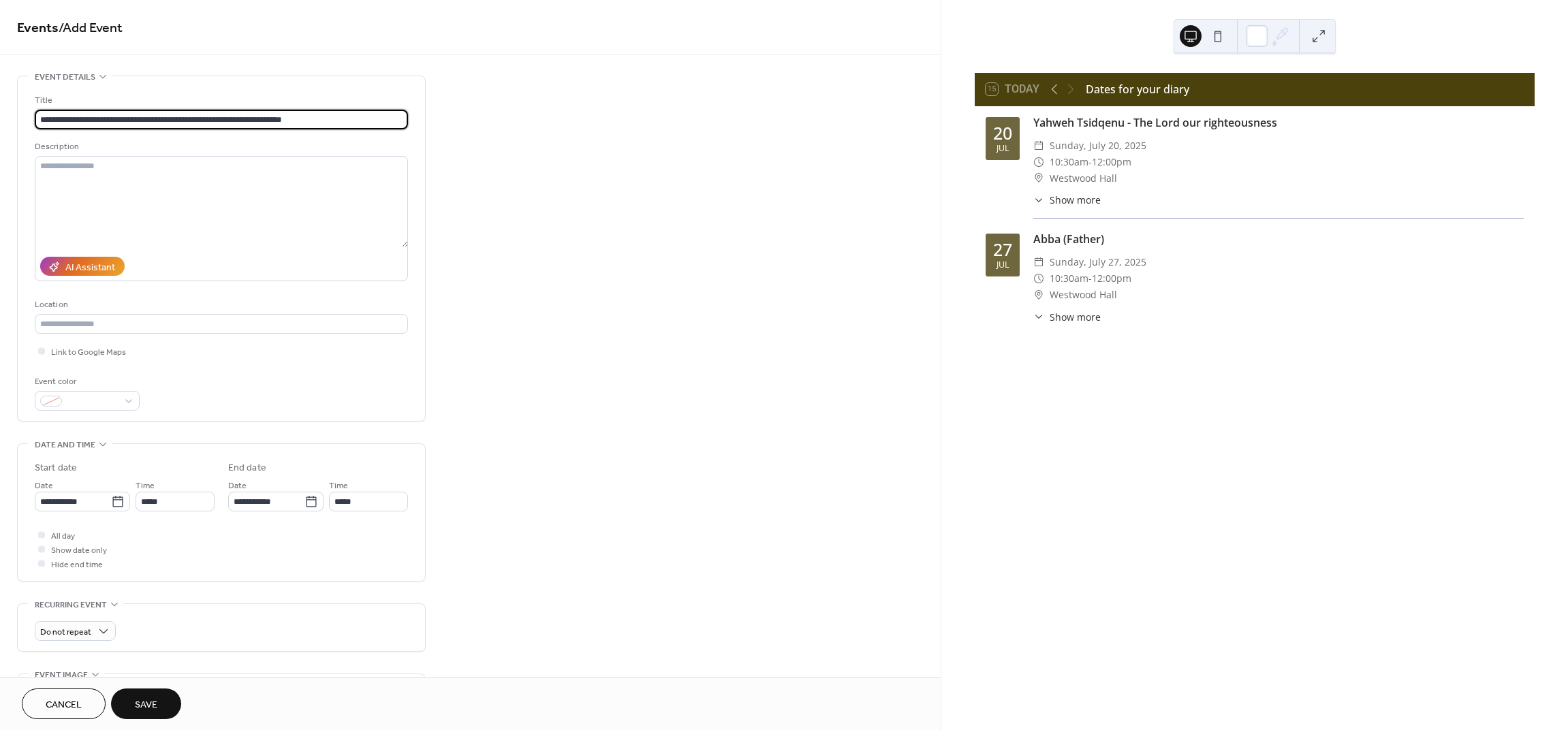 scroll, scrollTop: 7, scrollLeft: 0, axis: vertical 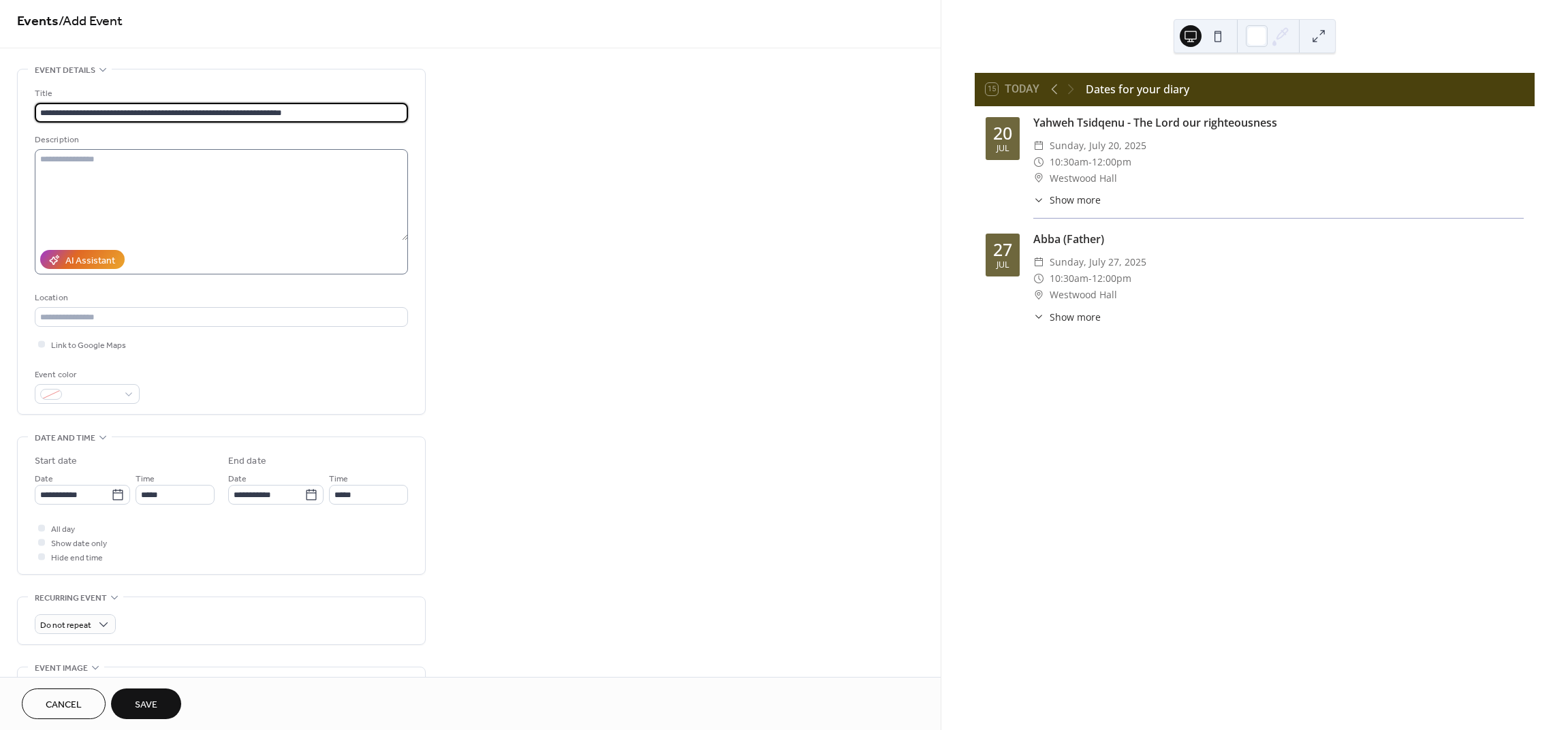 type on "**********" 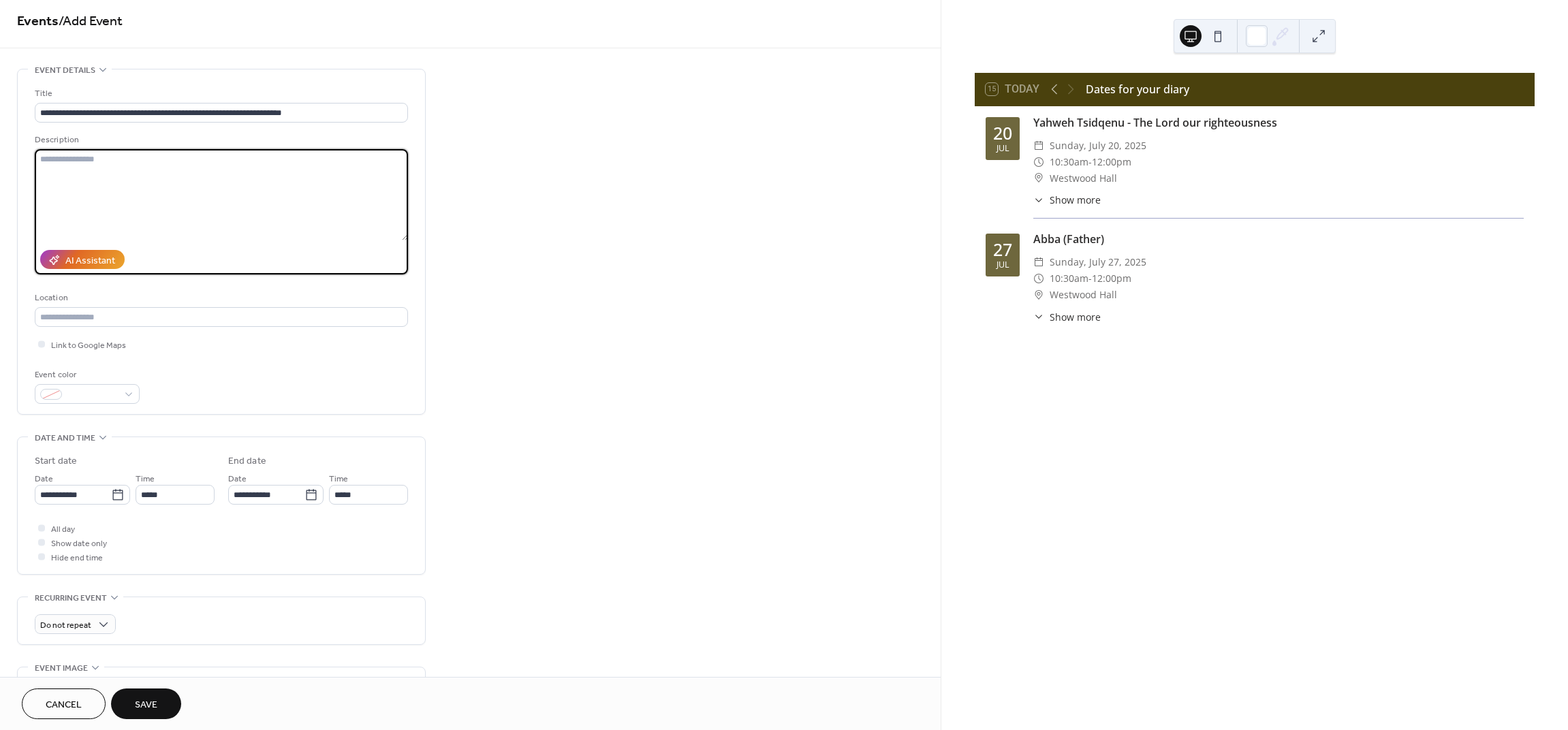 click at bounding box center [221, 195] 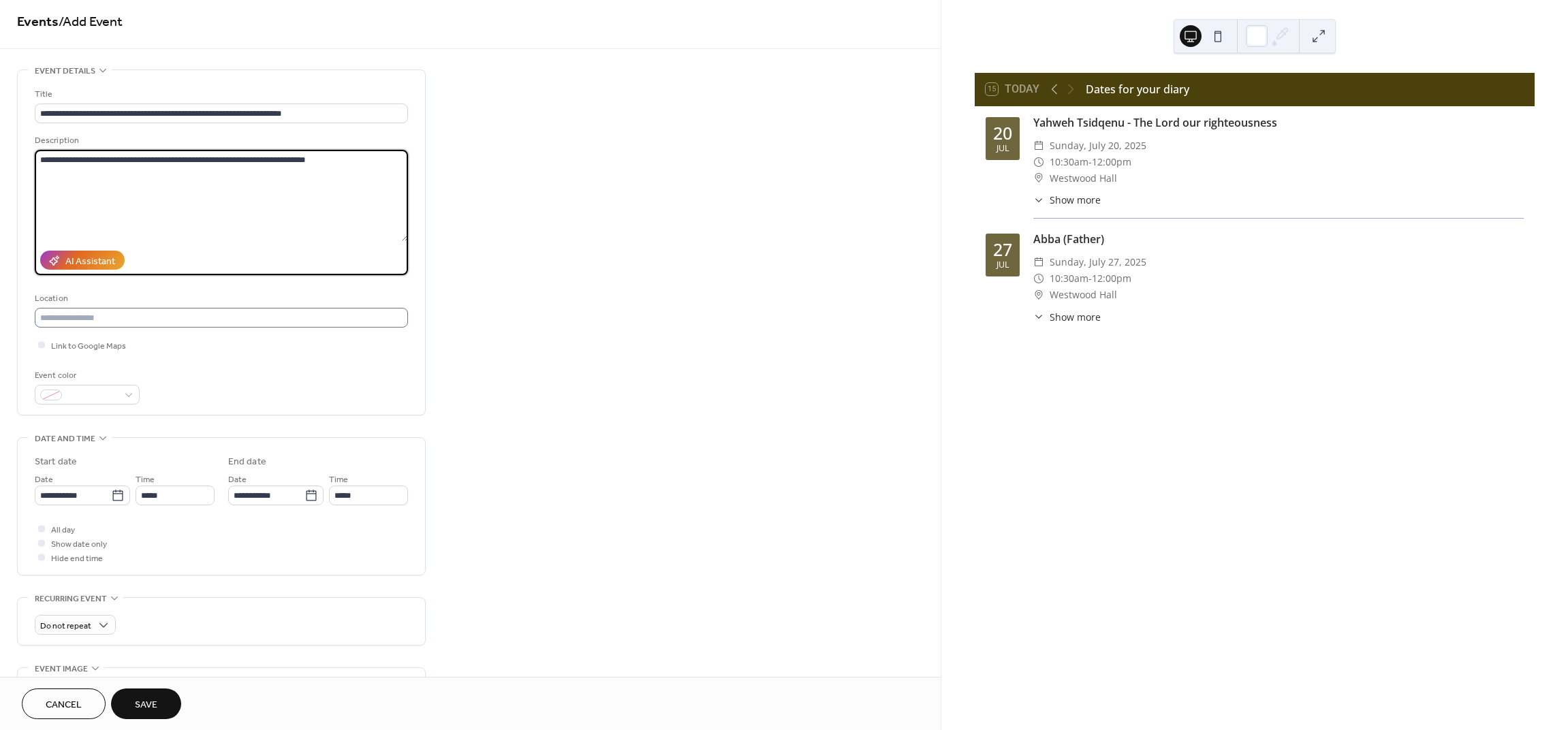 type on "**********" 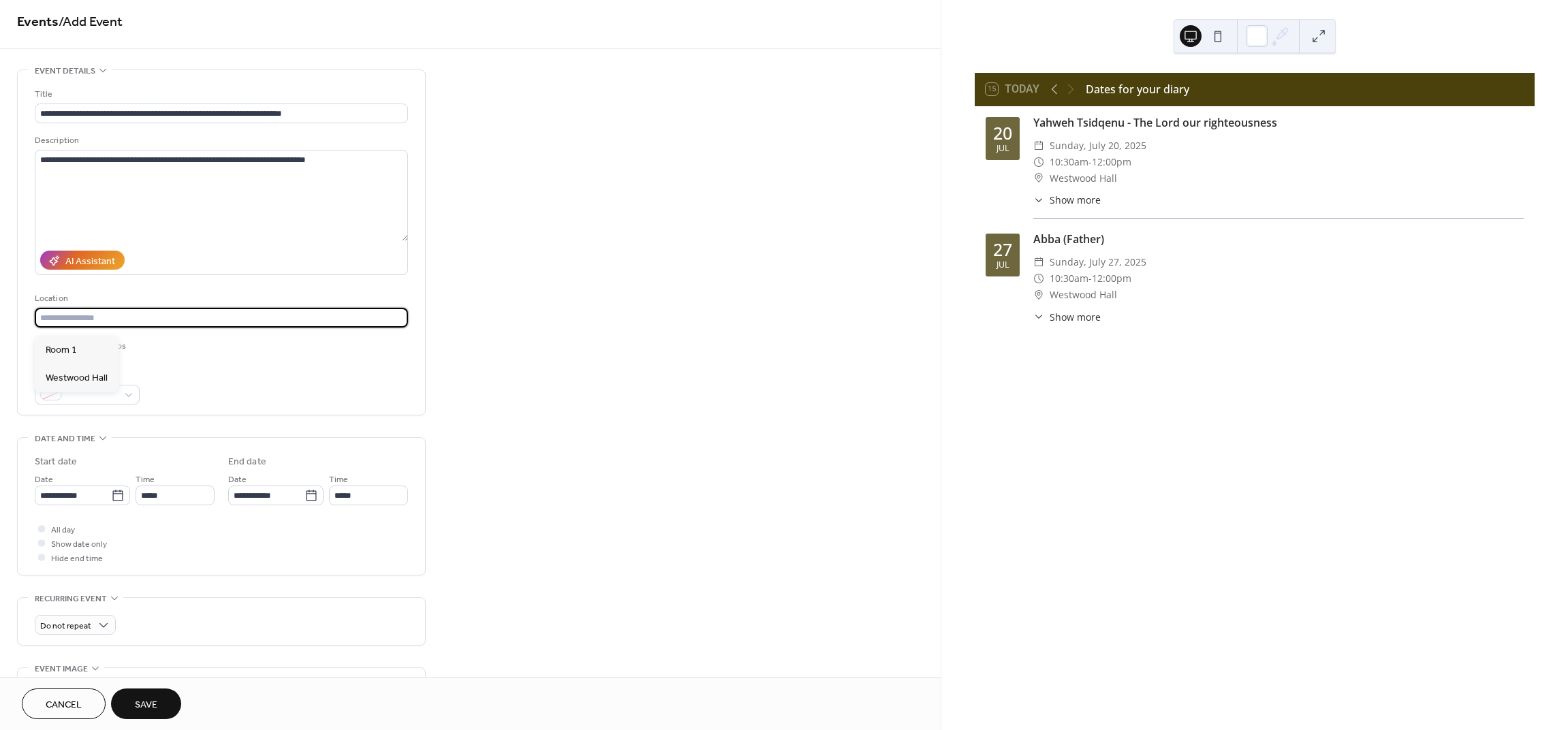 scroll, scrollTop: 1, scrollLeft: 0, axis: vertical 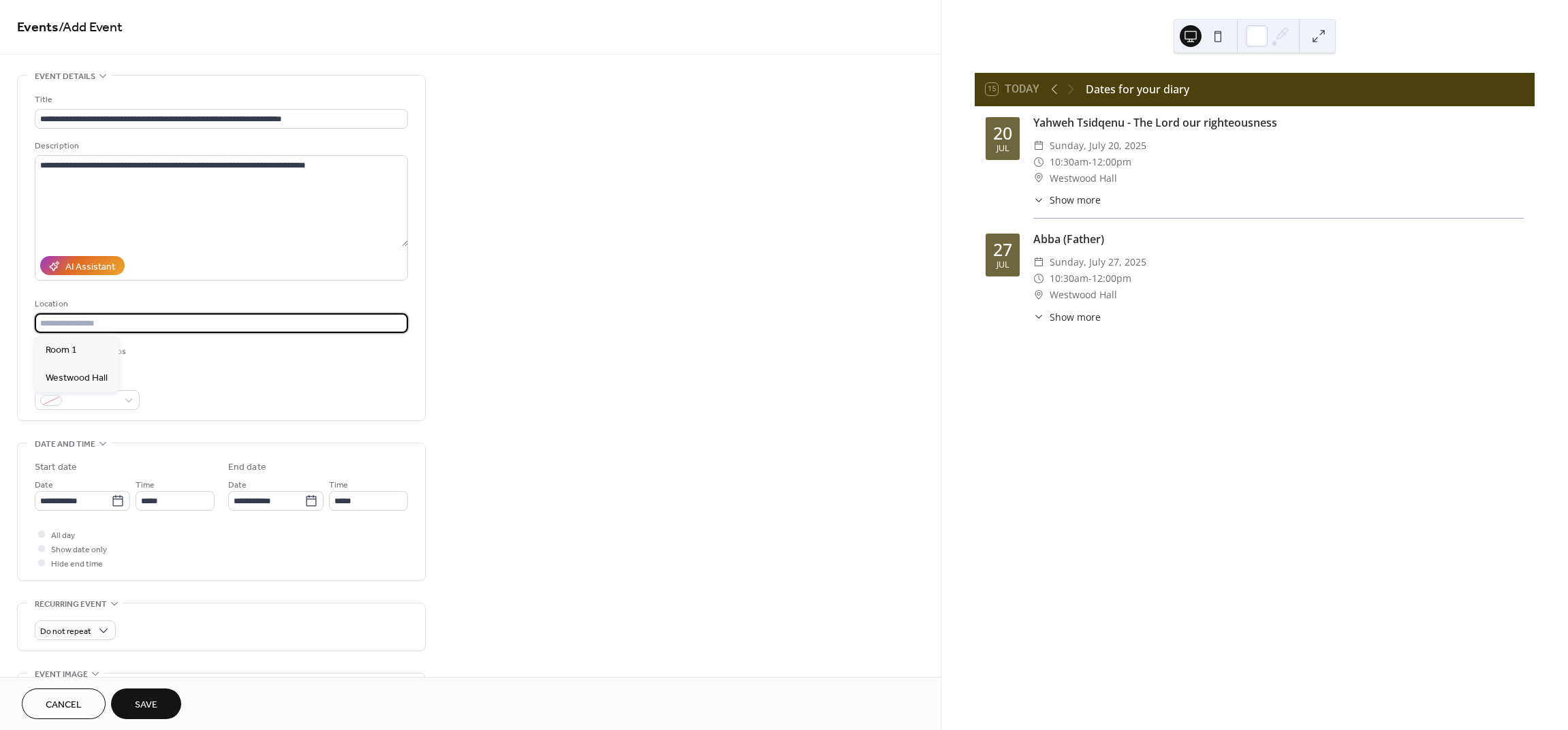 drag, startPoint x: 47, startPoint y: 311, endPoint x: 50, endPoint y: 324, distance: 13.341664 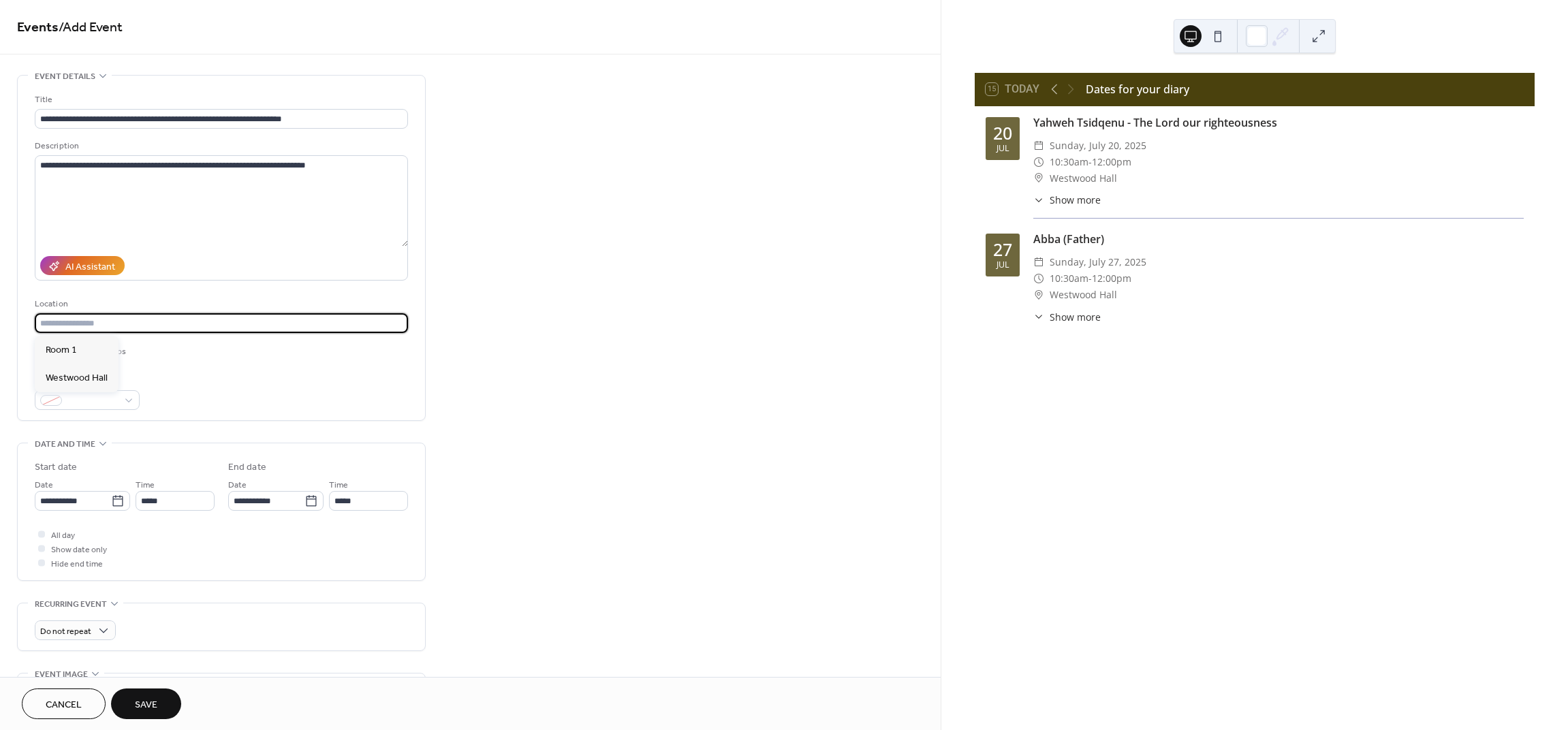 click on "Location" at bounding box center (221, 315) 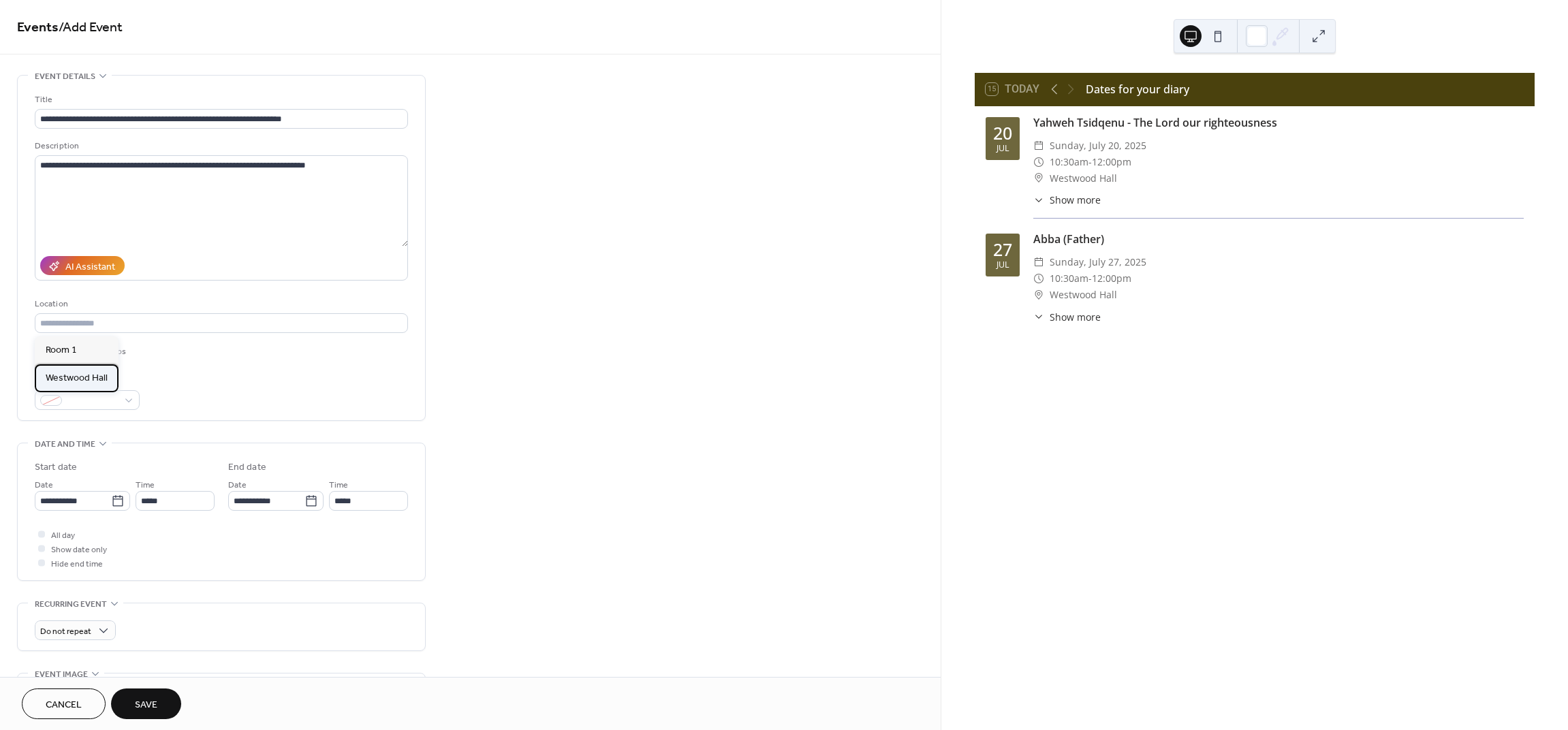click on "Westwood Hall" at bounding box center (76, 378) 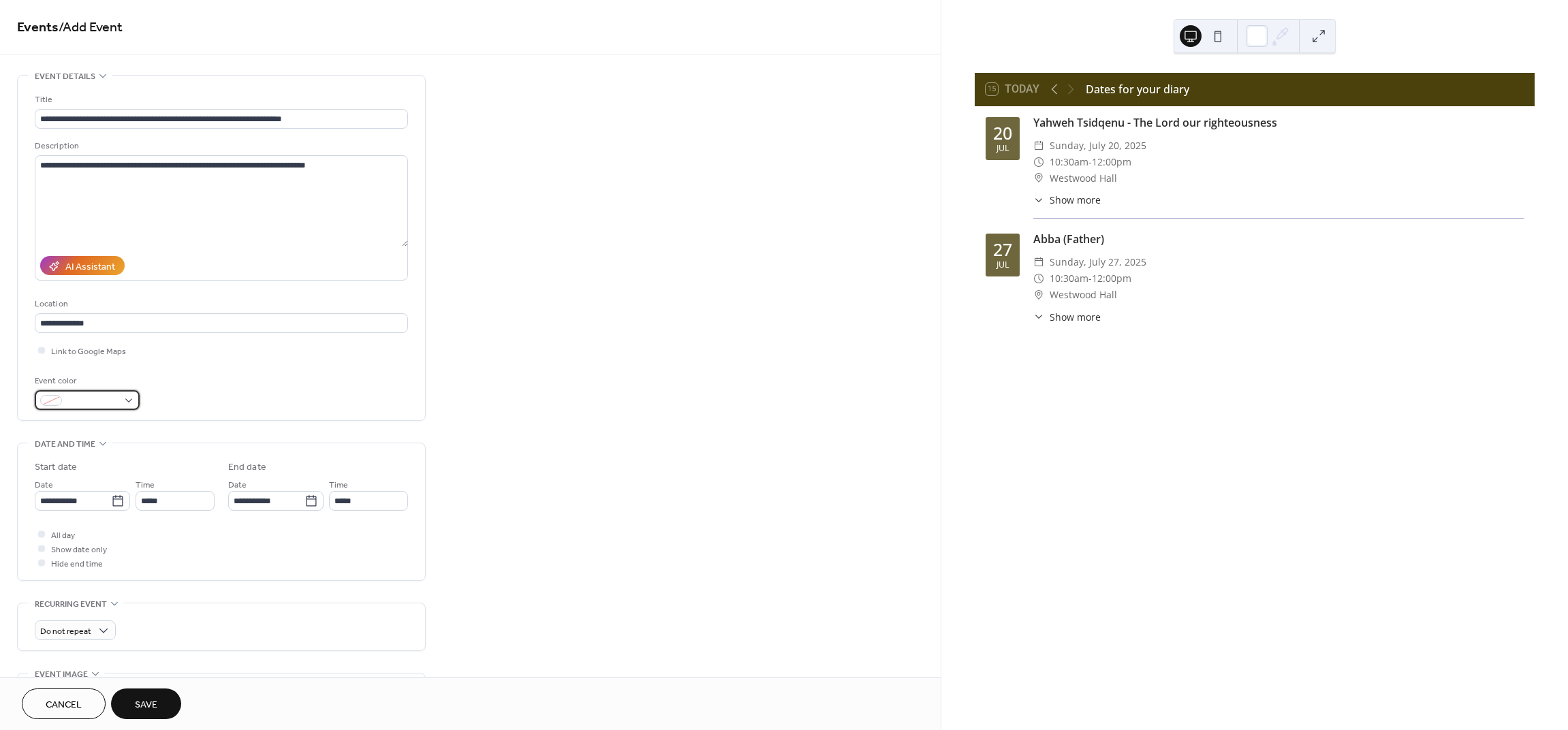 click at bounding box center (87, 400) 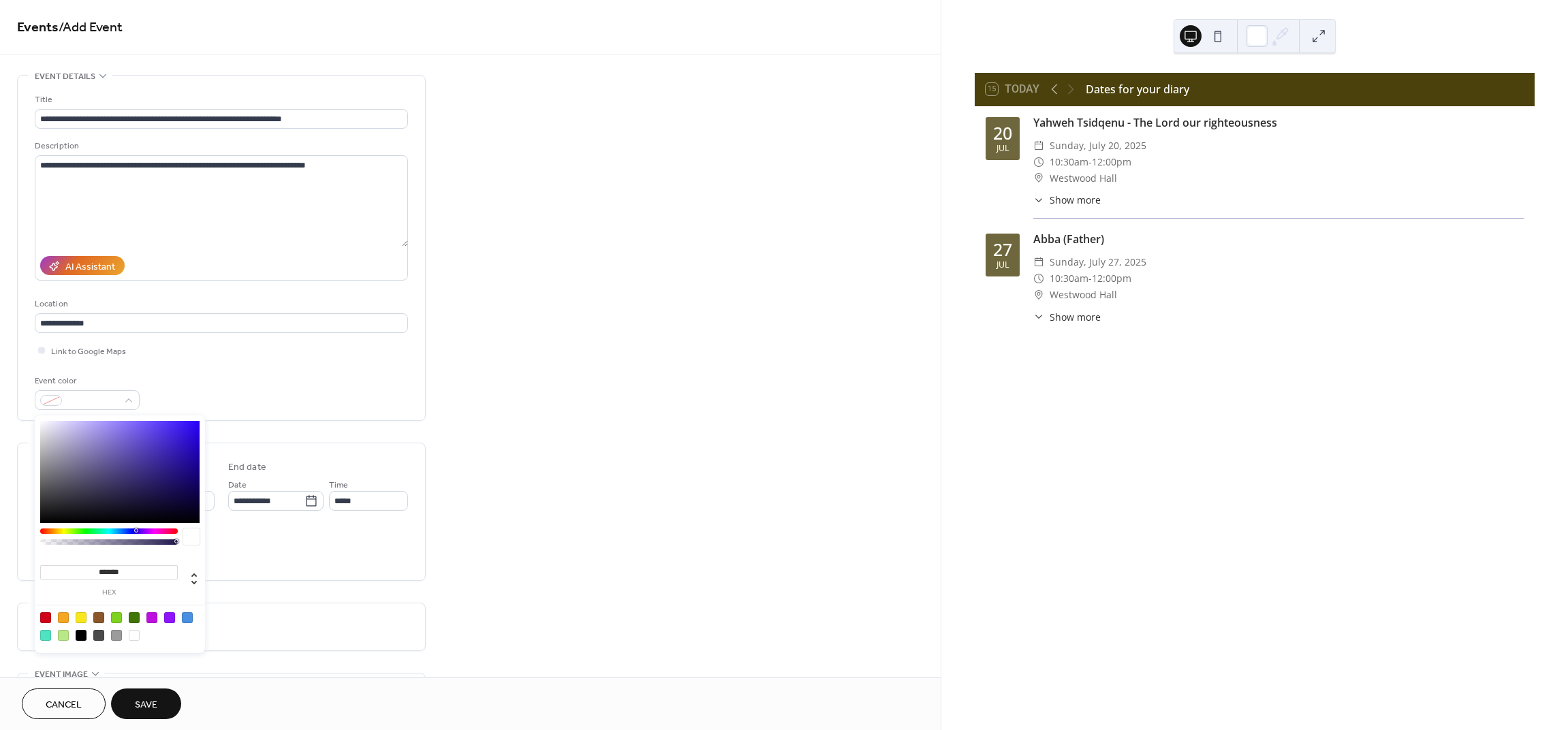 type on "*******" 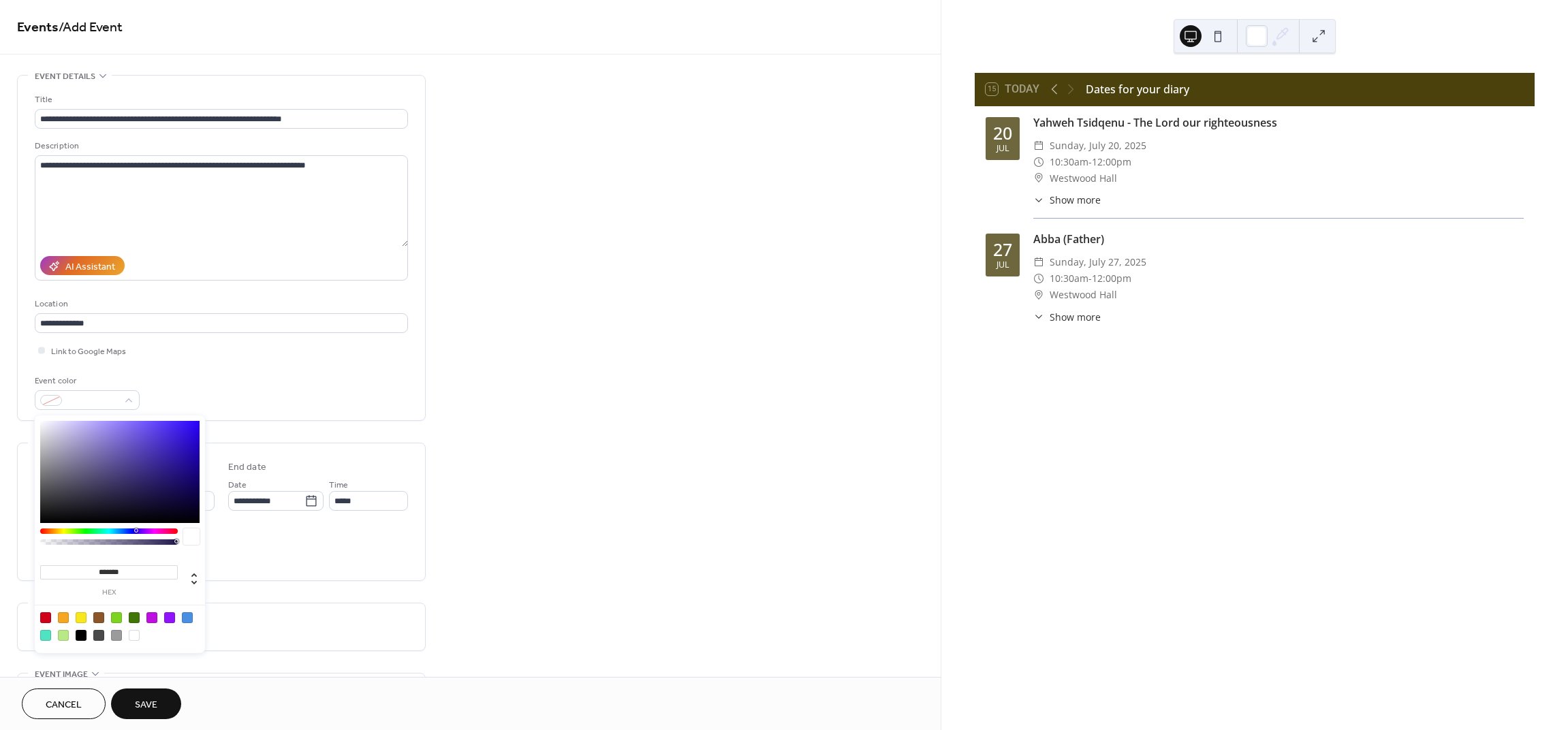 click at bounding box center [120, 472] 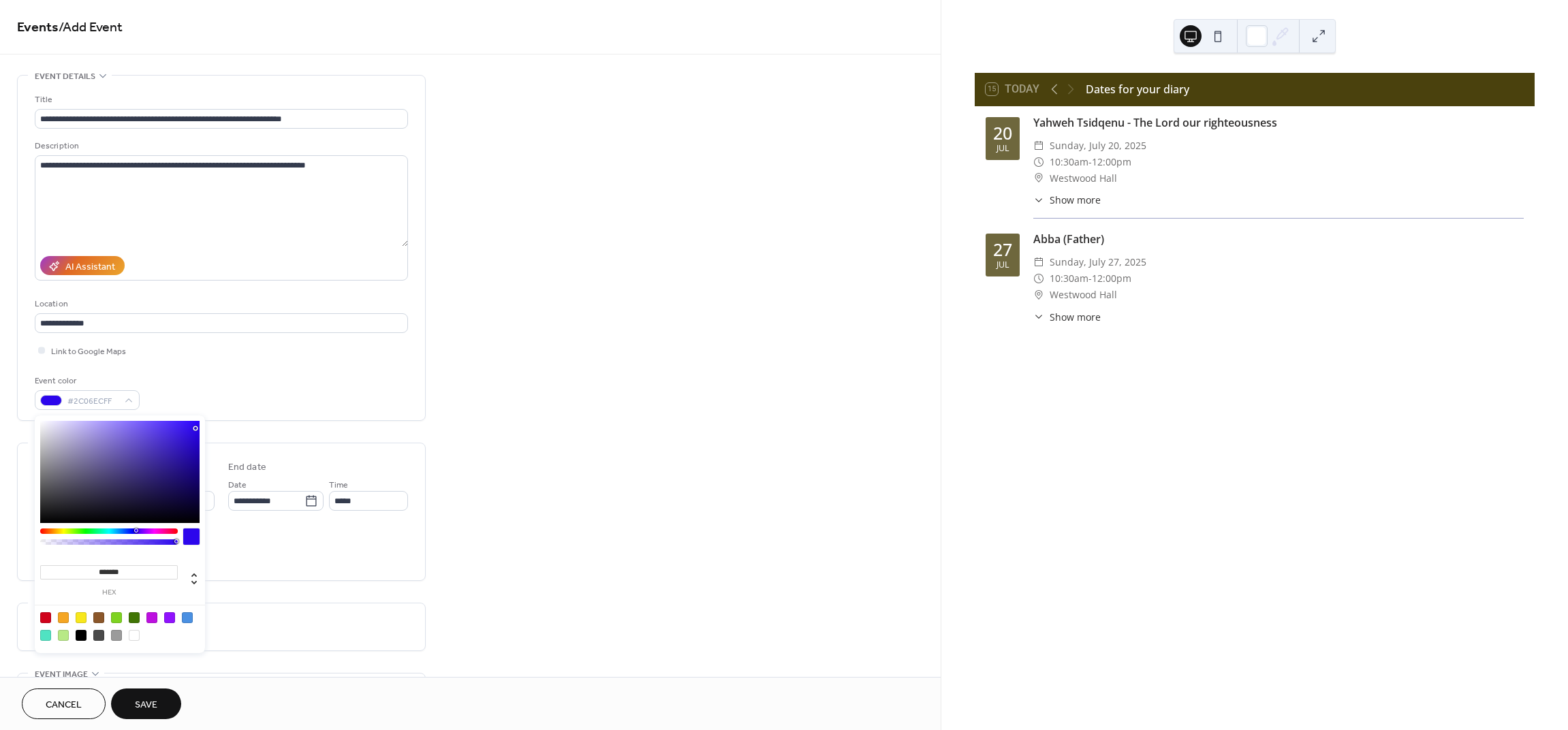 click on "All day Show date only Hide end time" at bounding box center (221, 548) 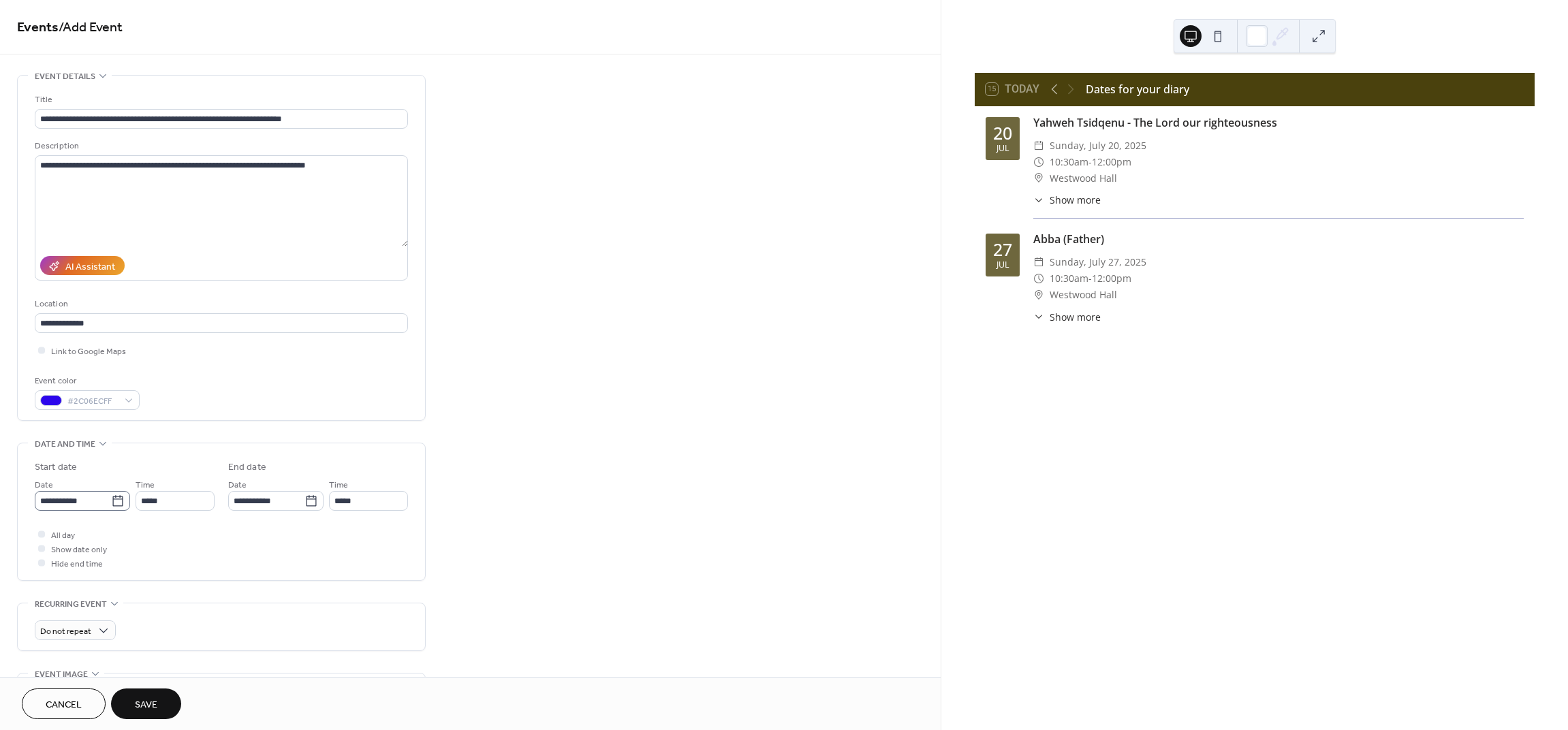 click 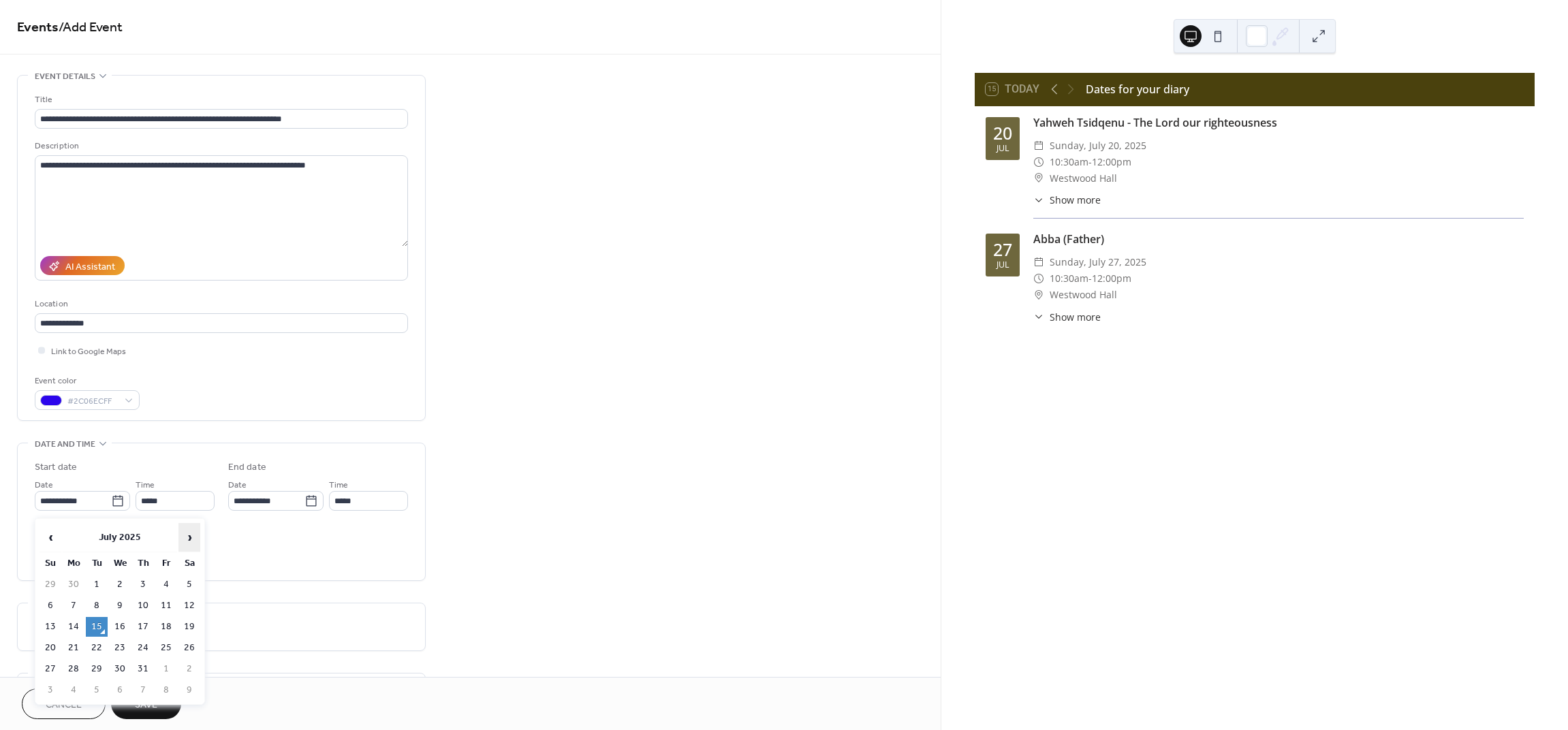 click on "›" at bounding box center (189, 537) 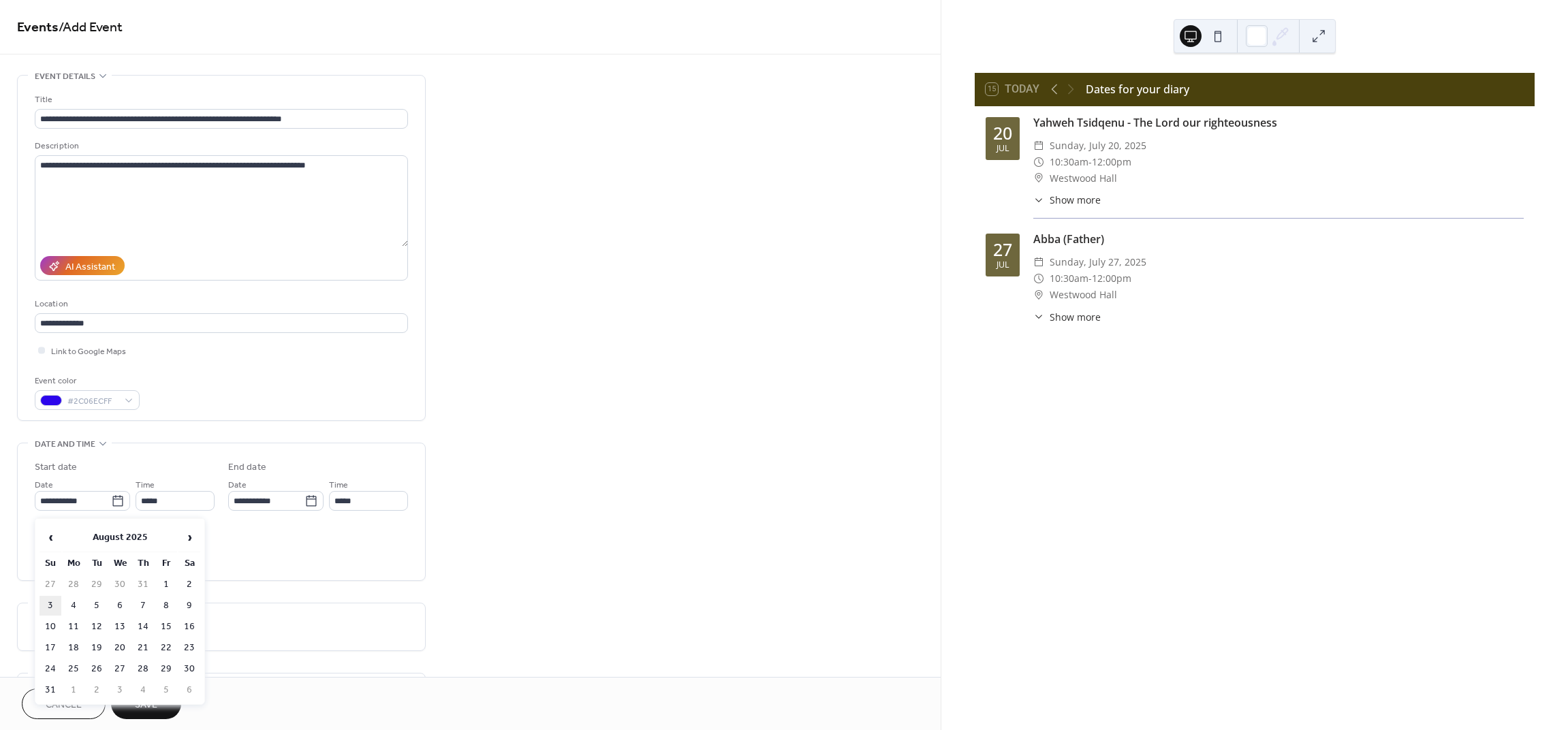 click on "3" at bounding box center [50, 605] 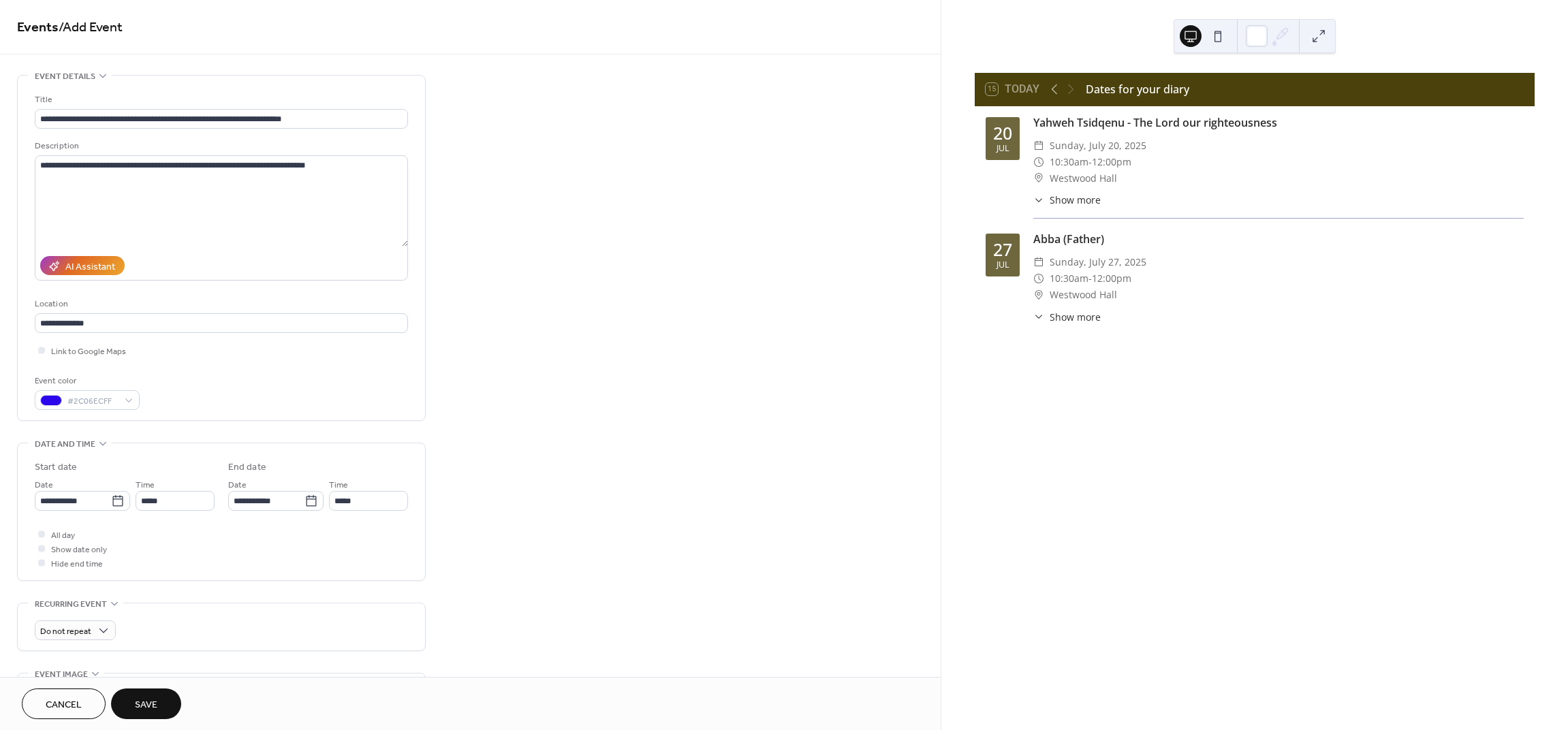 type on "**********" 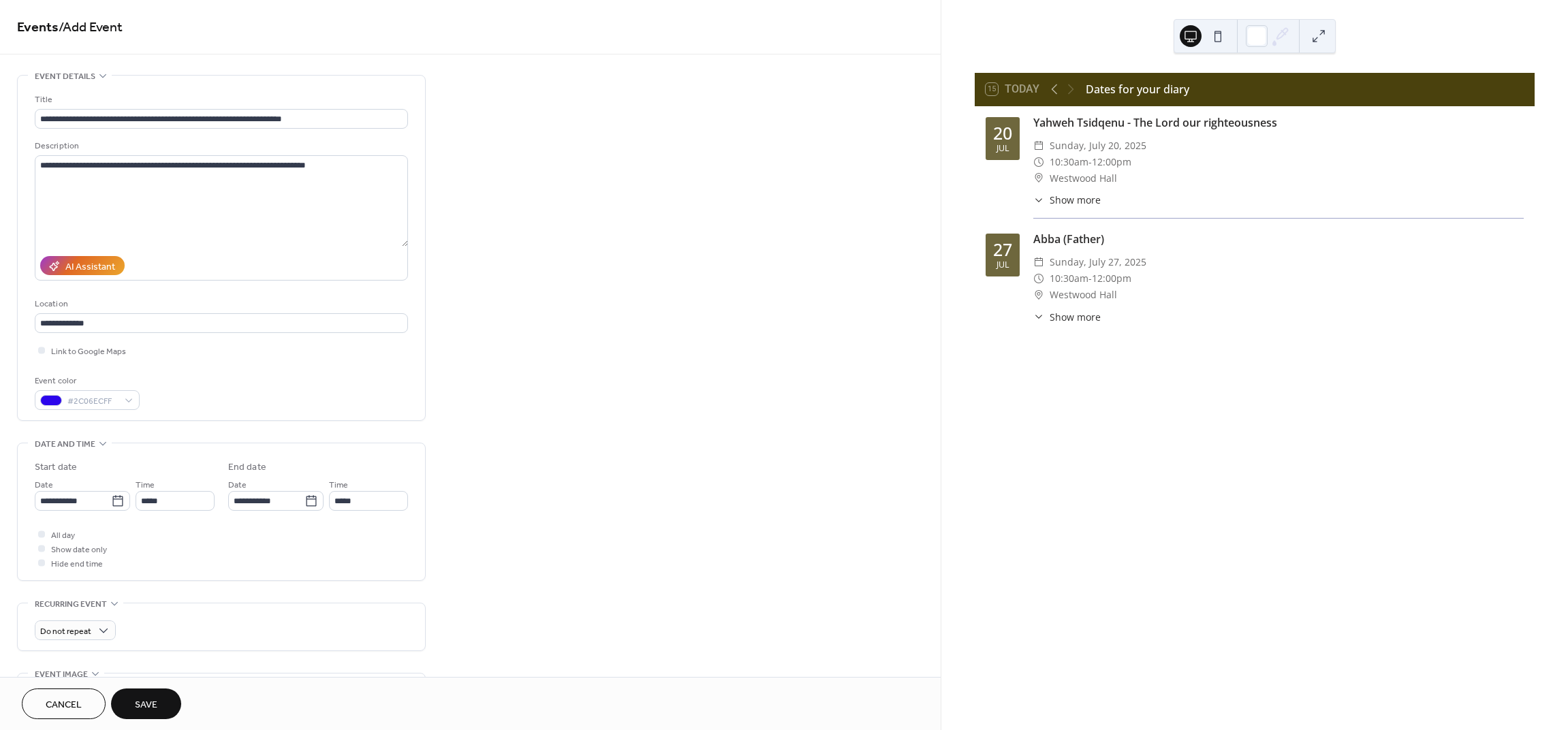 type on "**********" 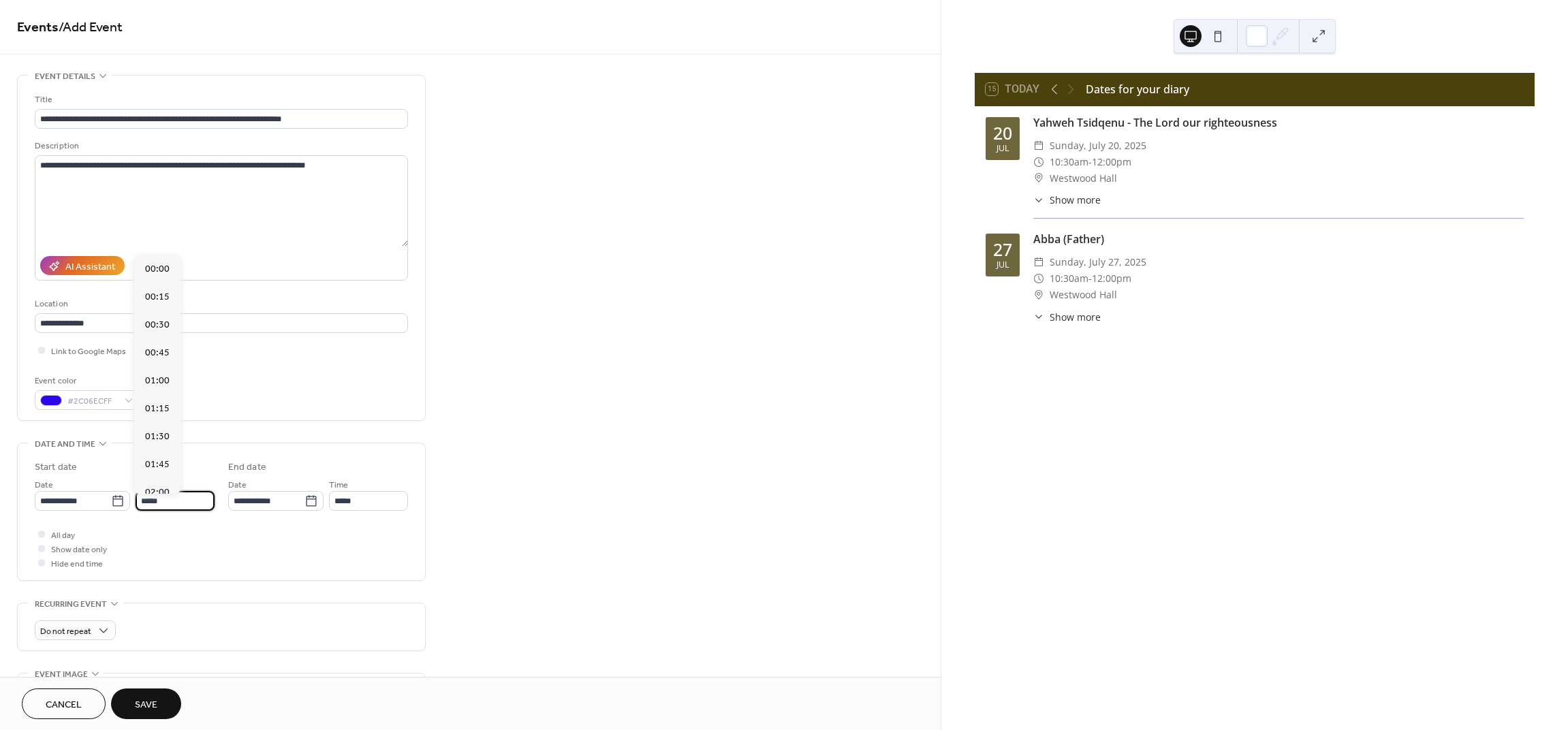 click on "*****" at bounding box center (175, 501) 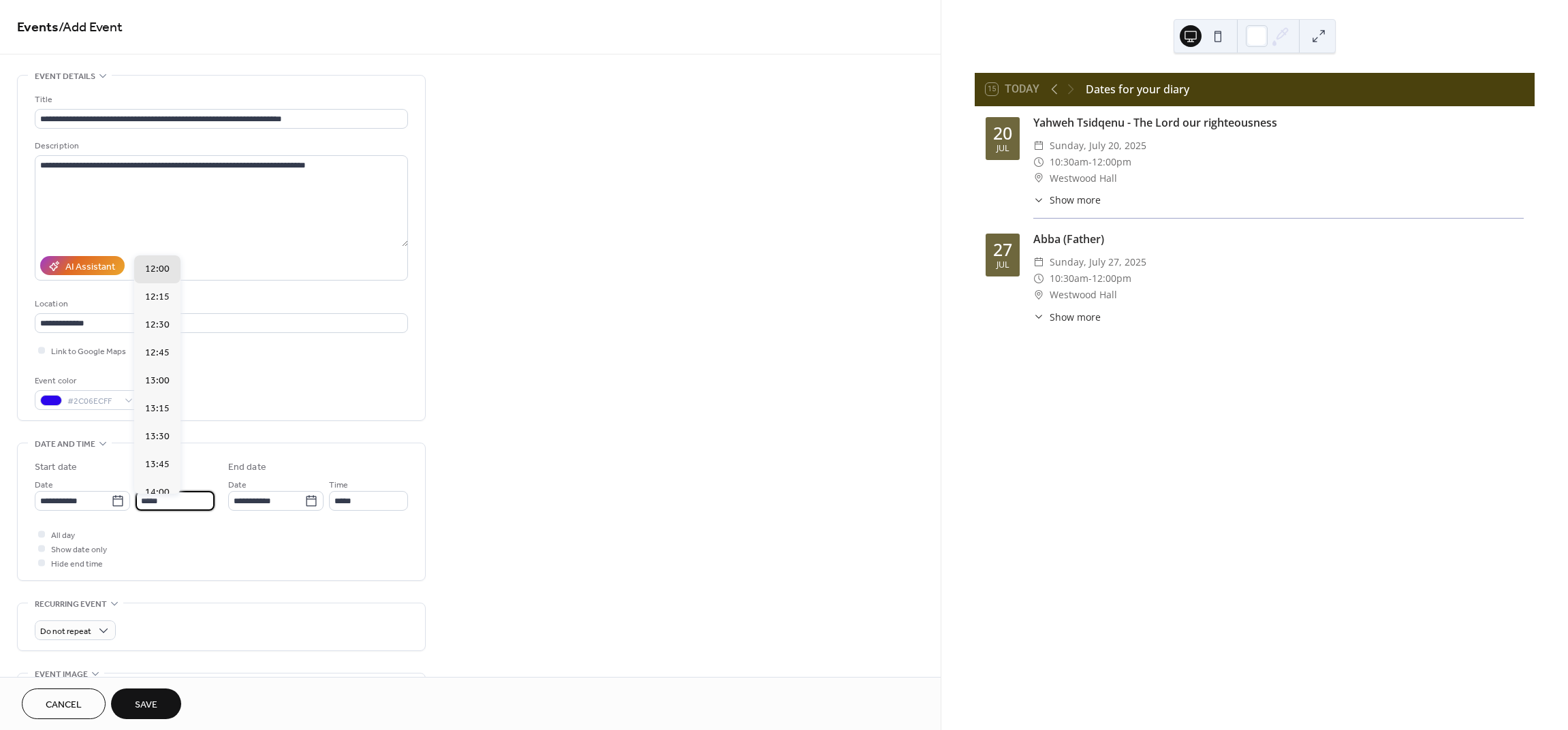 drag, startPoint x: 162, startPoint y: 505, endPoint x: 144, endPoint y: 505, distance: 18 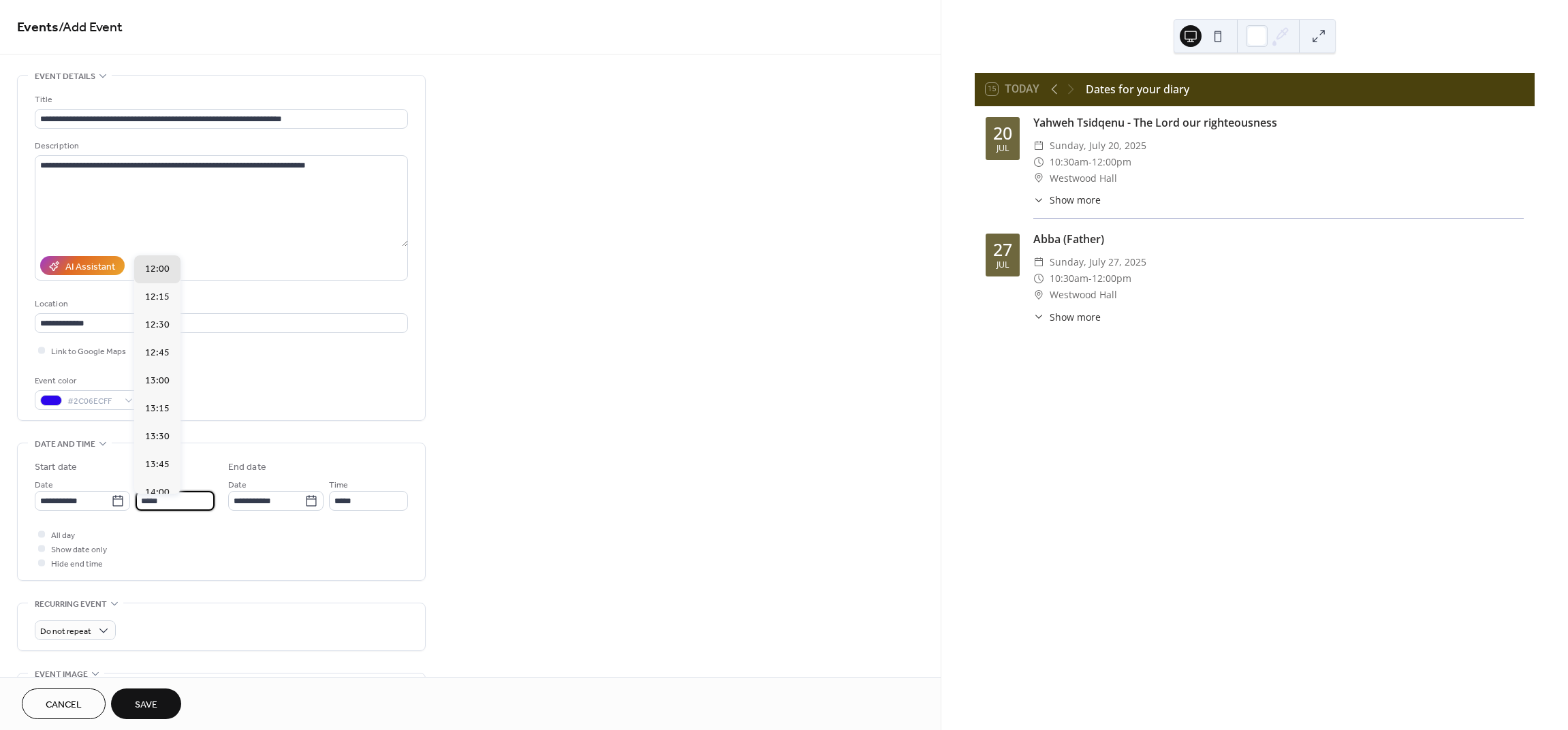 type on "*" 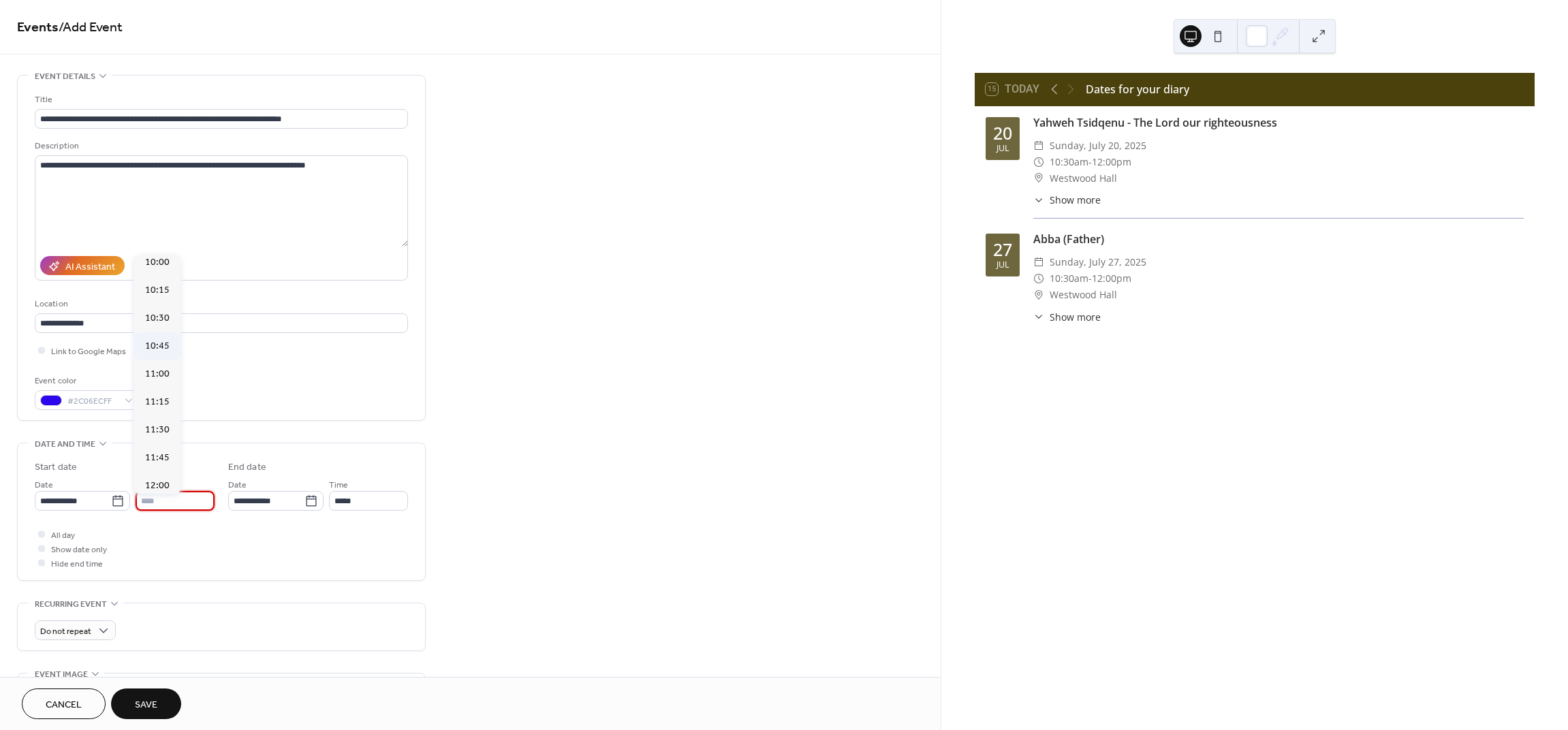 scroll, scrollTop: 1122, scrollLeft: 0, axis: vertical 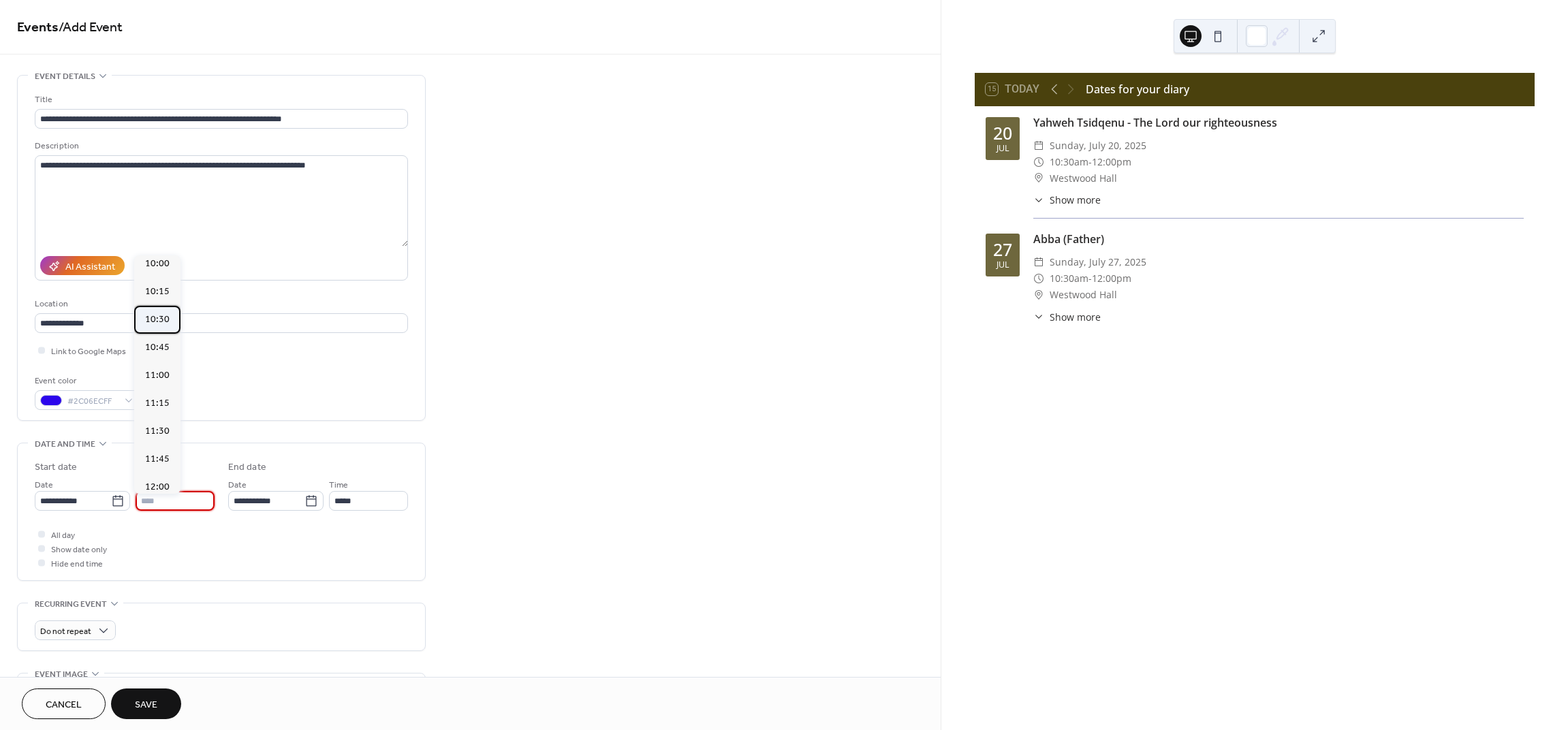 click on "10:30" at bounding box center [157, 319] 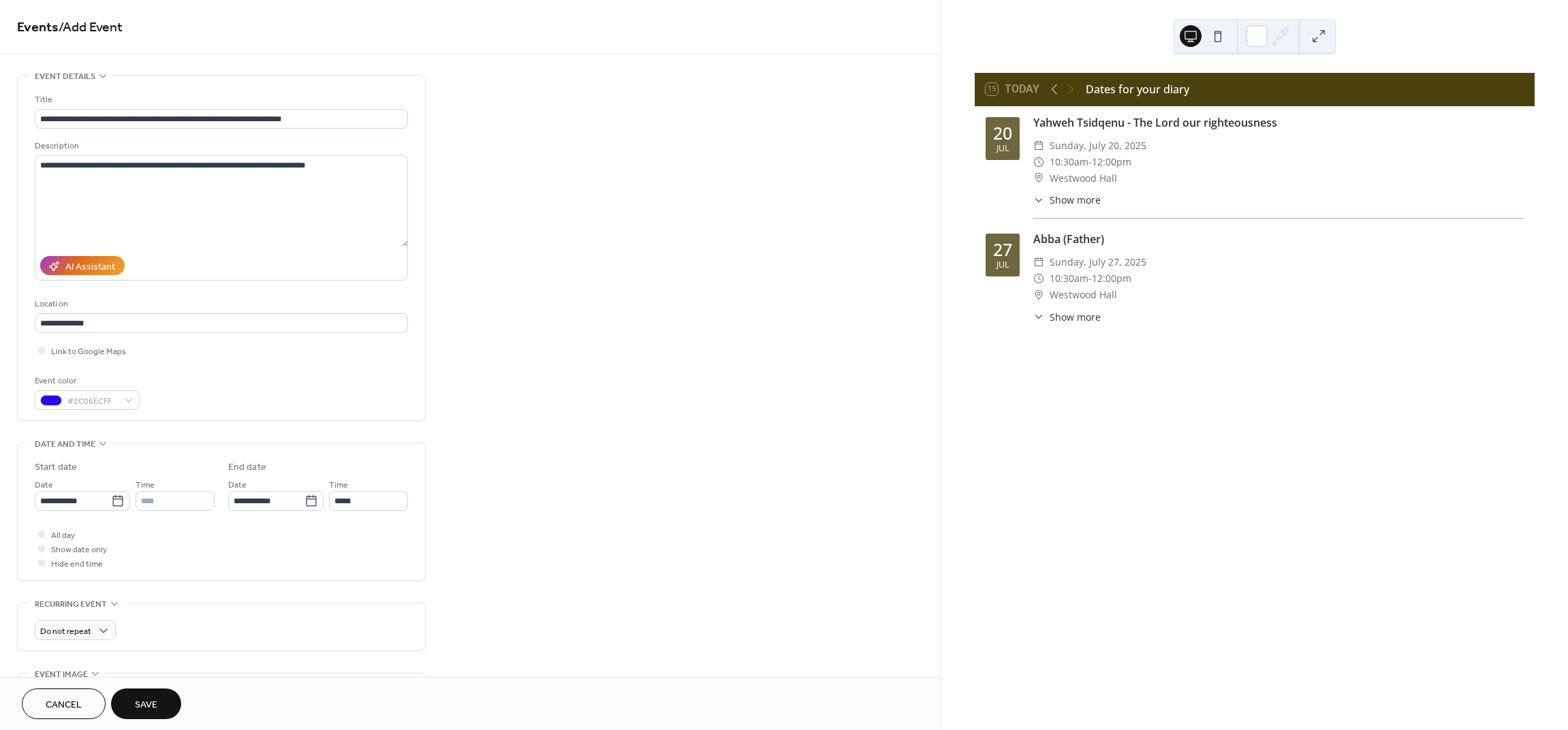 type on "*****" 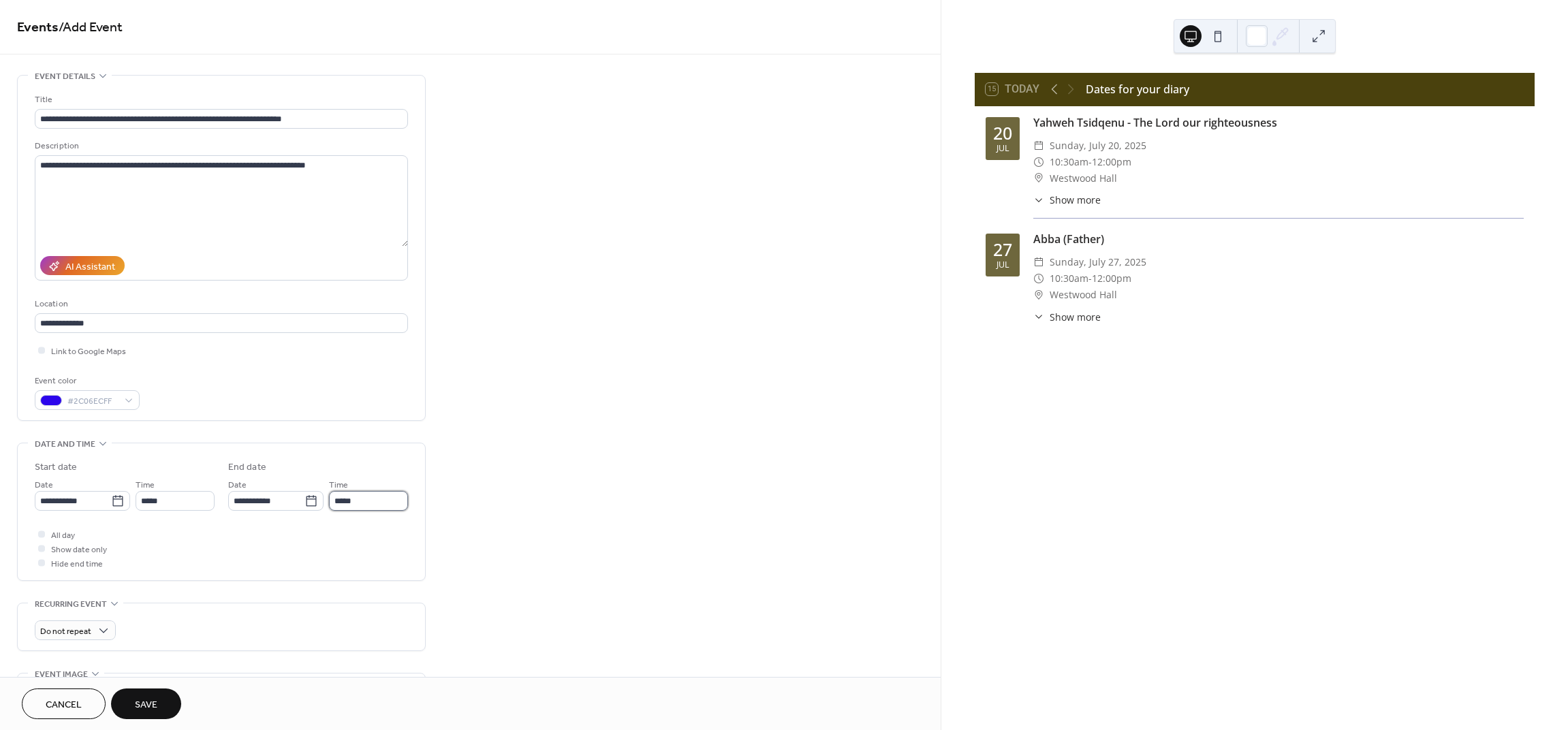 click on "*****" at bounding box center (369, 501) 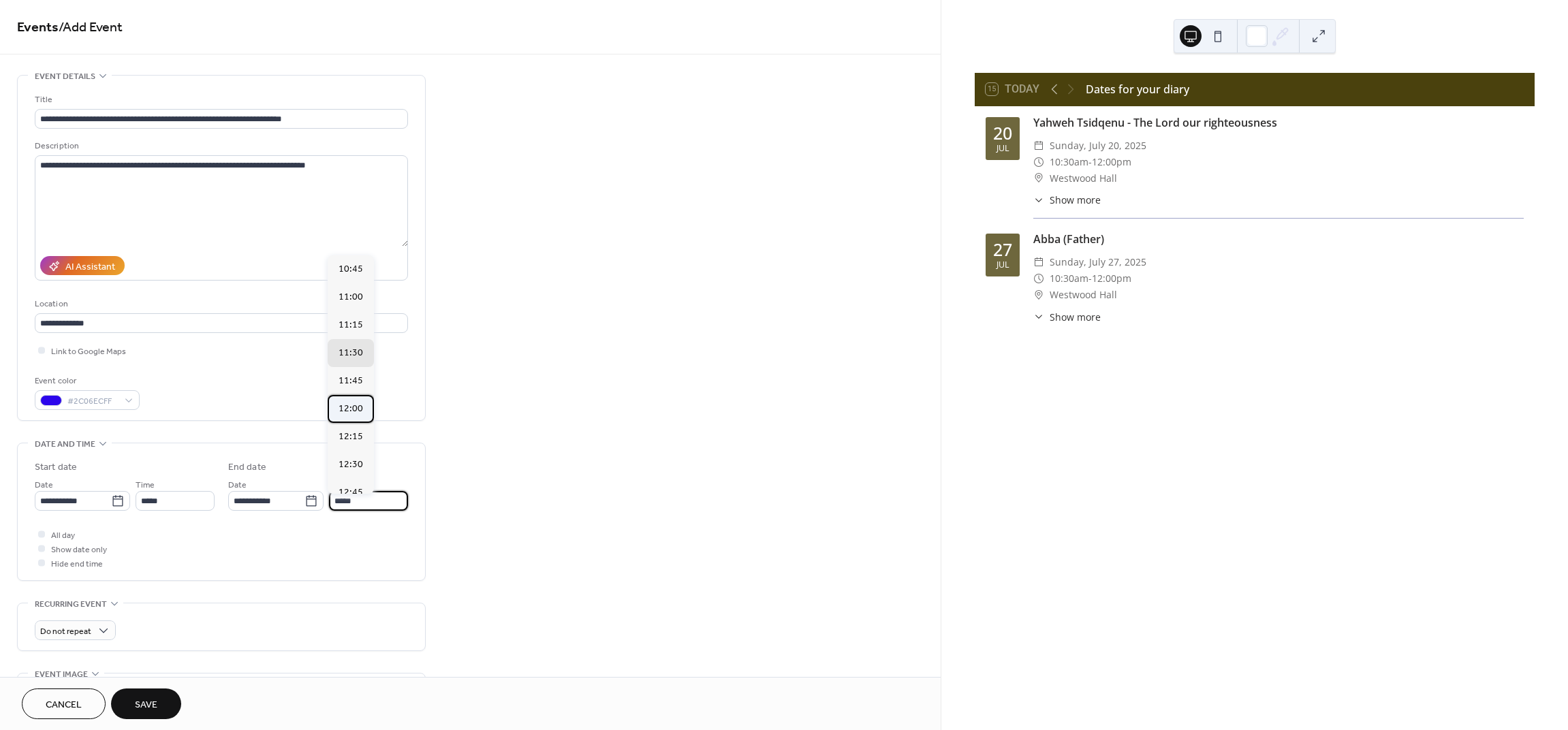 click on "12:00" at bounding box center [351, 409] 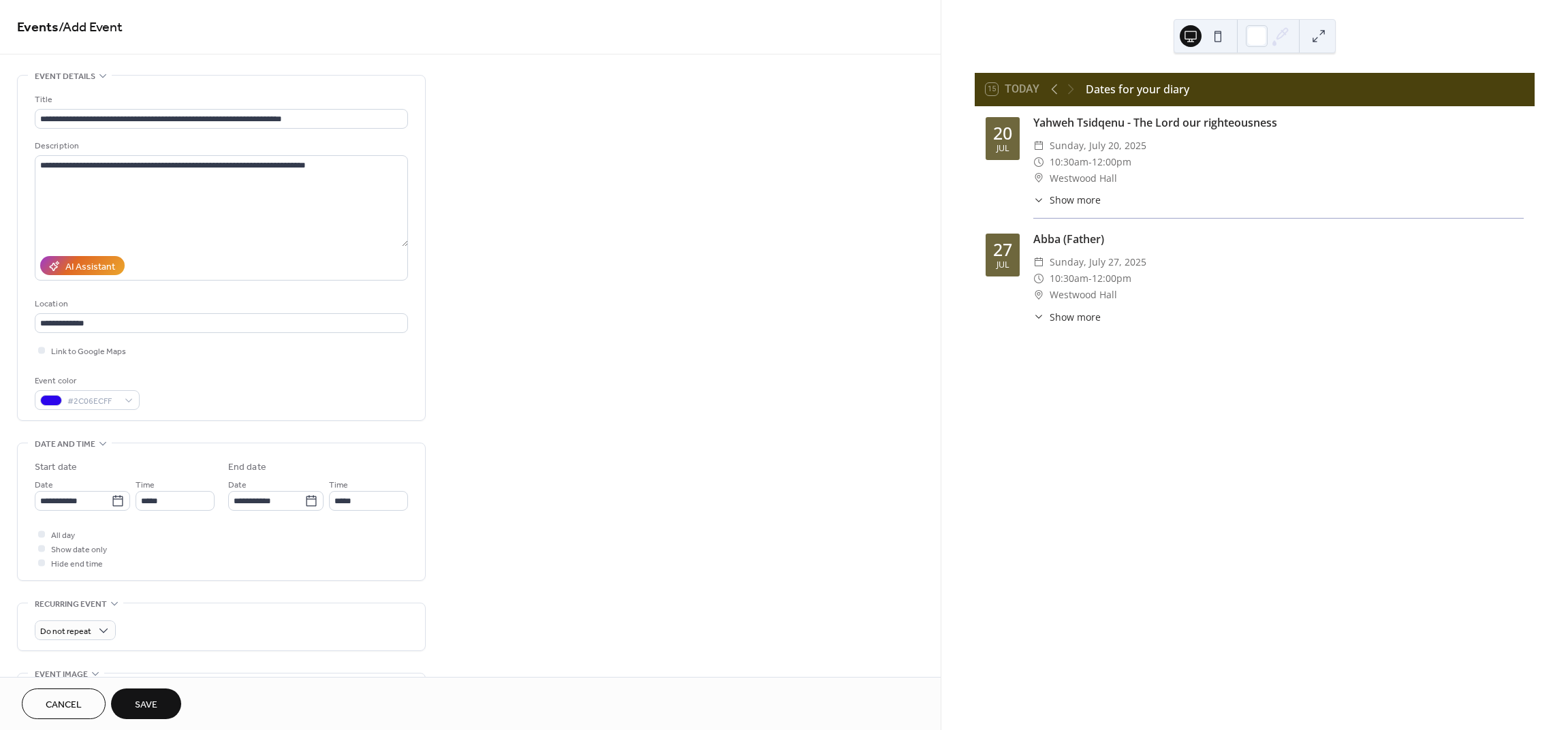 type on "*****" 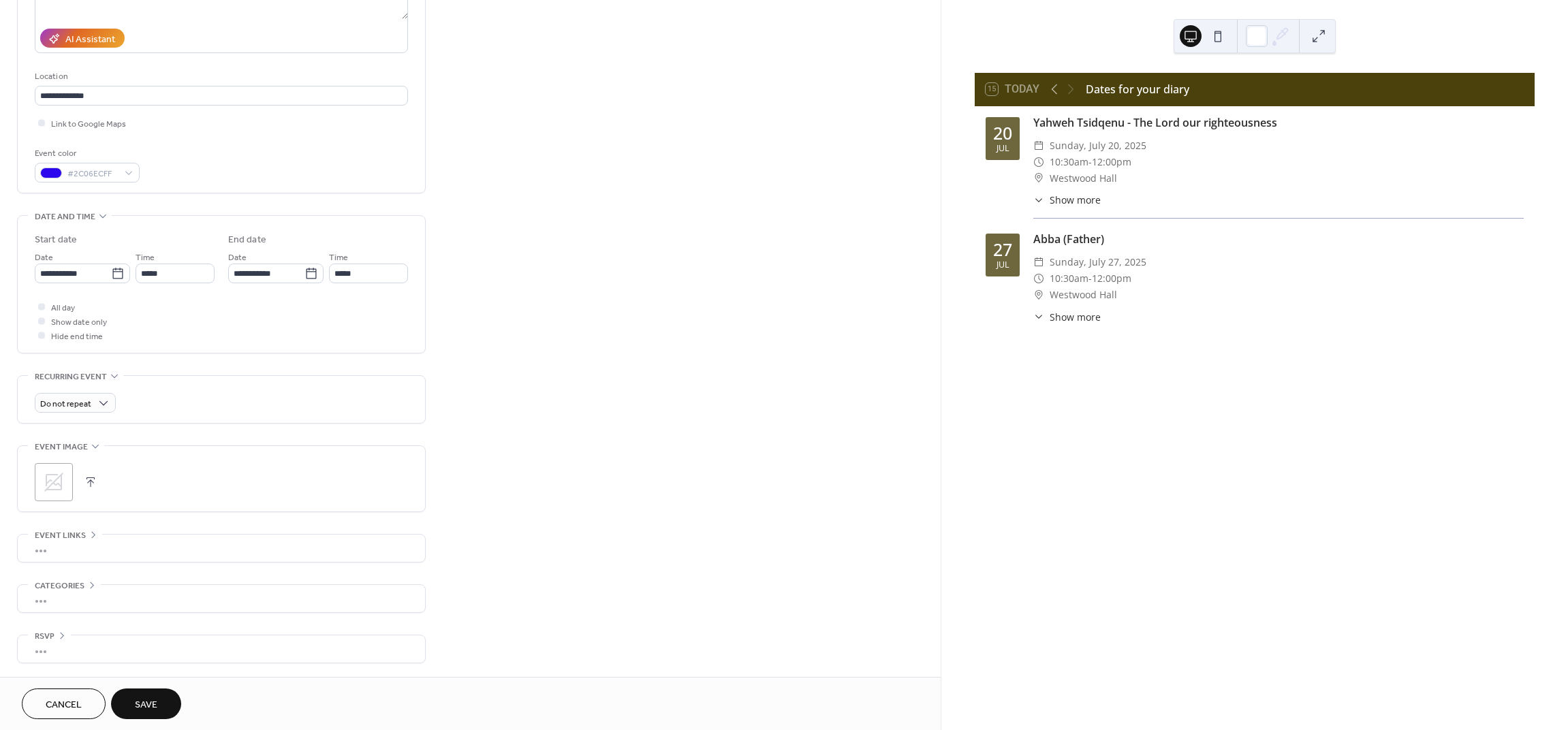 scroll, scrollTop: 232, scrollLeft: 0, axis: vertical 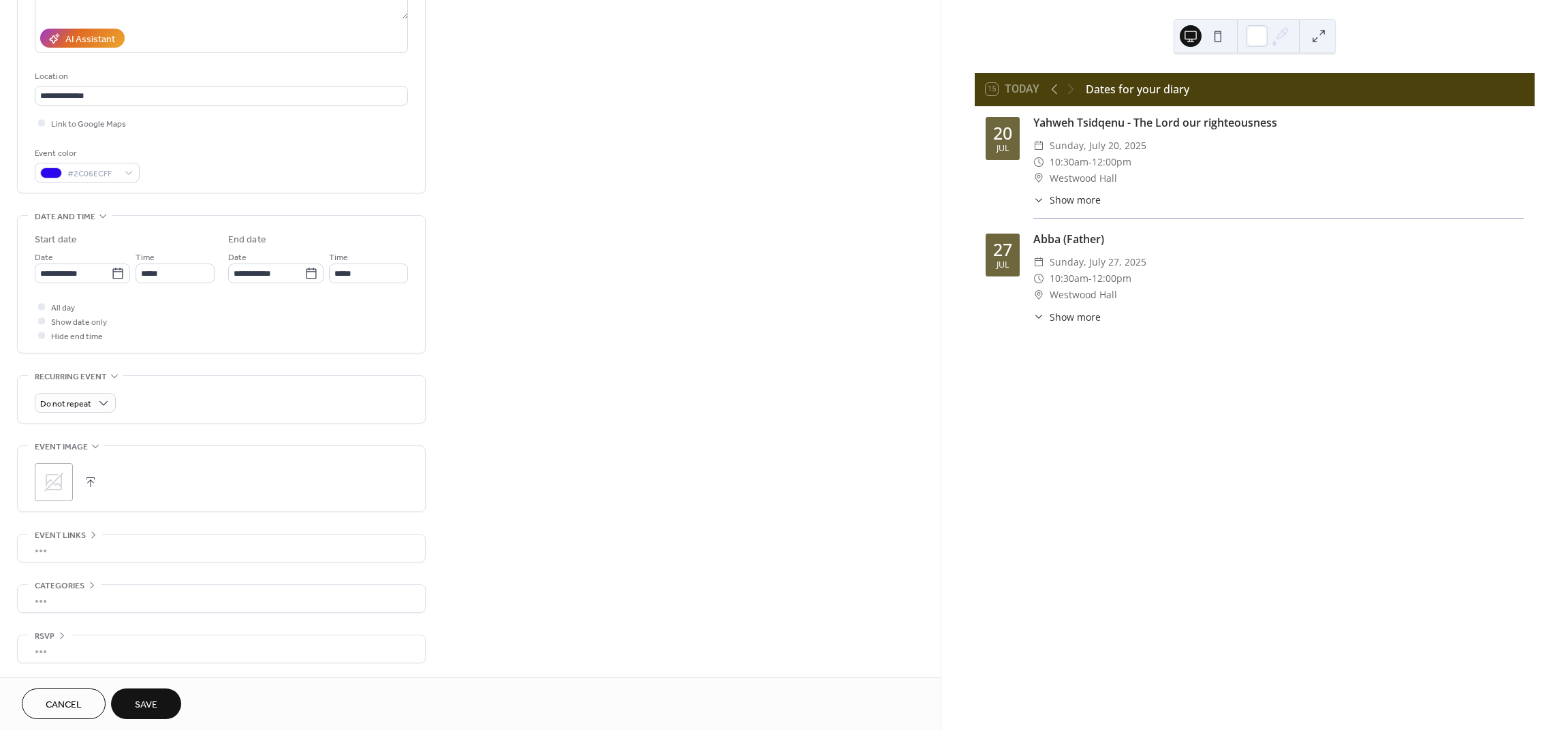 click on "Save" at bounding box center (146, 705) 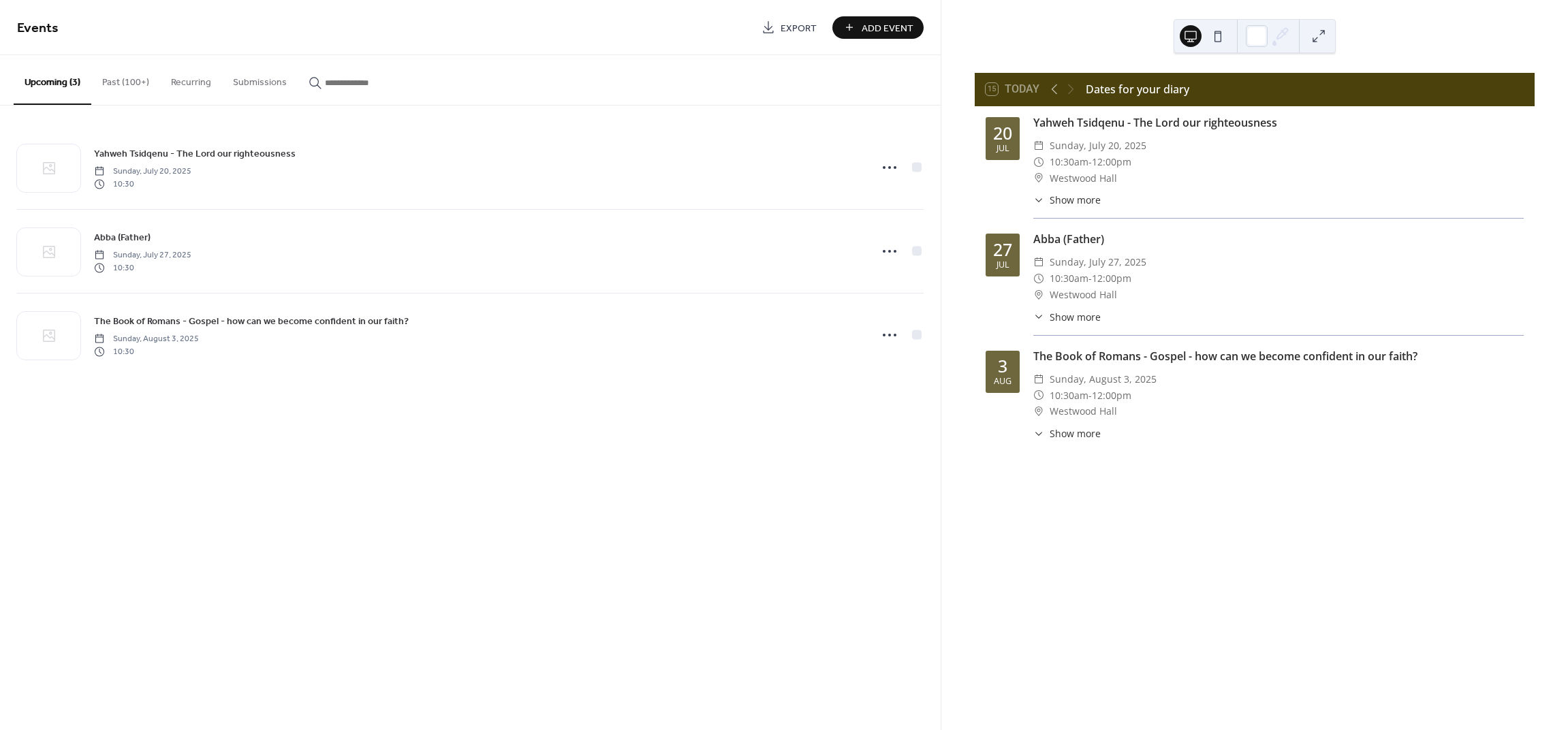 click on "Add Event" at bounding box center [888, 28] 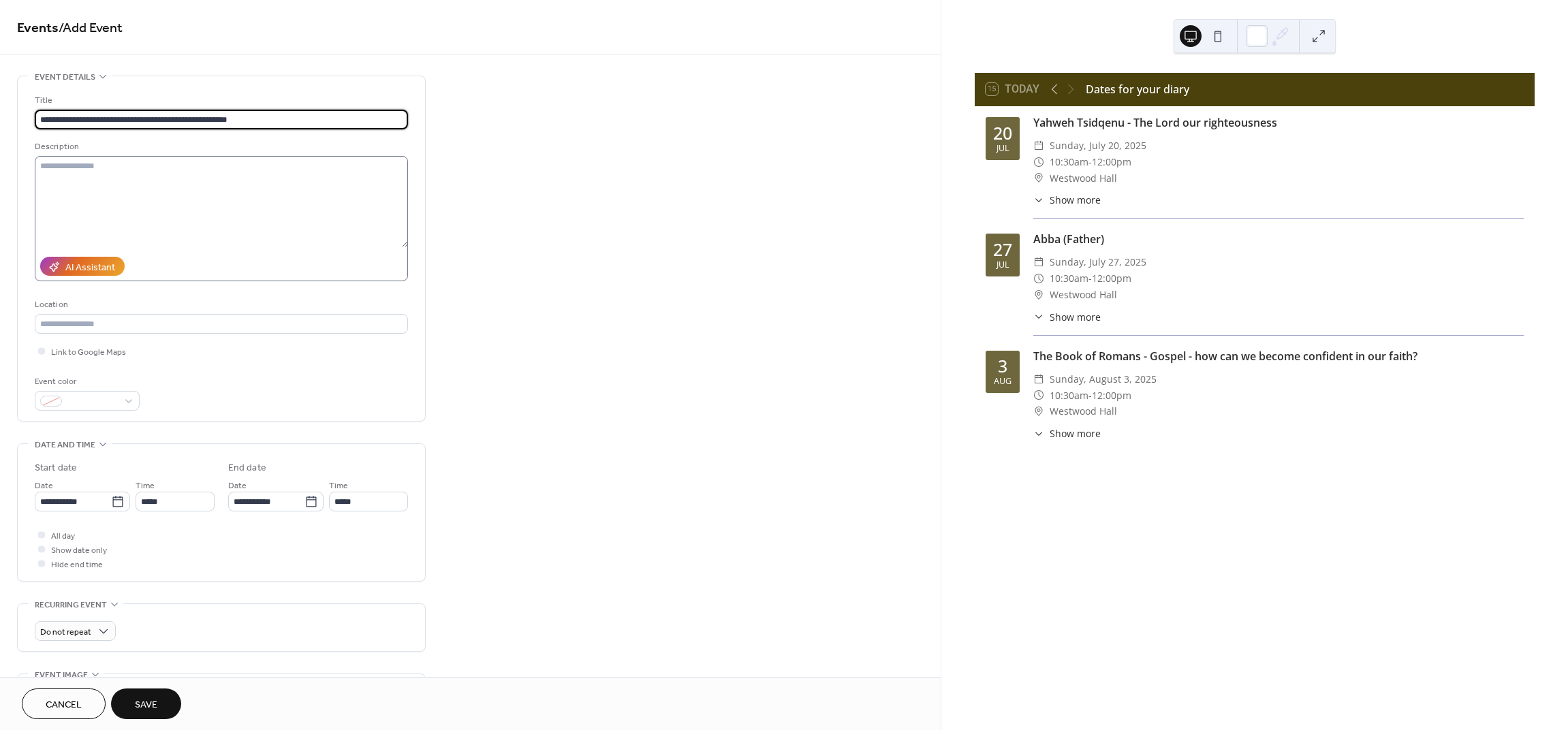 type on "**********" 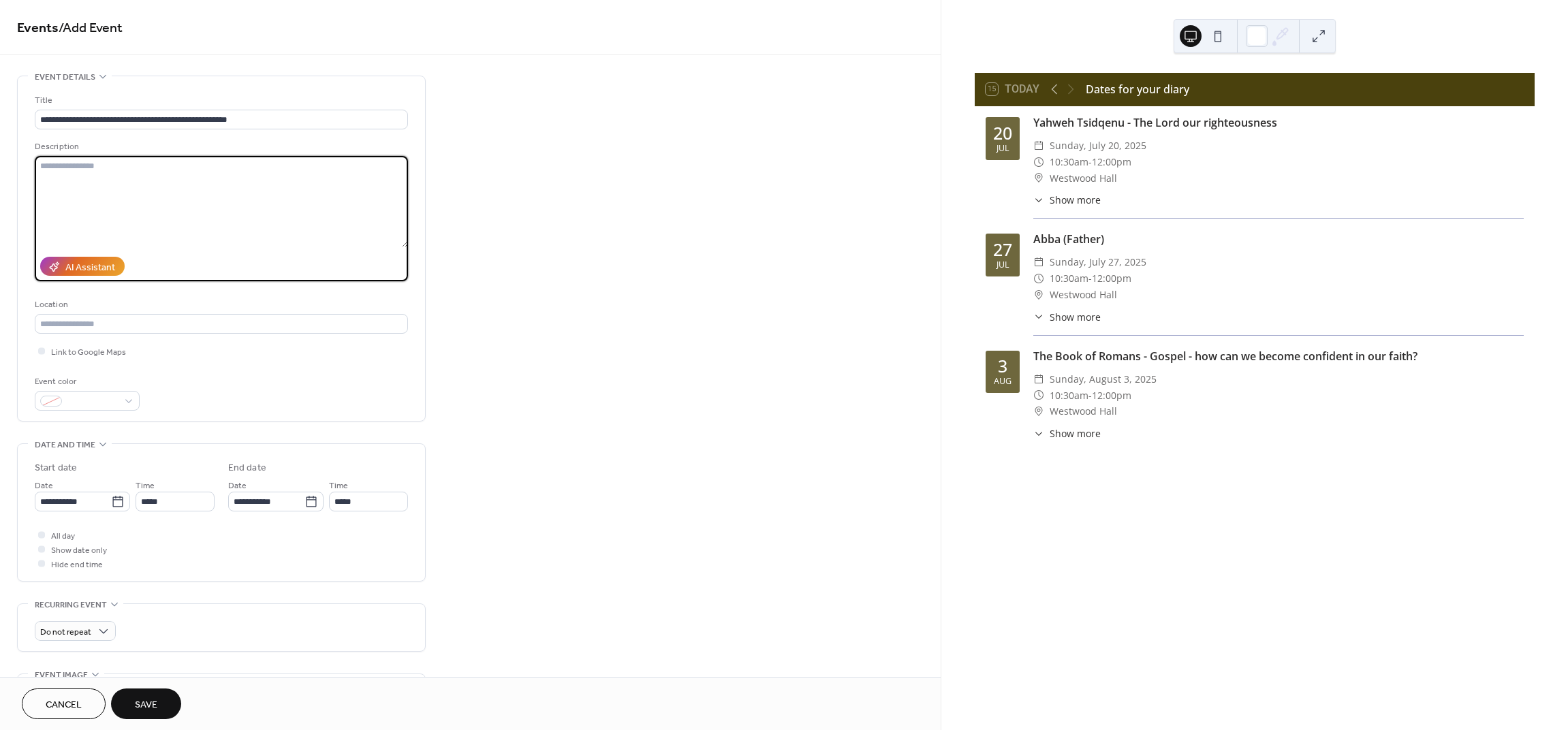 click at bounding box center [221, 202] 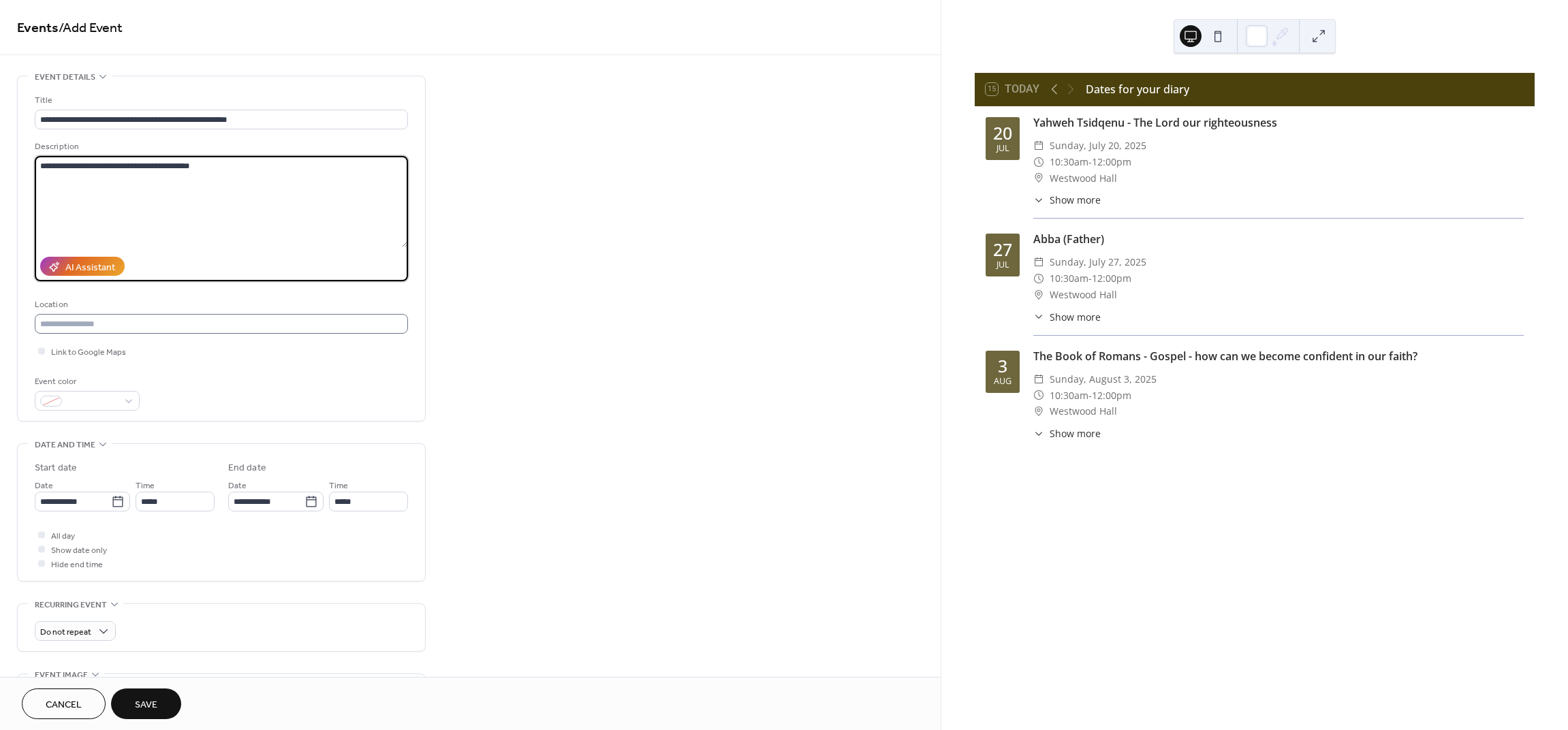 type on "**********" 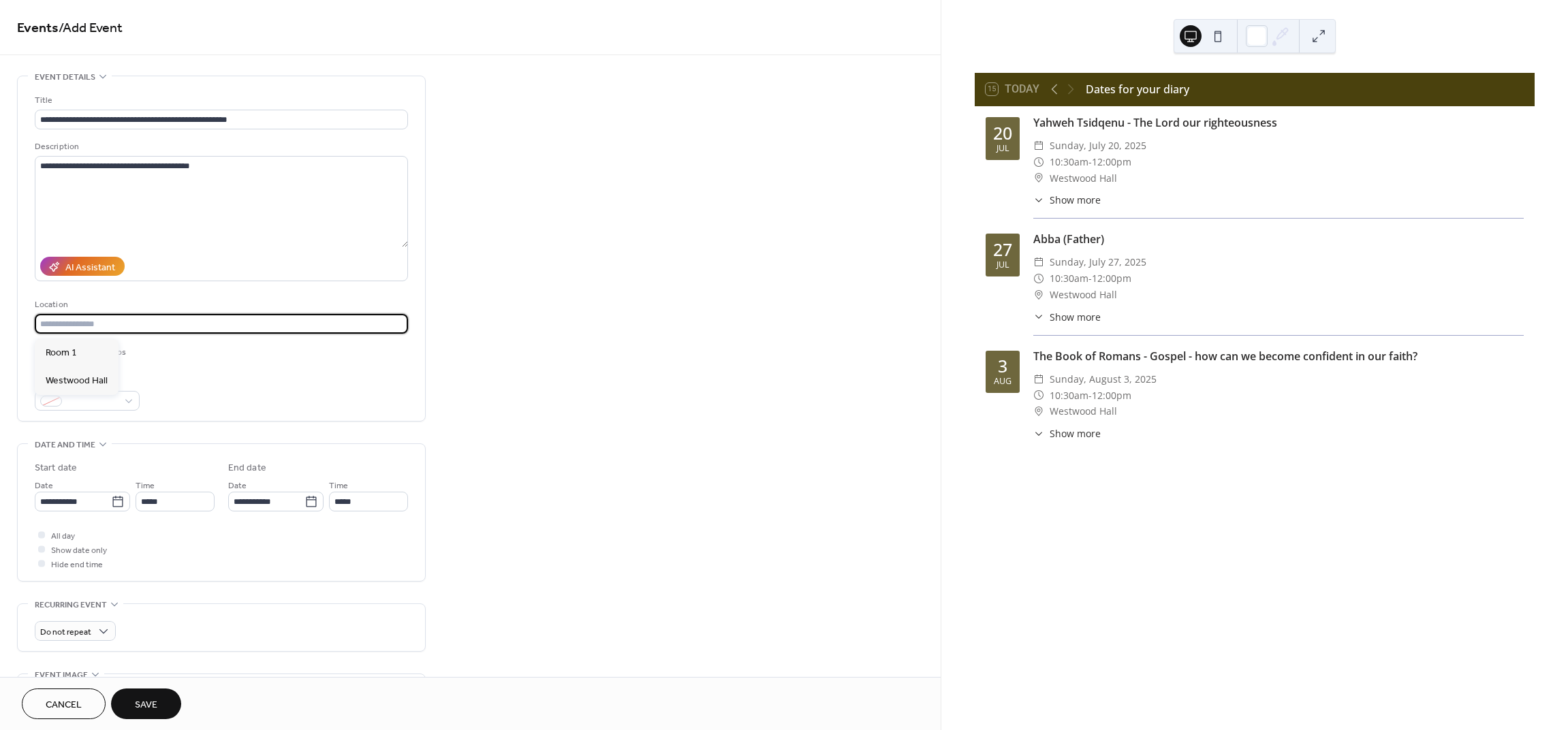 click at bounding box center (221, 323) 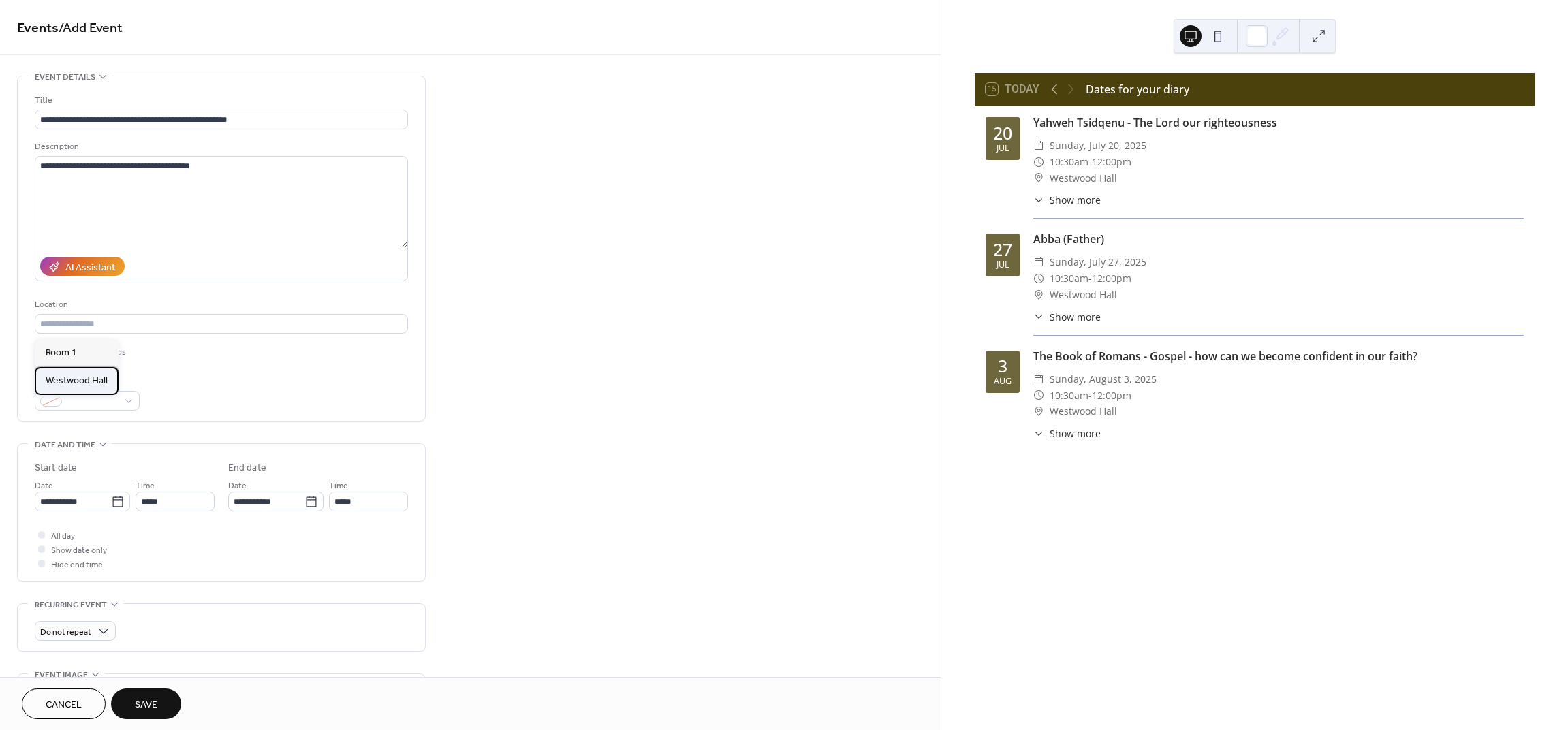 click on "Westwood Hall" at bounding box center [76, 381] 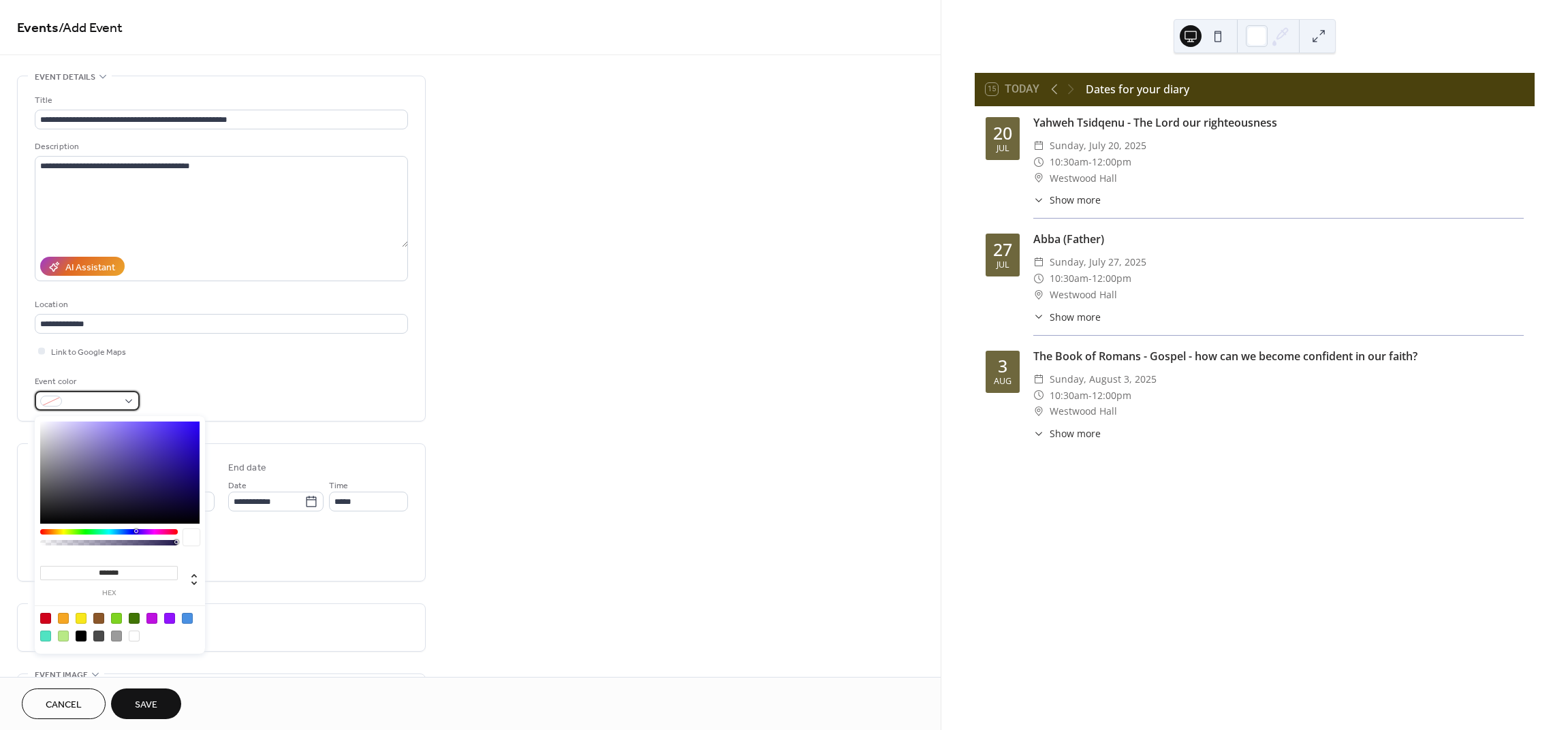 click at bounding box center (87, 400) 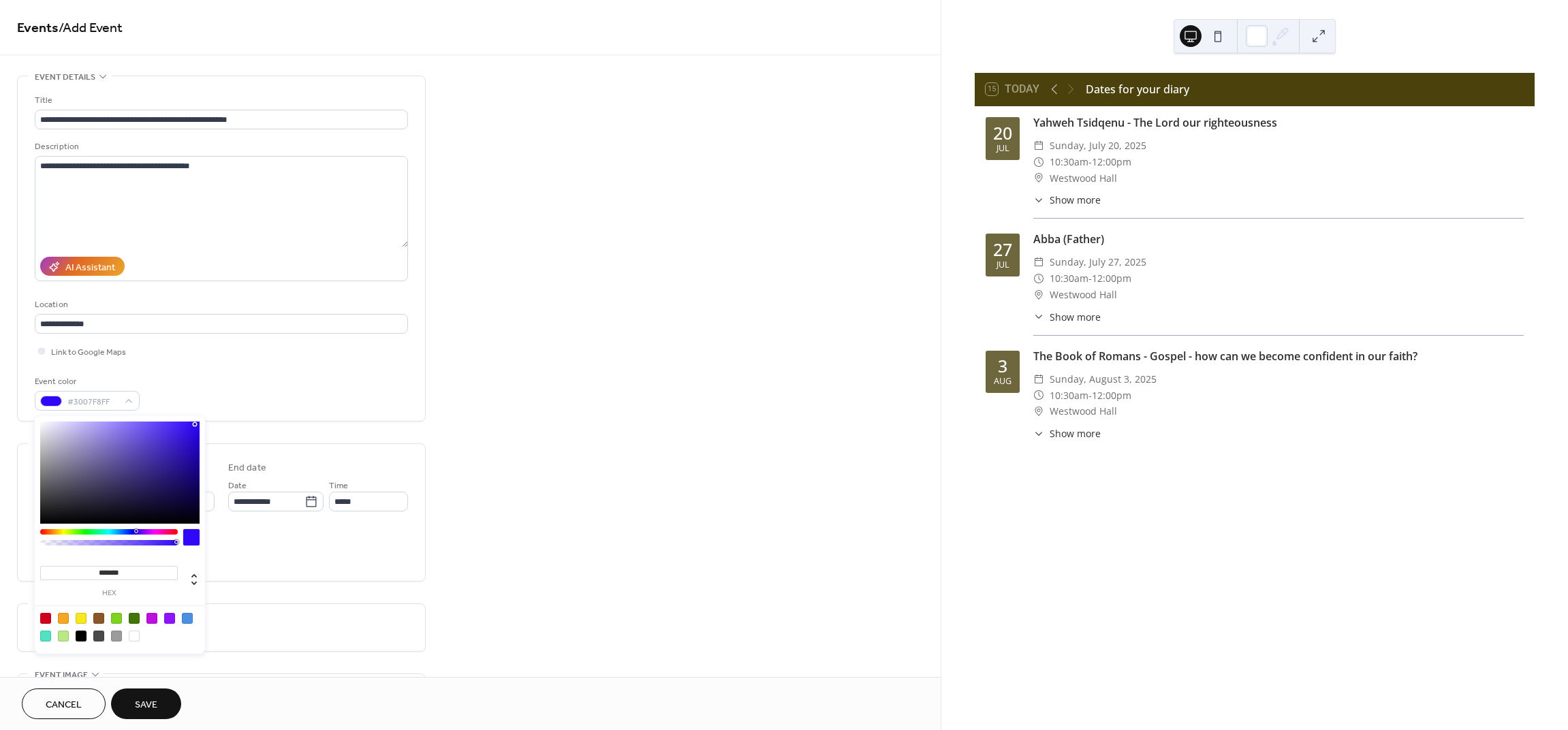 drag, startPoint x: 195, startPoint y: 424, endPoint x: 204, endPoint y: 428, distance: 9.848858 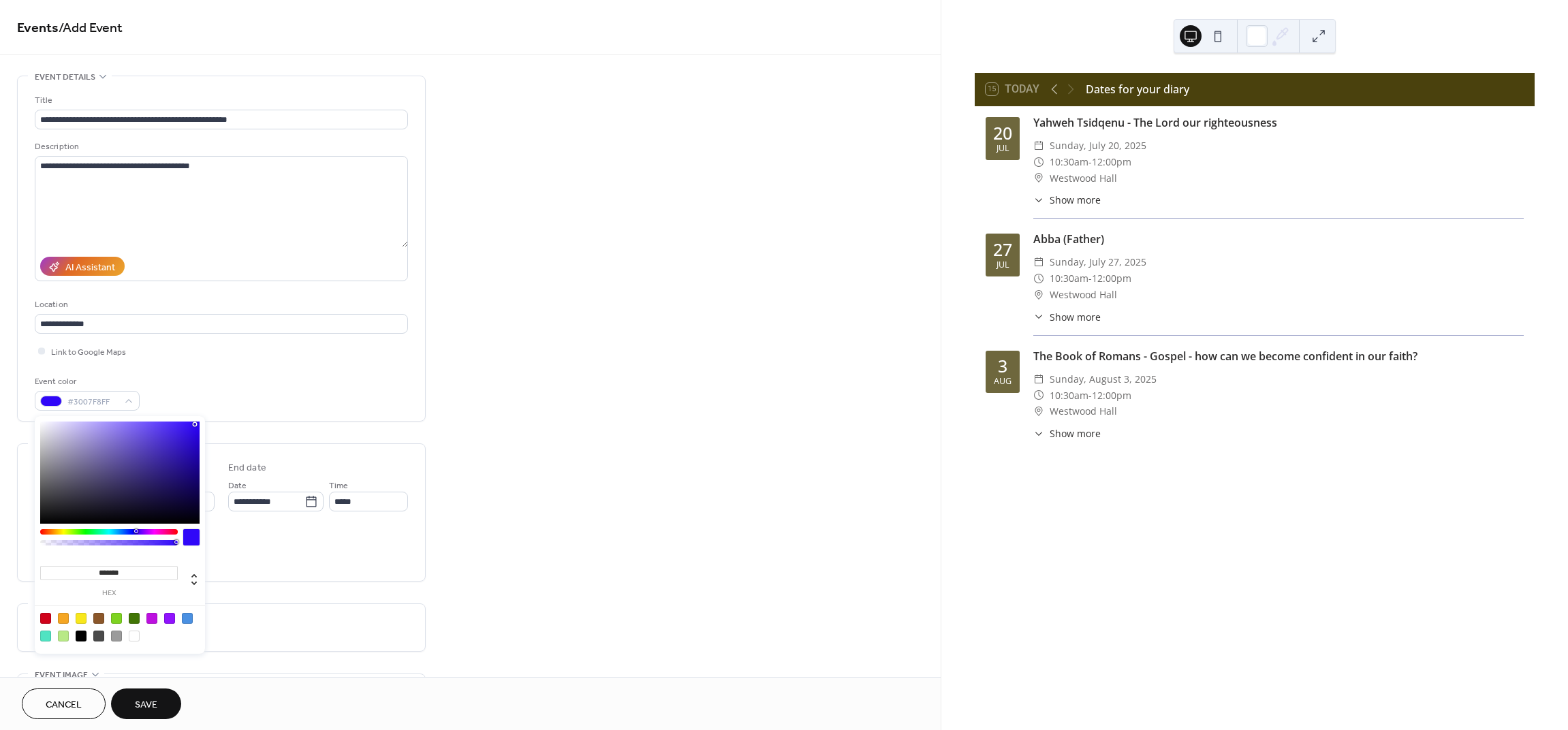 click at bounding box center [120, 473] 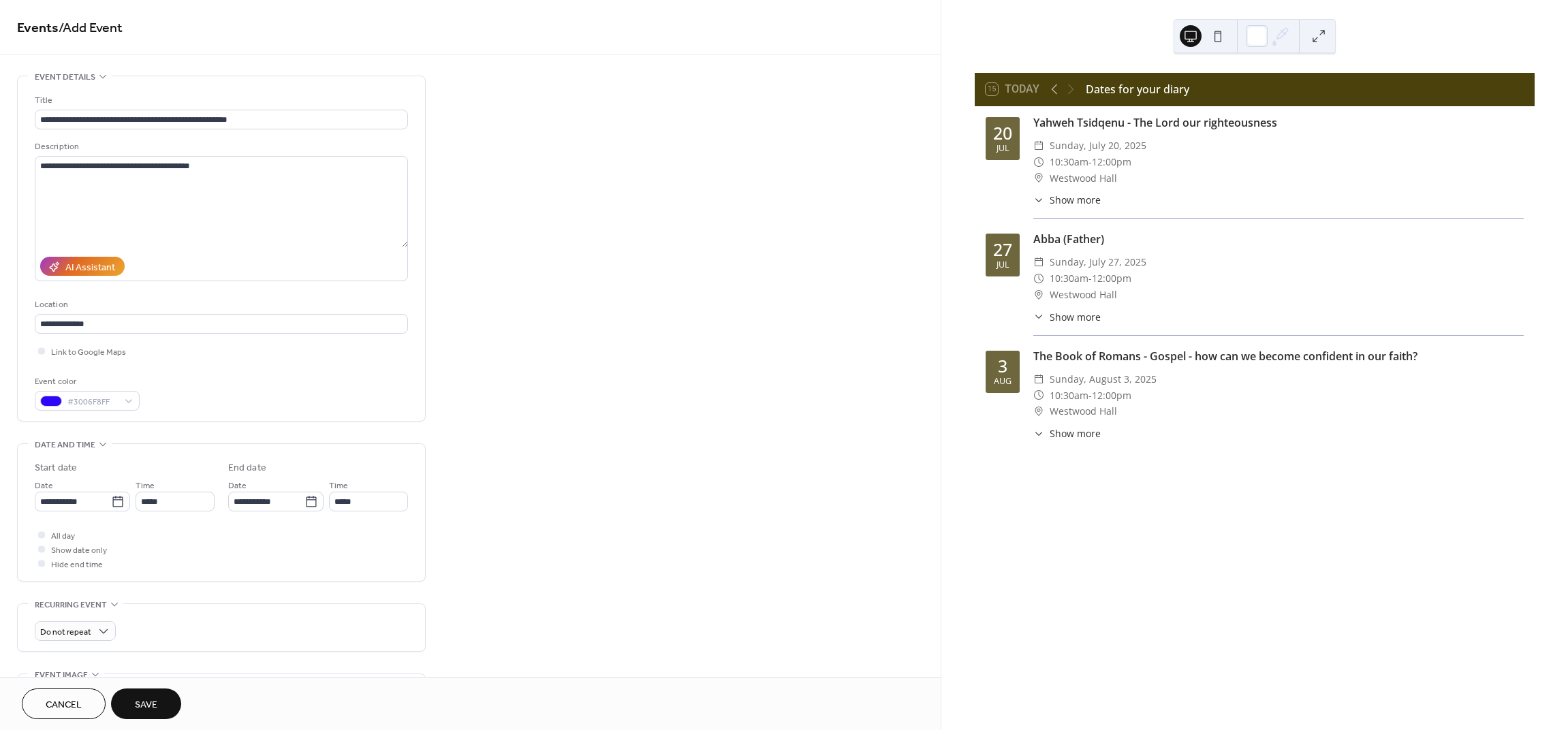 drag, startPoint x: 278, startPoint y: 552, endPoint x: 253, endPoint y: 547, distance: 25.4951 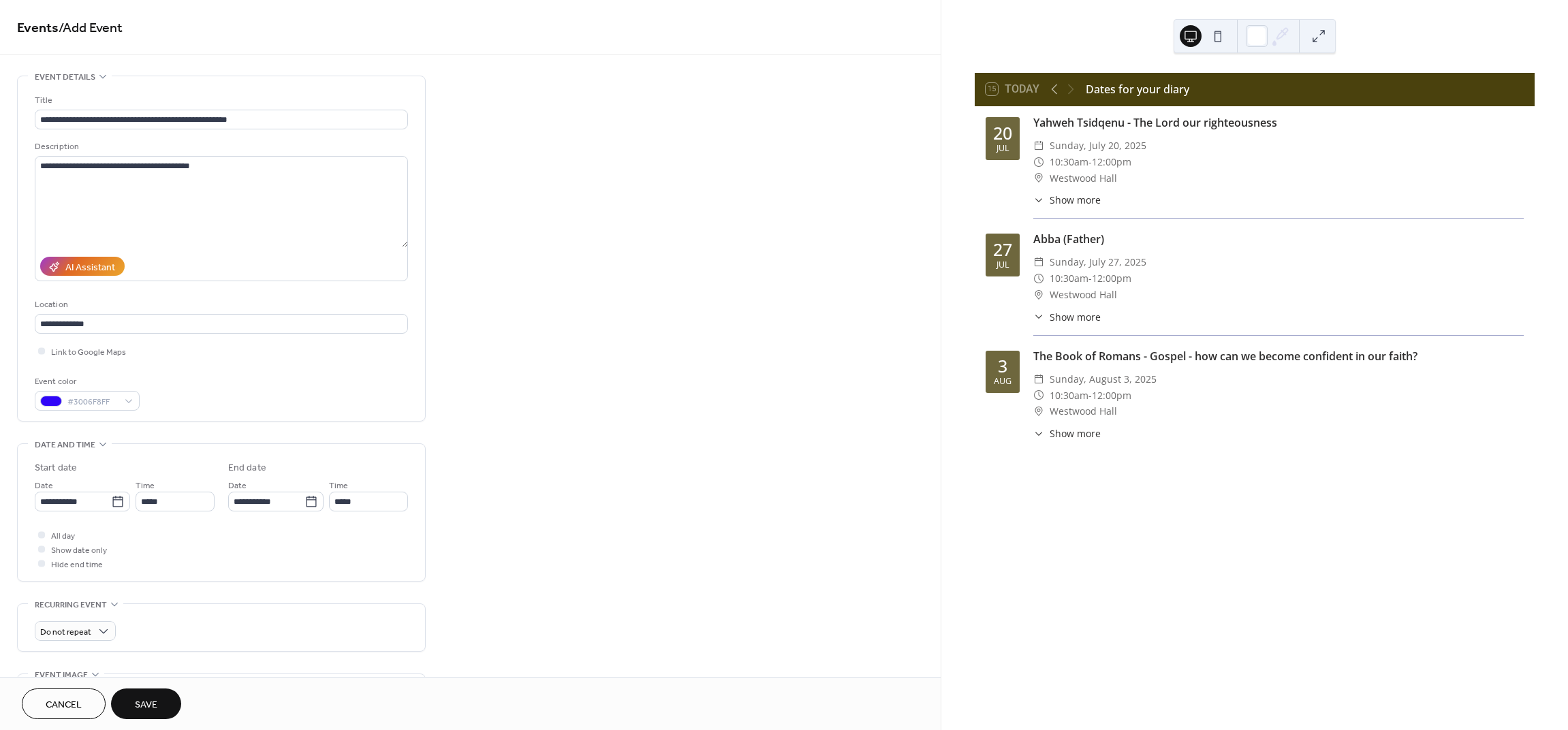 click on "All day Show date only Hide end time" at bounding box center [221, 549] 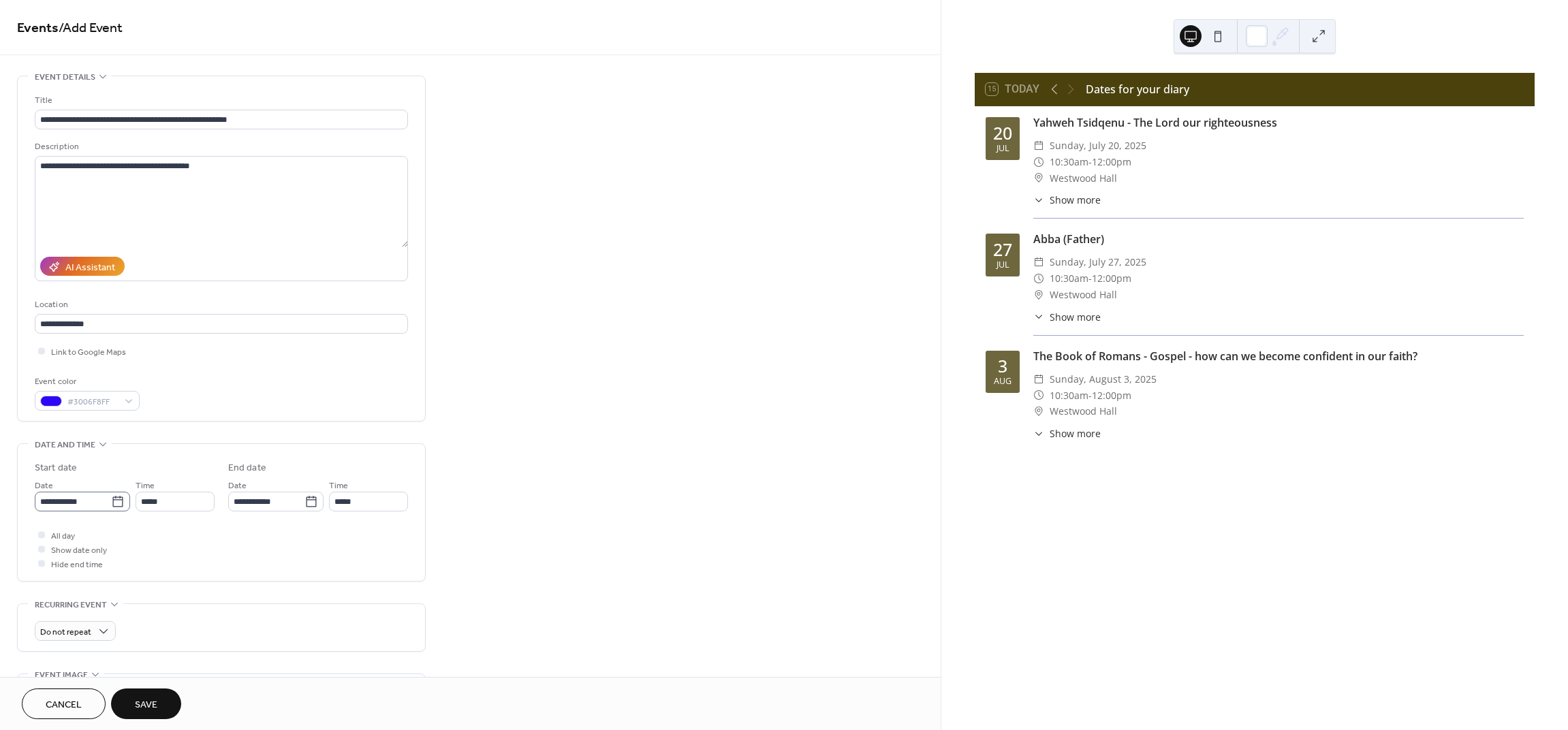 click 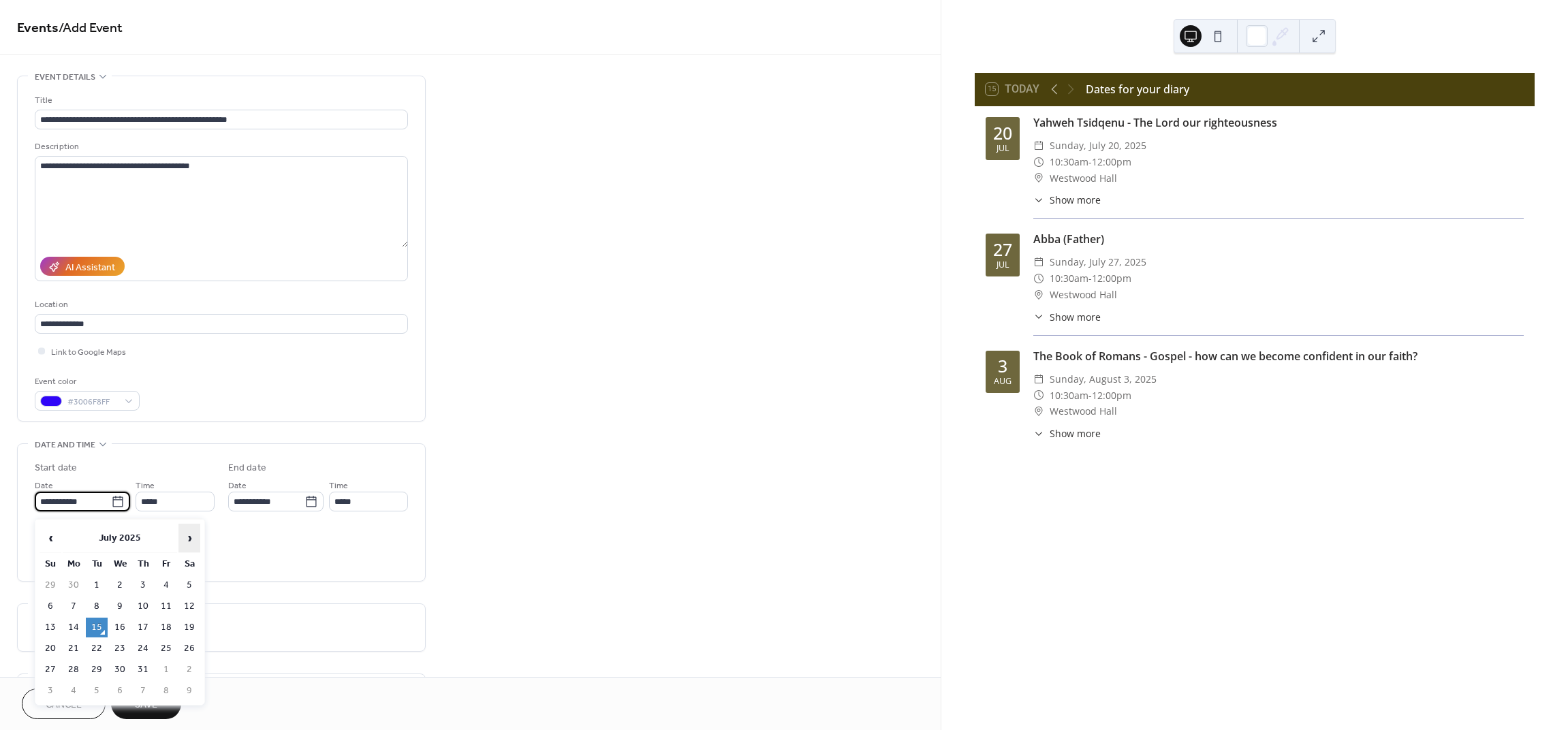 click on "›" at bounding box center (189, 538) 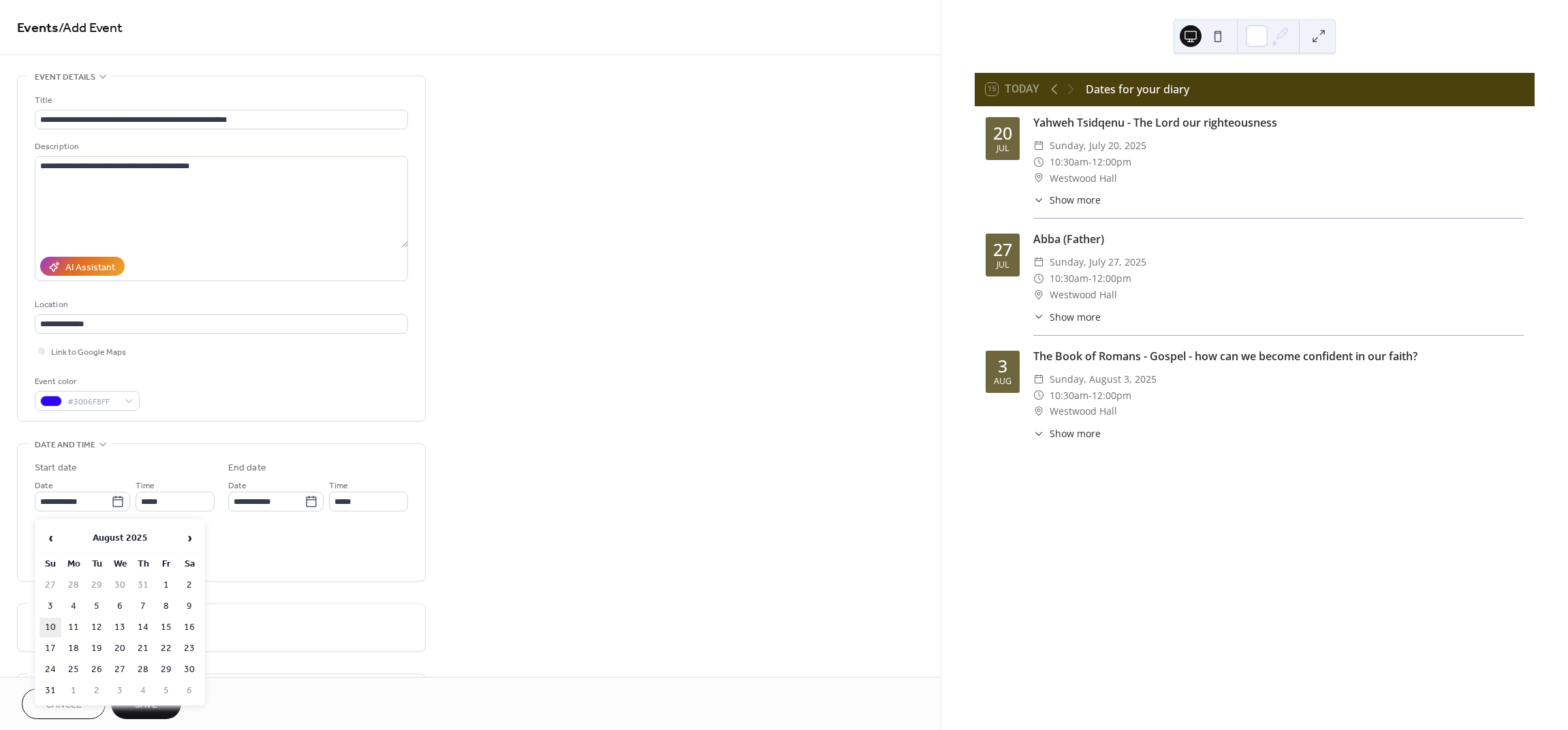 click on "10" at bounding box center [50, 627] 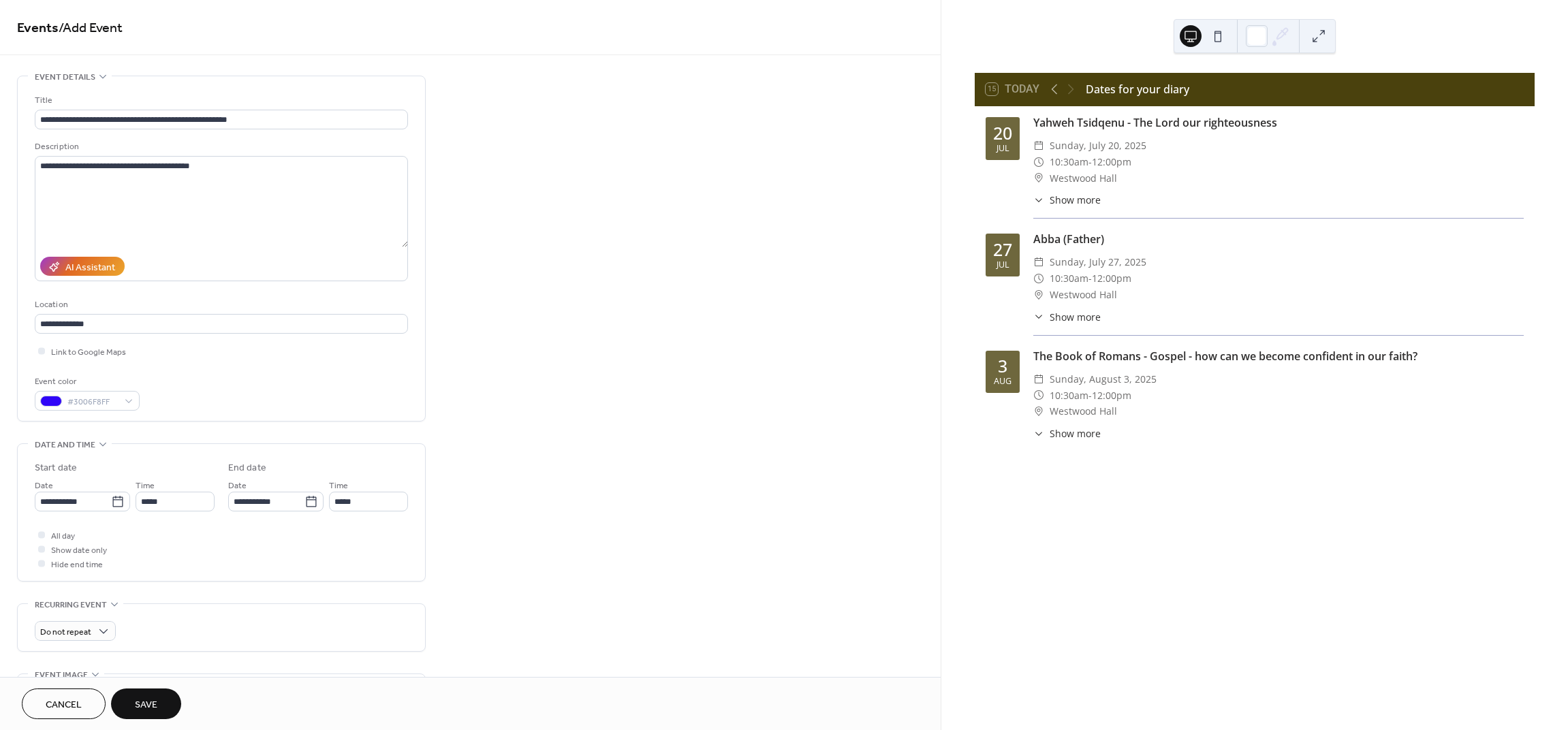 type on "**********" 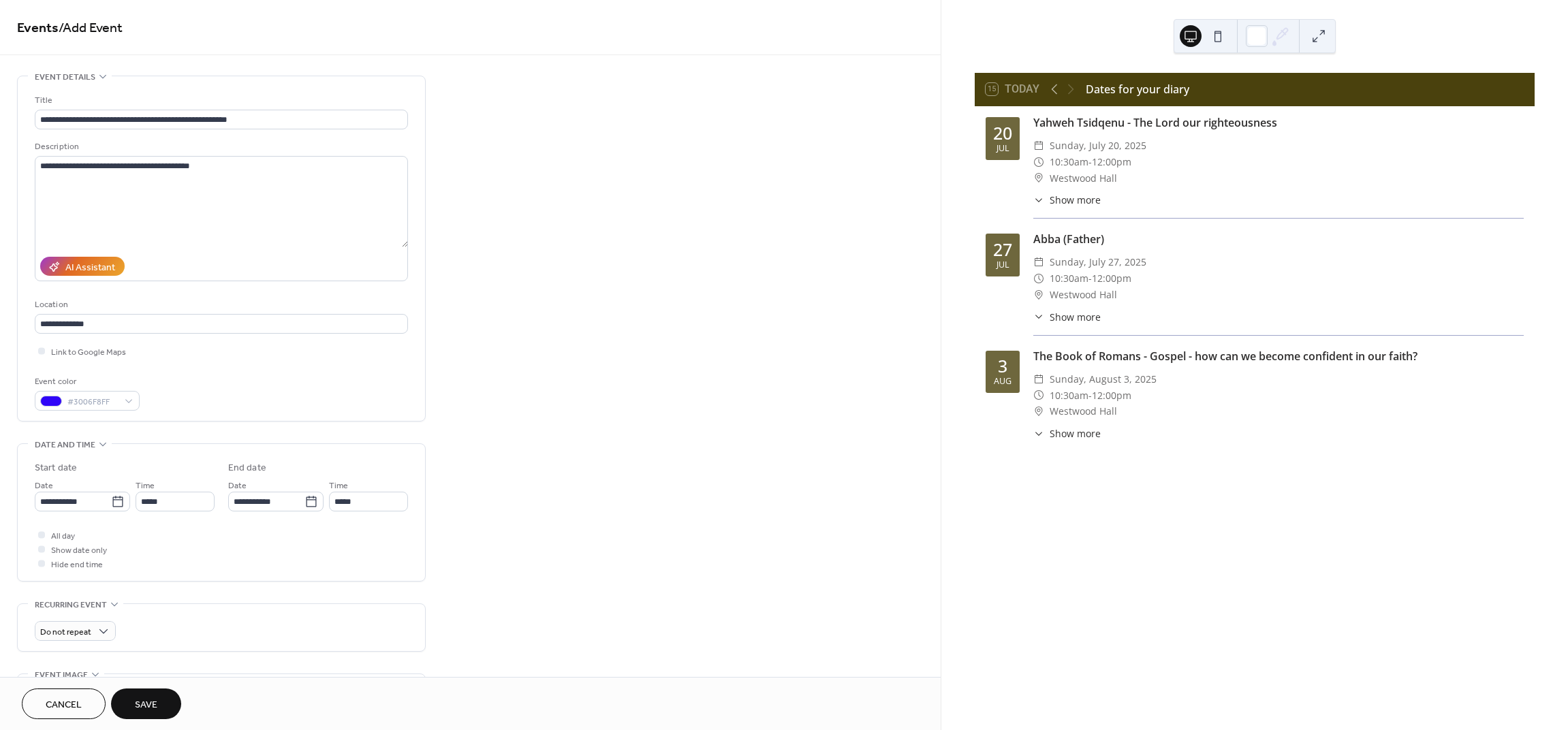 type on "**********" 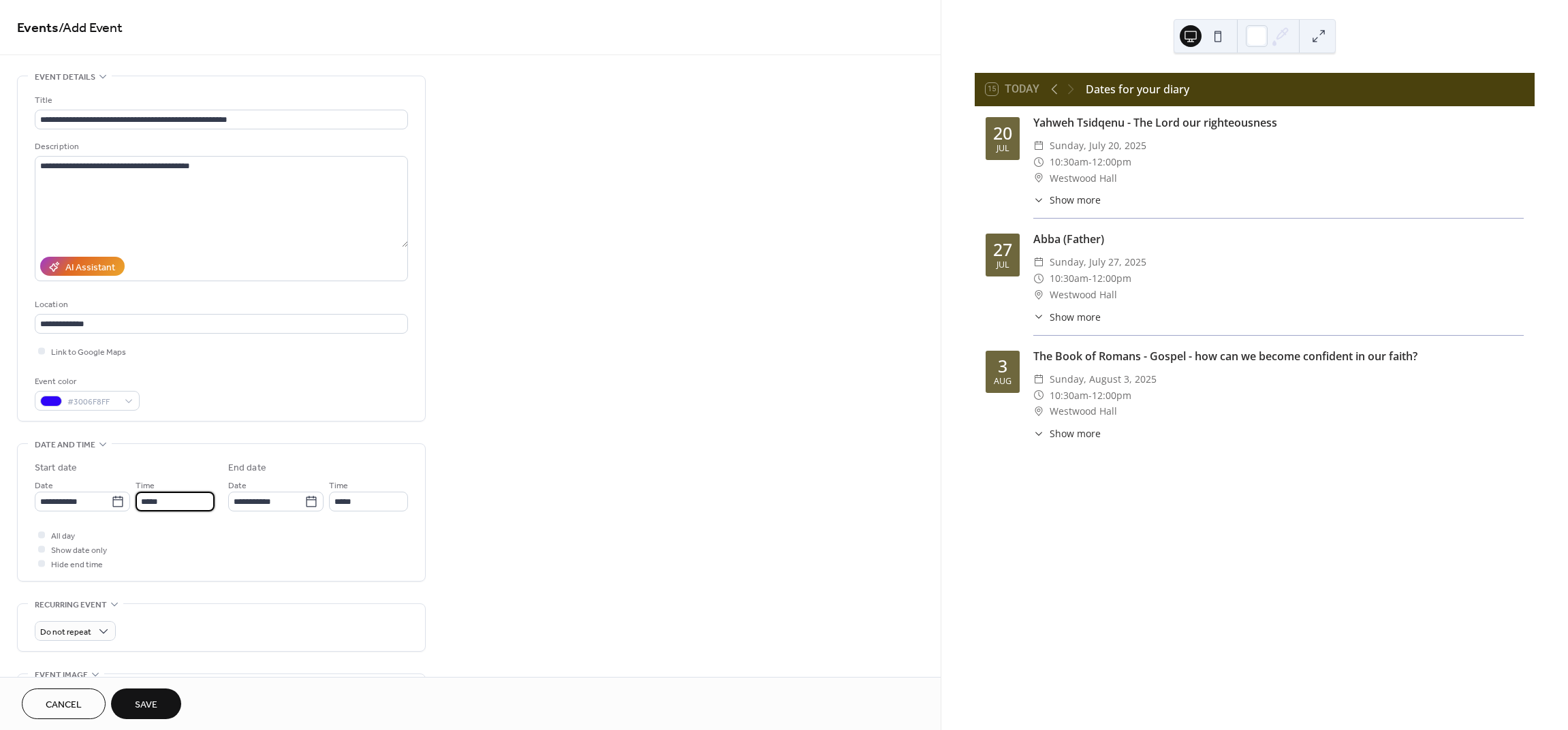 click on "*****" at bounding box center (175, 501) 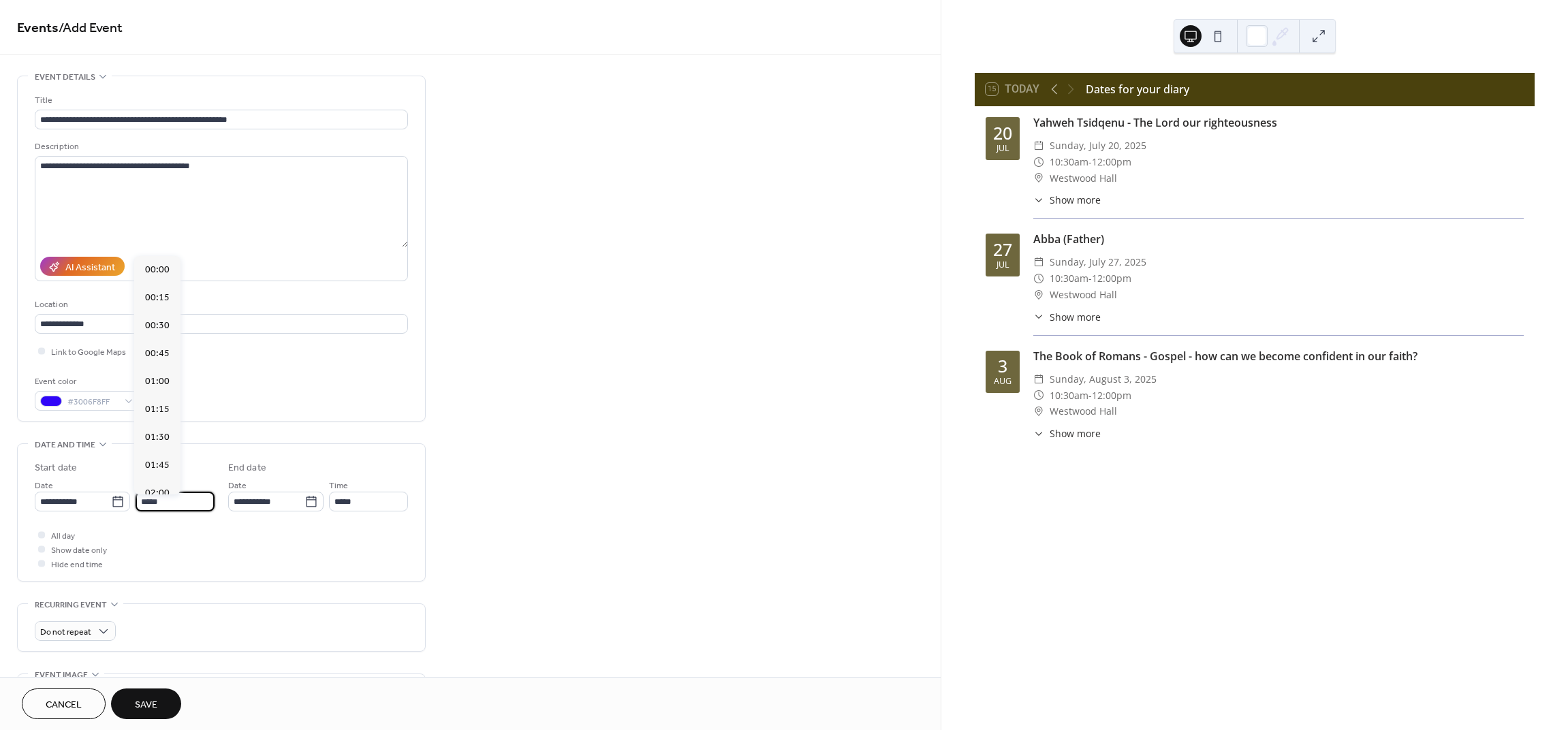 scroll, scrollTop: 1340, scrollLeft: 0, axis: vertical 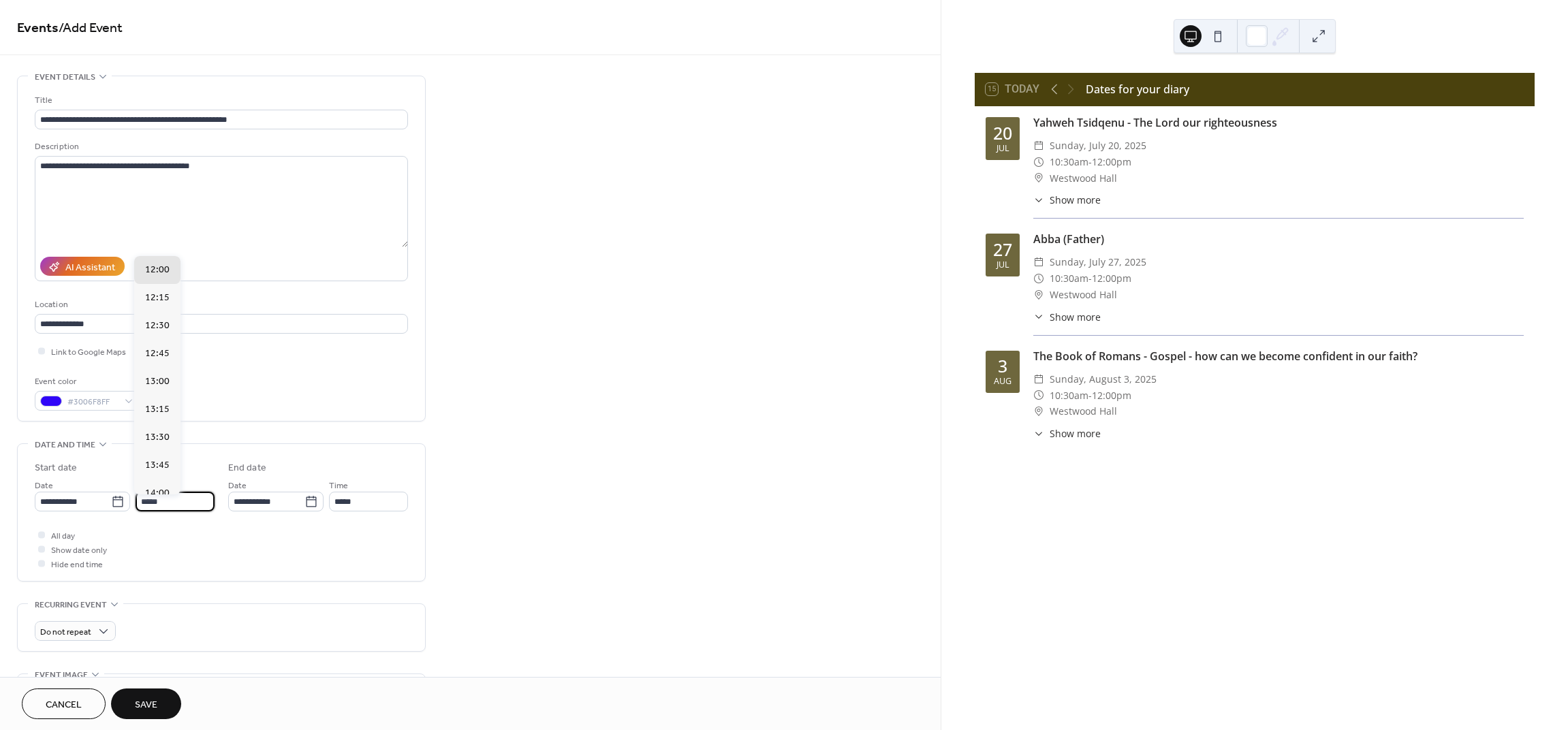 drag, startPoint x: 158, startPoint y: 501, endPoint x: 136, endPoint y: 502, distance: 22.02272 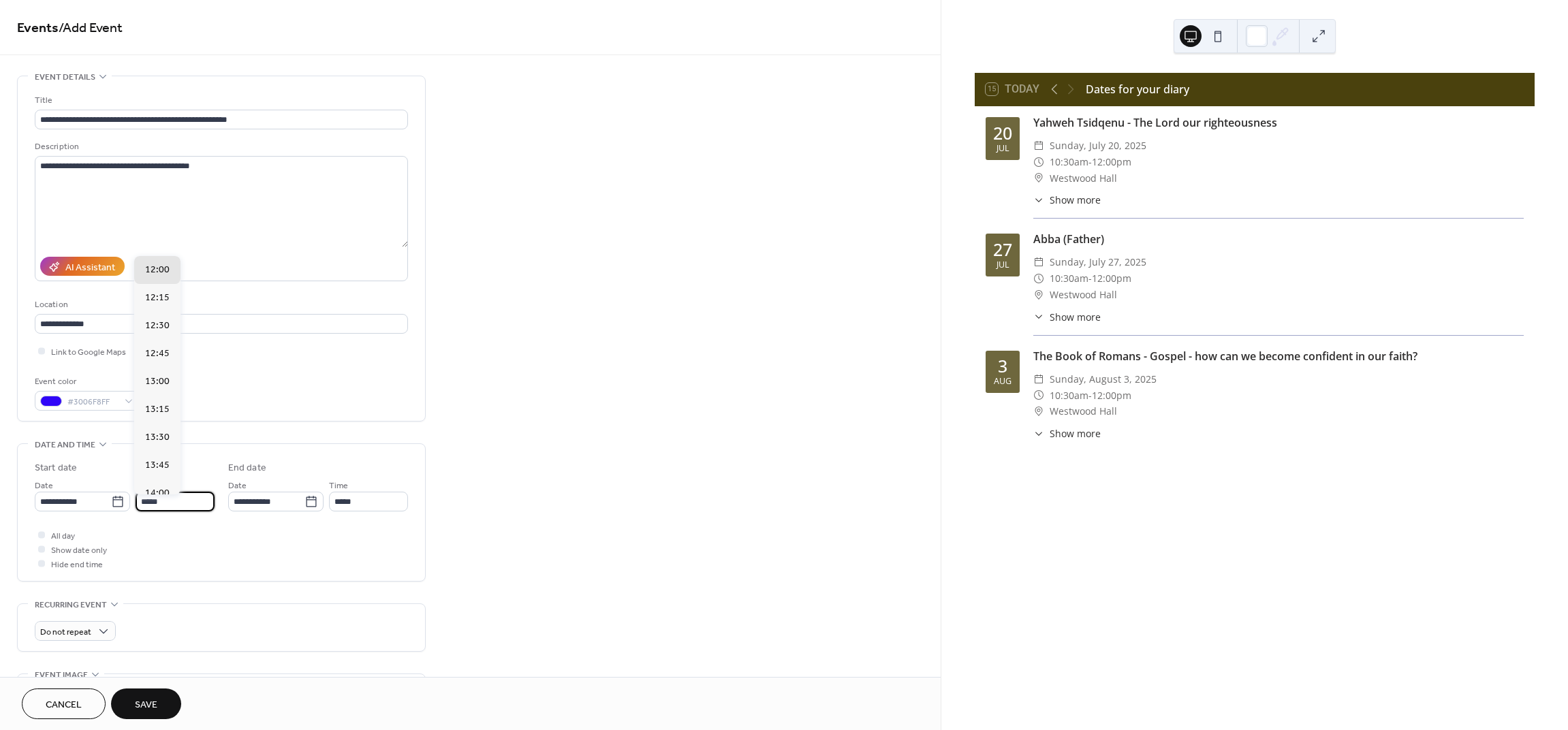 click on "*****" at bounding box center [175, 501] 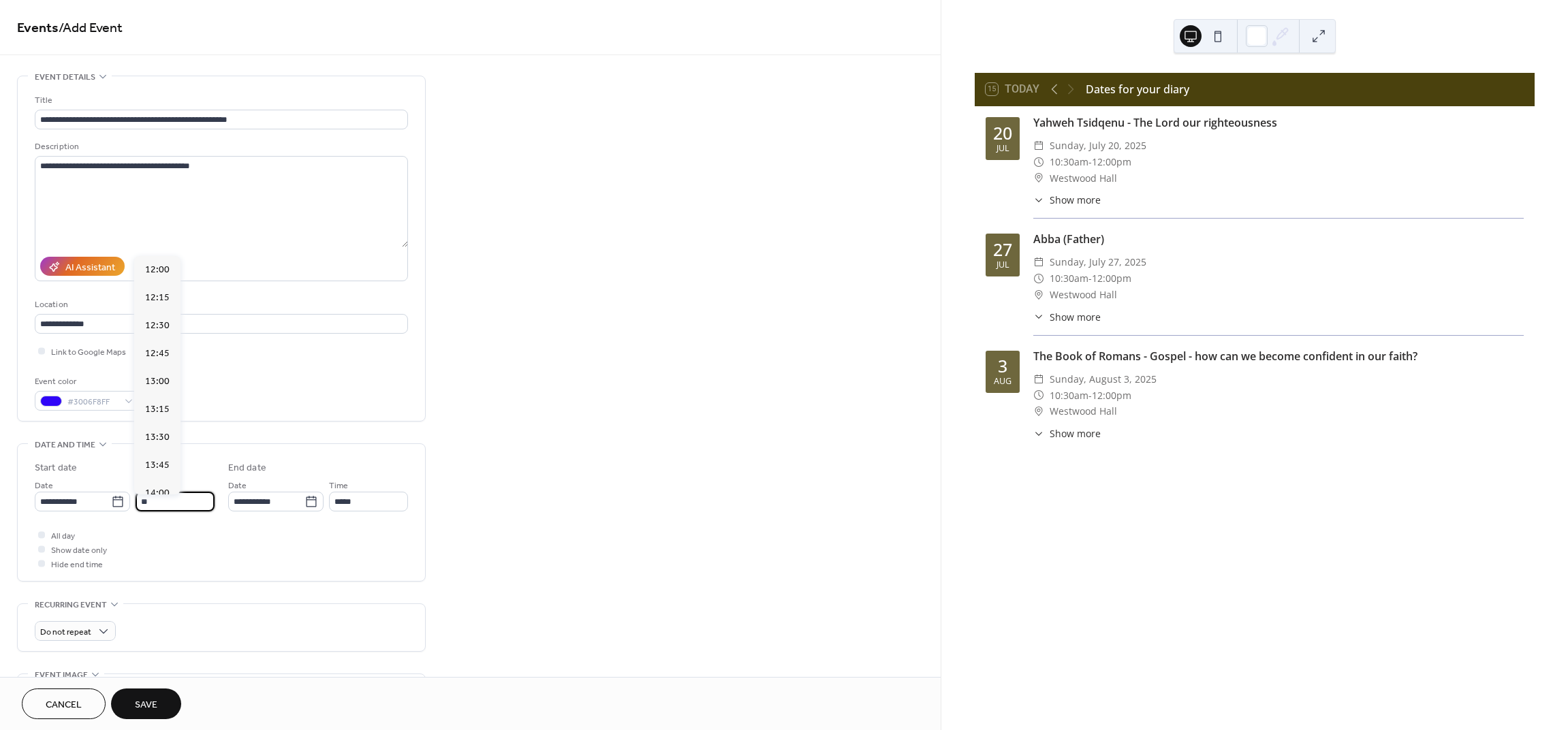 scroll, scrollTop: 1117, scrollLeft: 0, axis: vertical 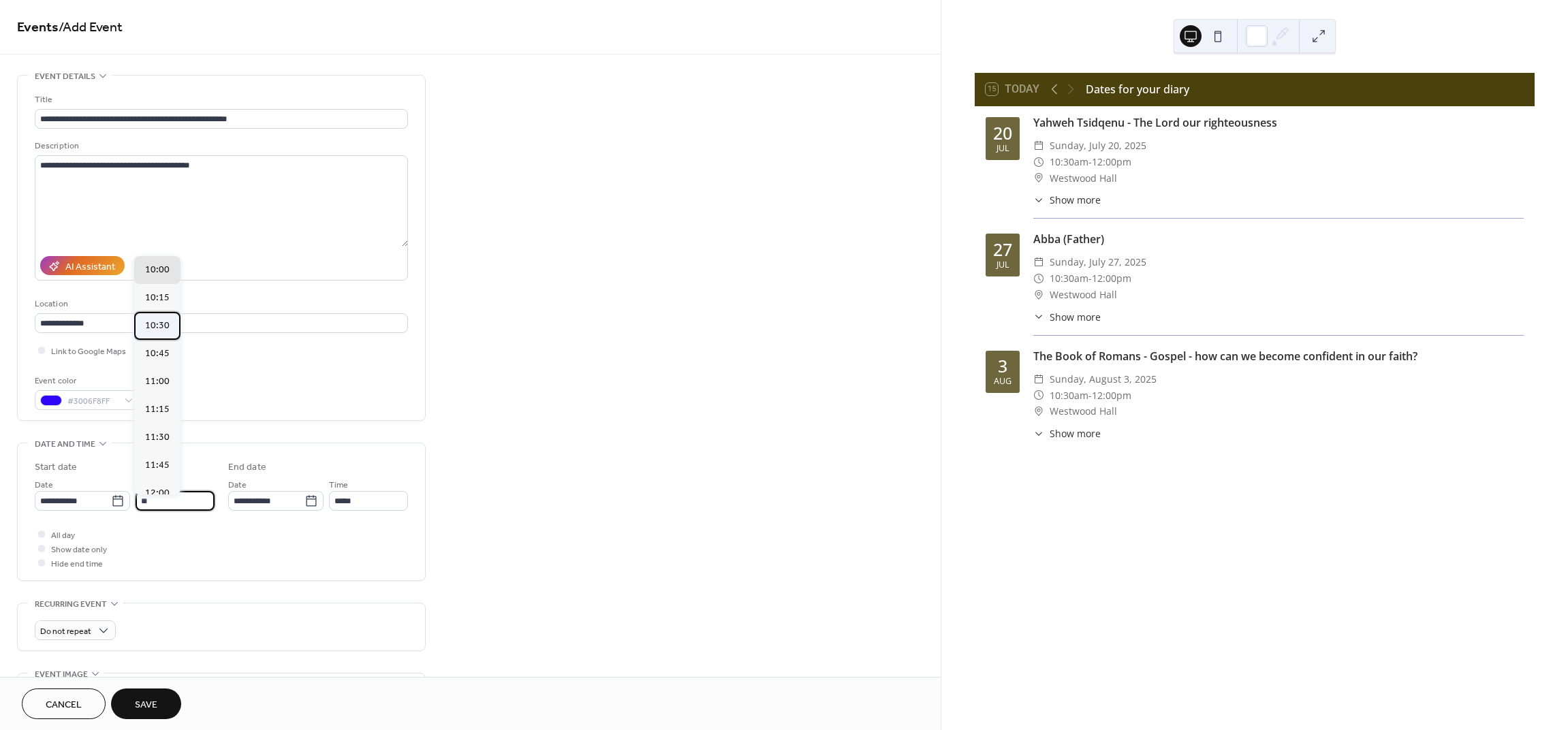 click on "10:30" at bounding box center (157, 326) 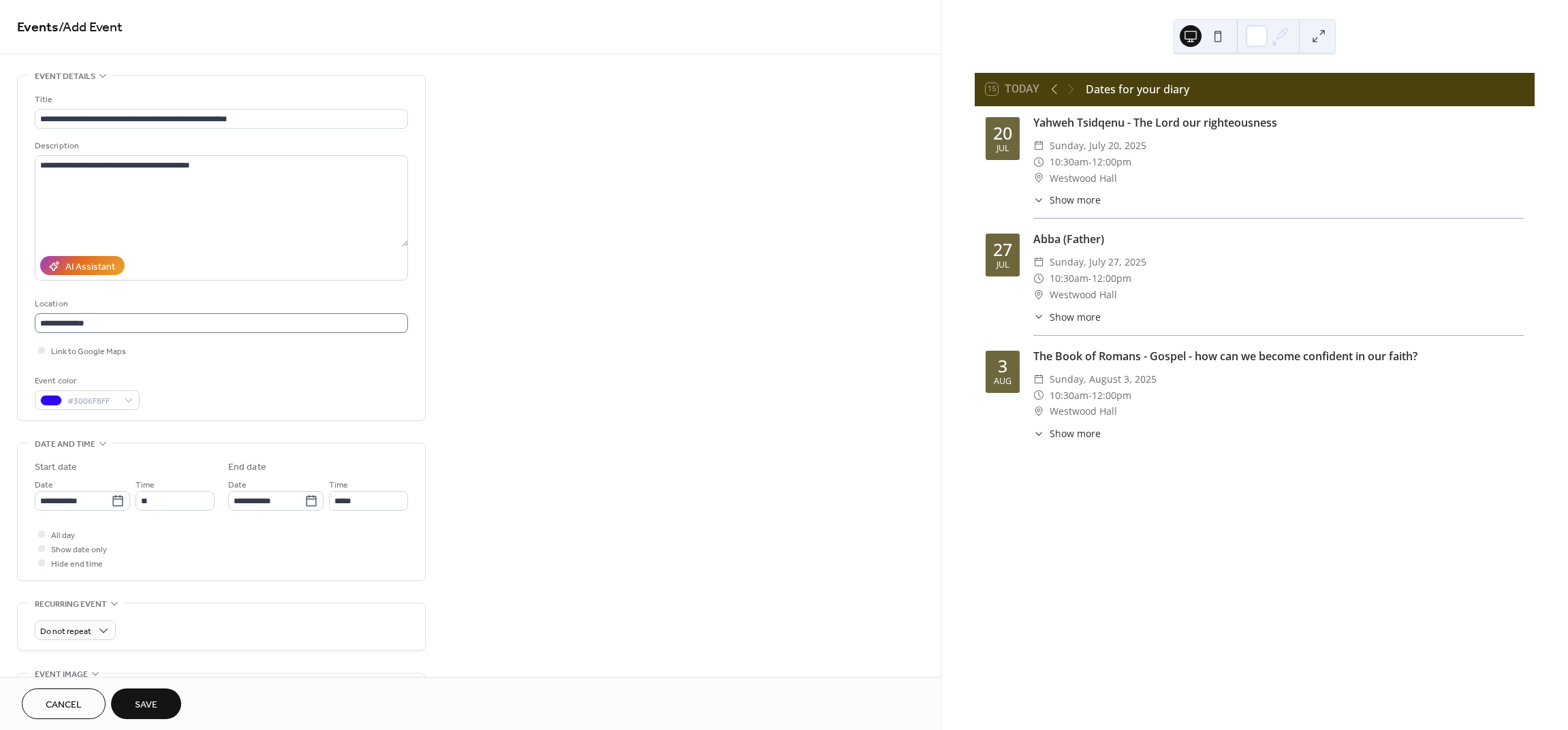 type on "*****" 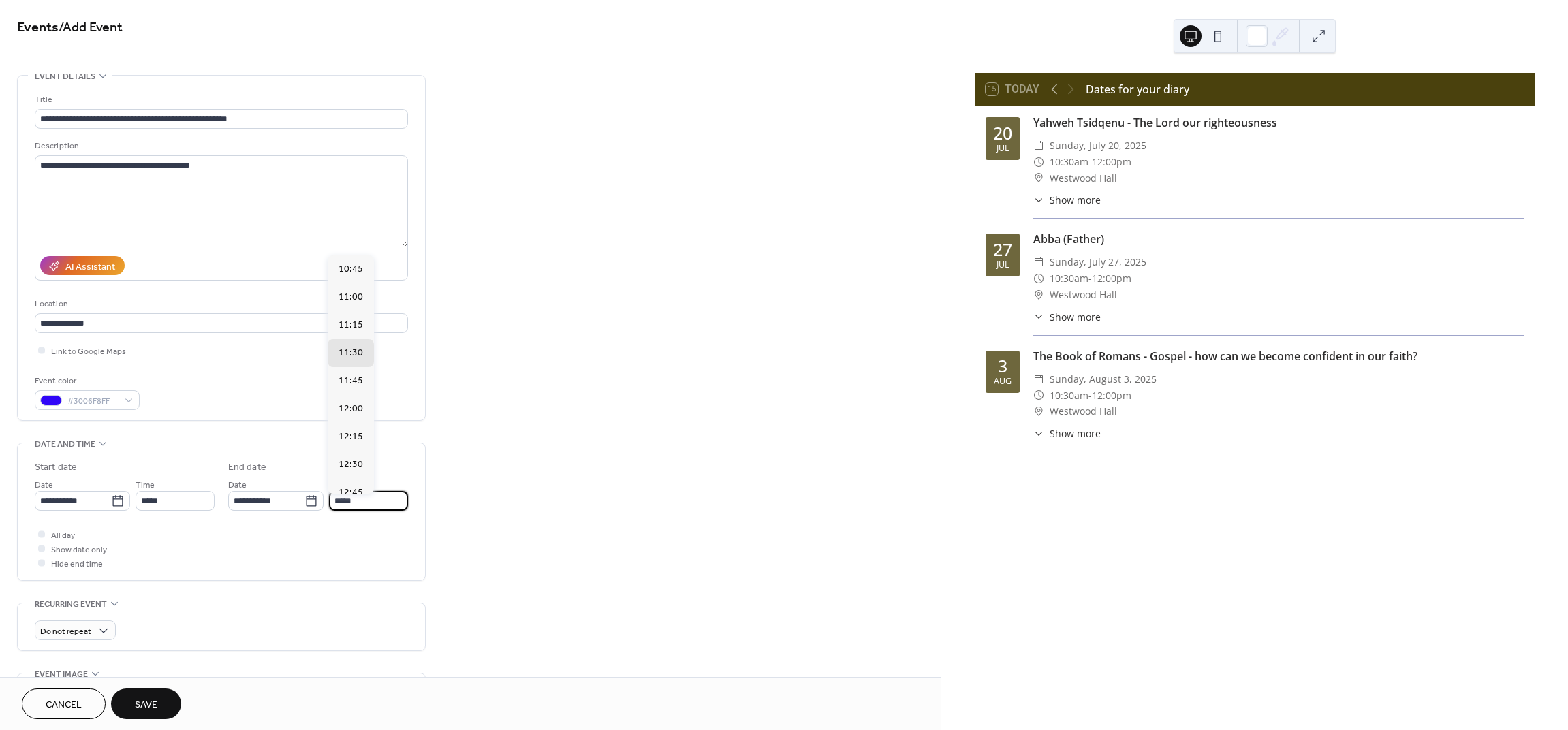 click on "*****" at bounding box center [369, 501] 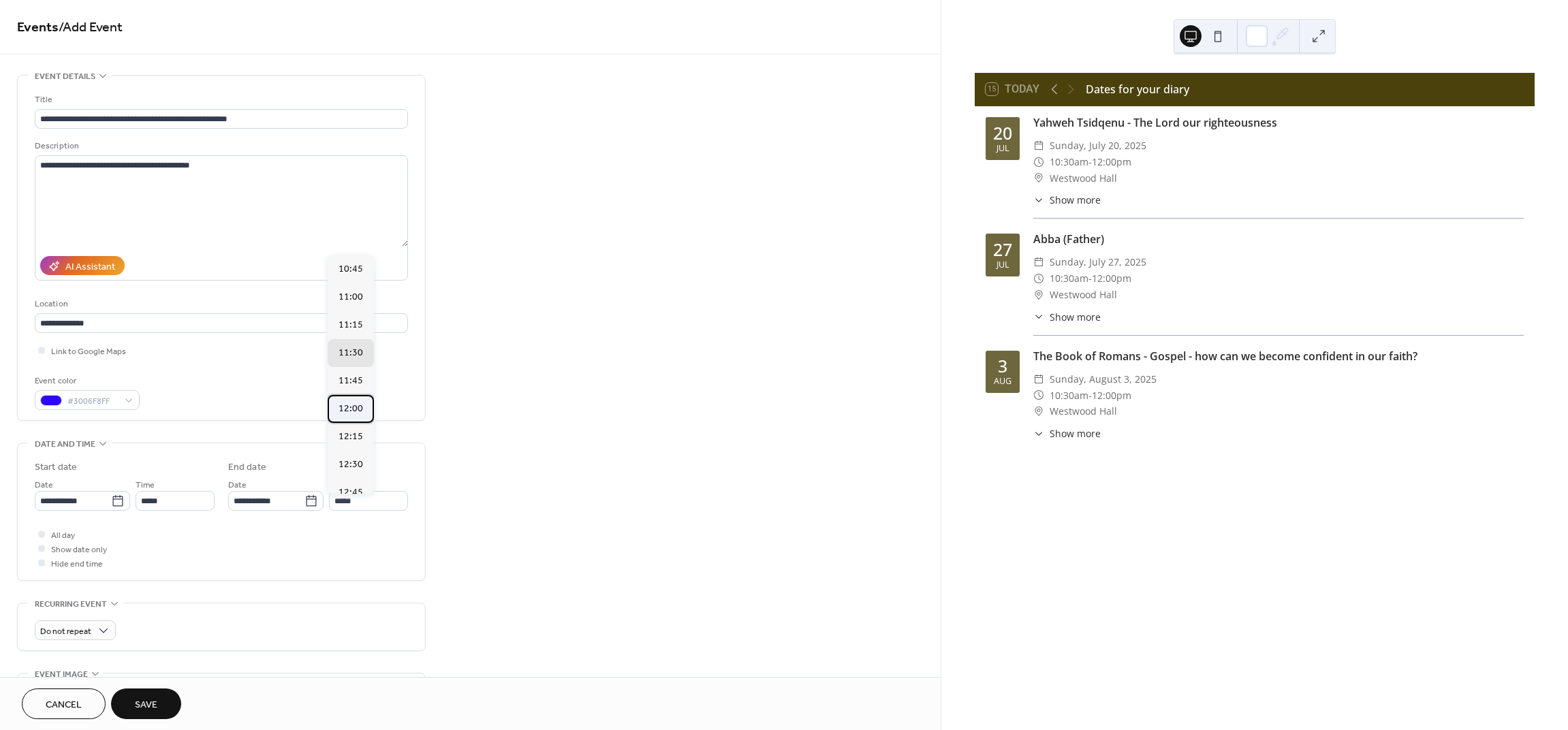 click on "12:00" at bounding box center (351, 409) 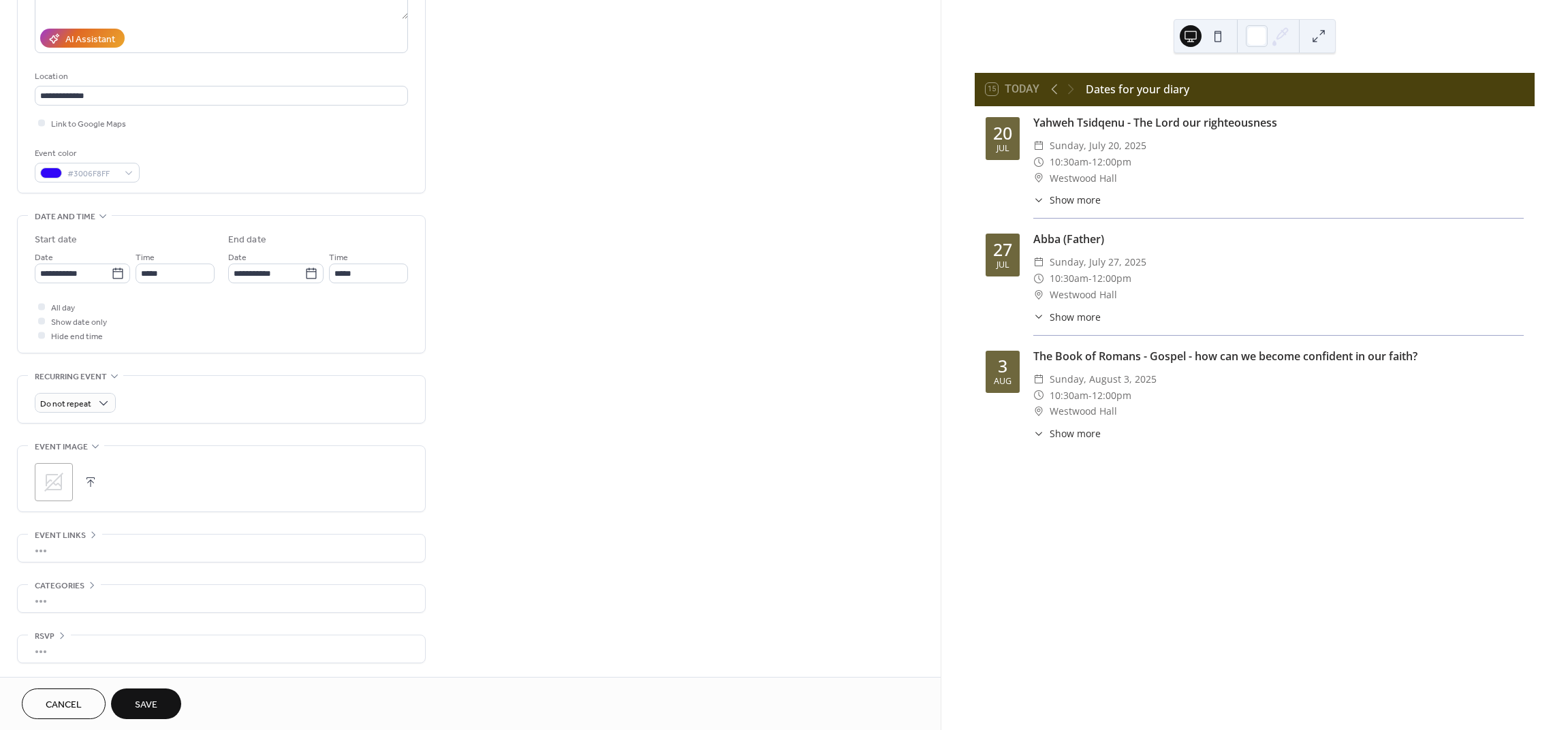 scroll, scrollTop: 232, scrollLeft: 0, axis: vertical 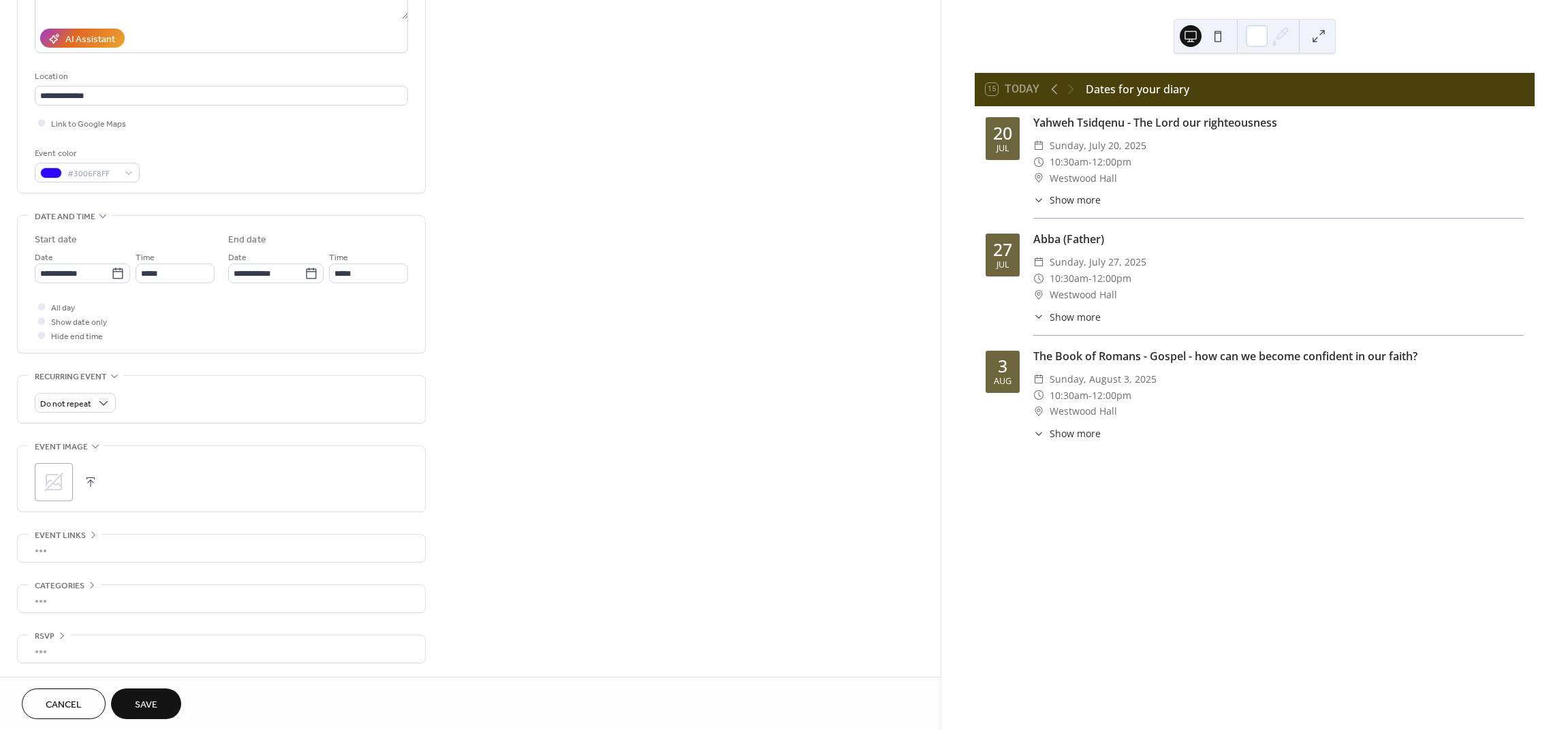 click on "Save" at bounding box center (146, 705) 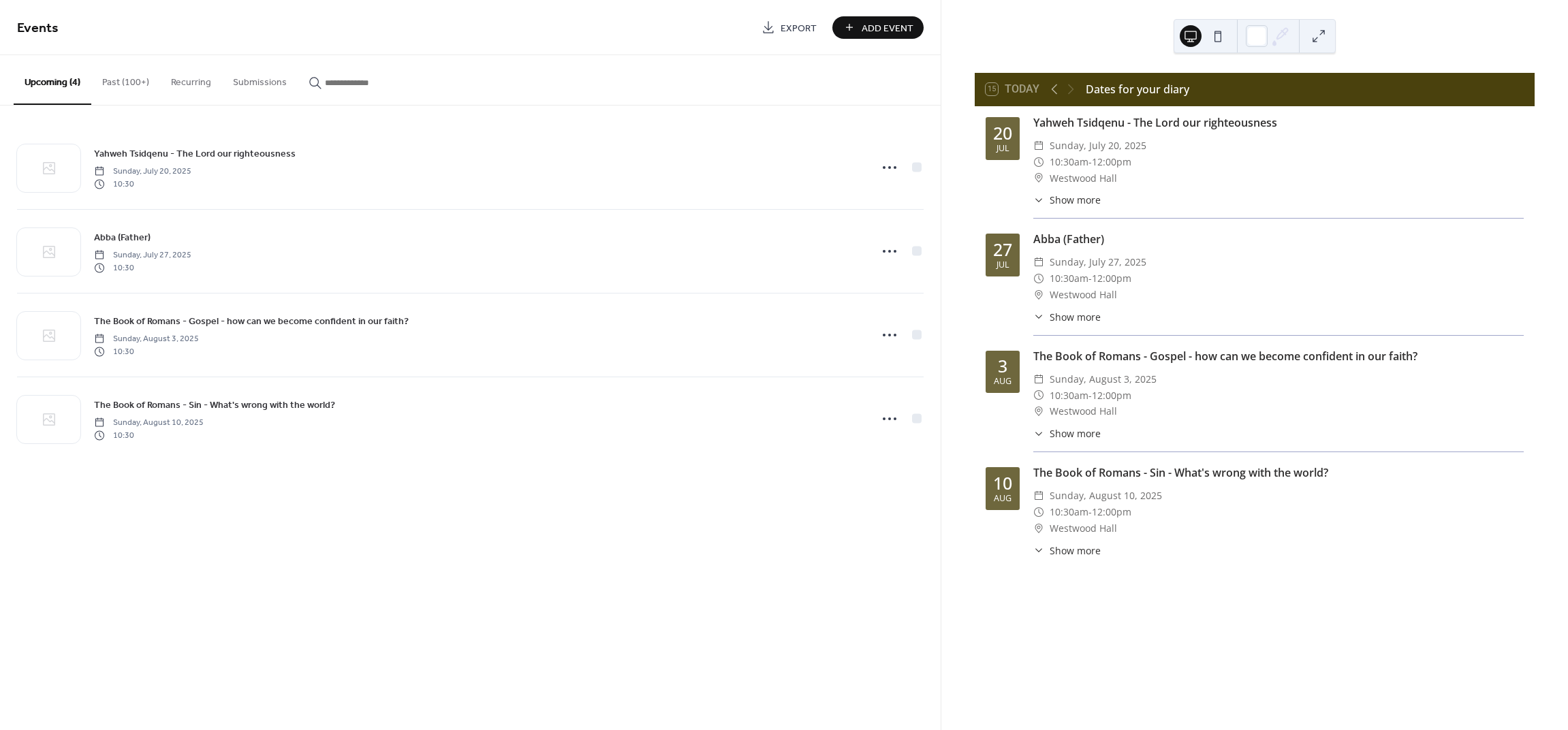 click on "Add Event" at bounding box center (888, 28) 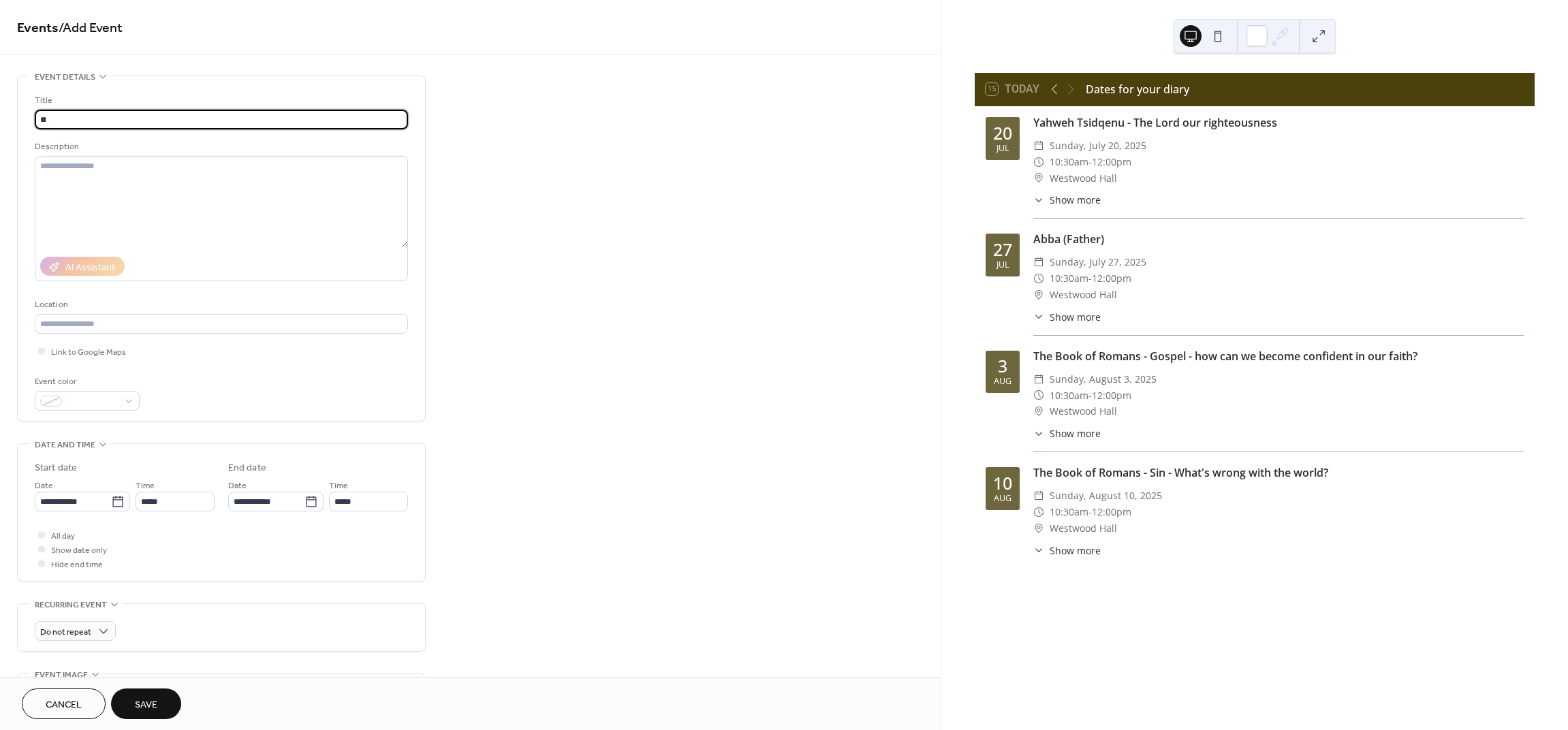 type on "*" 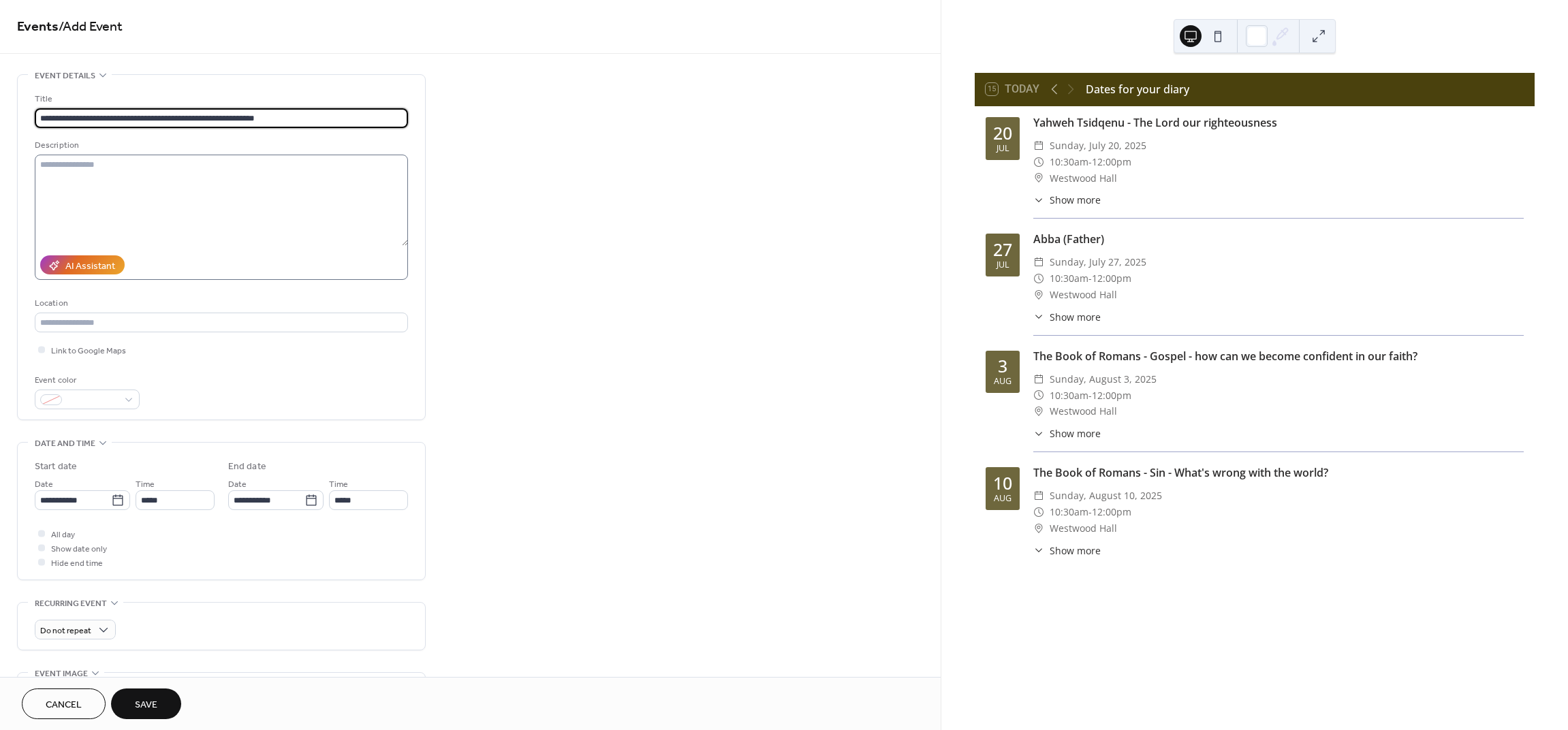 scroll, scrollTop: 0, scrollLeft: 0, axis: both 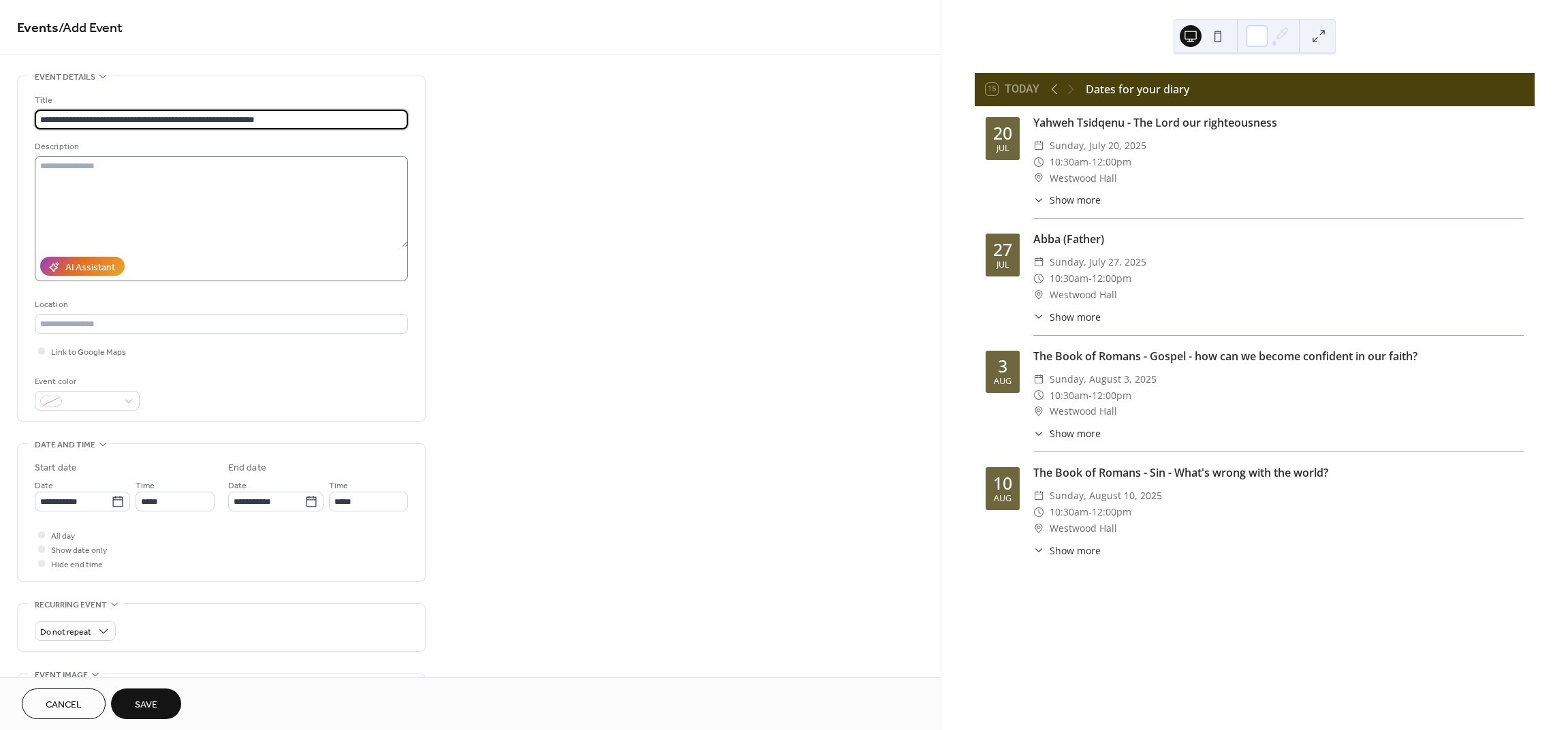 type on "**********" 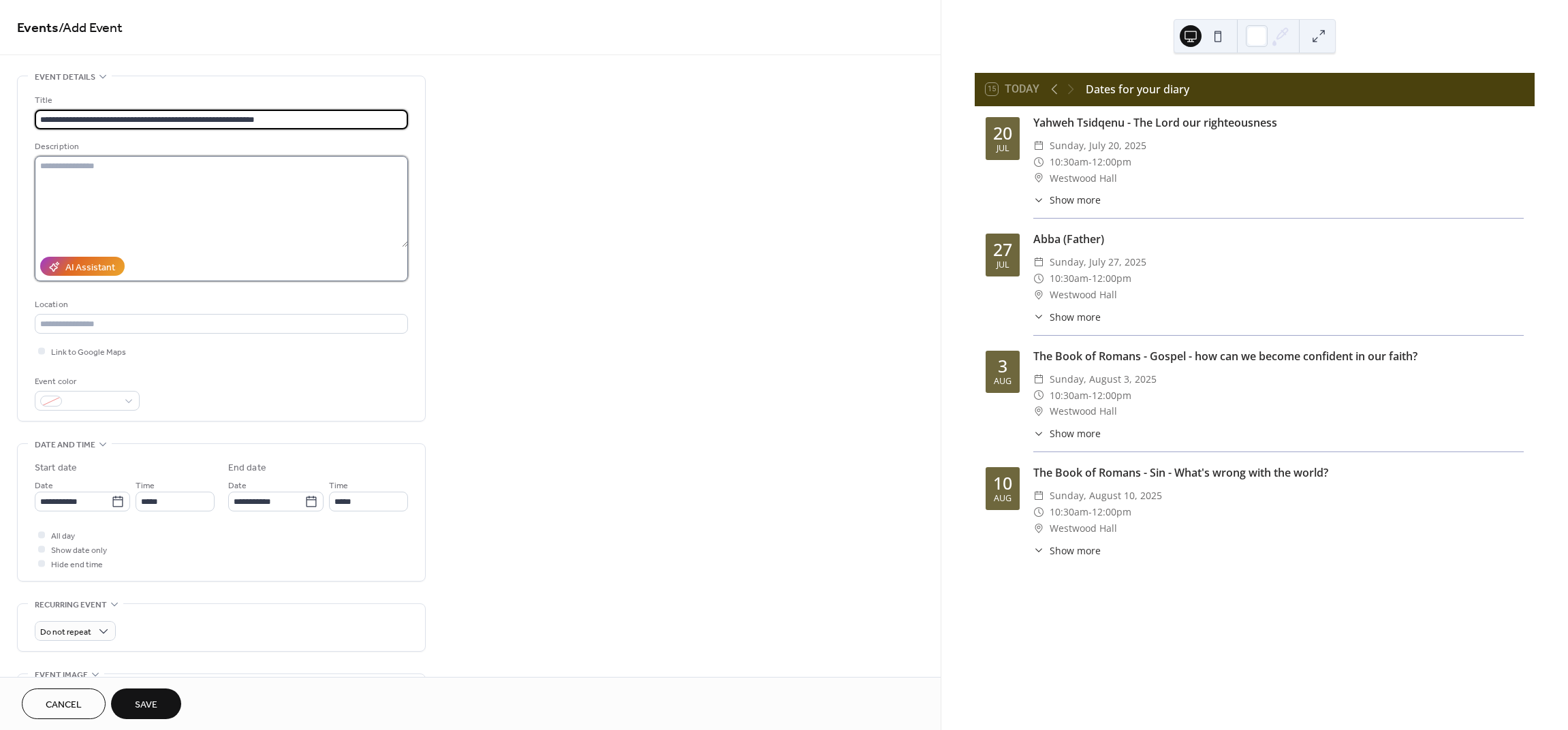 click at bounding box center (221, 202) 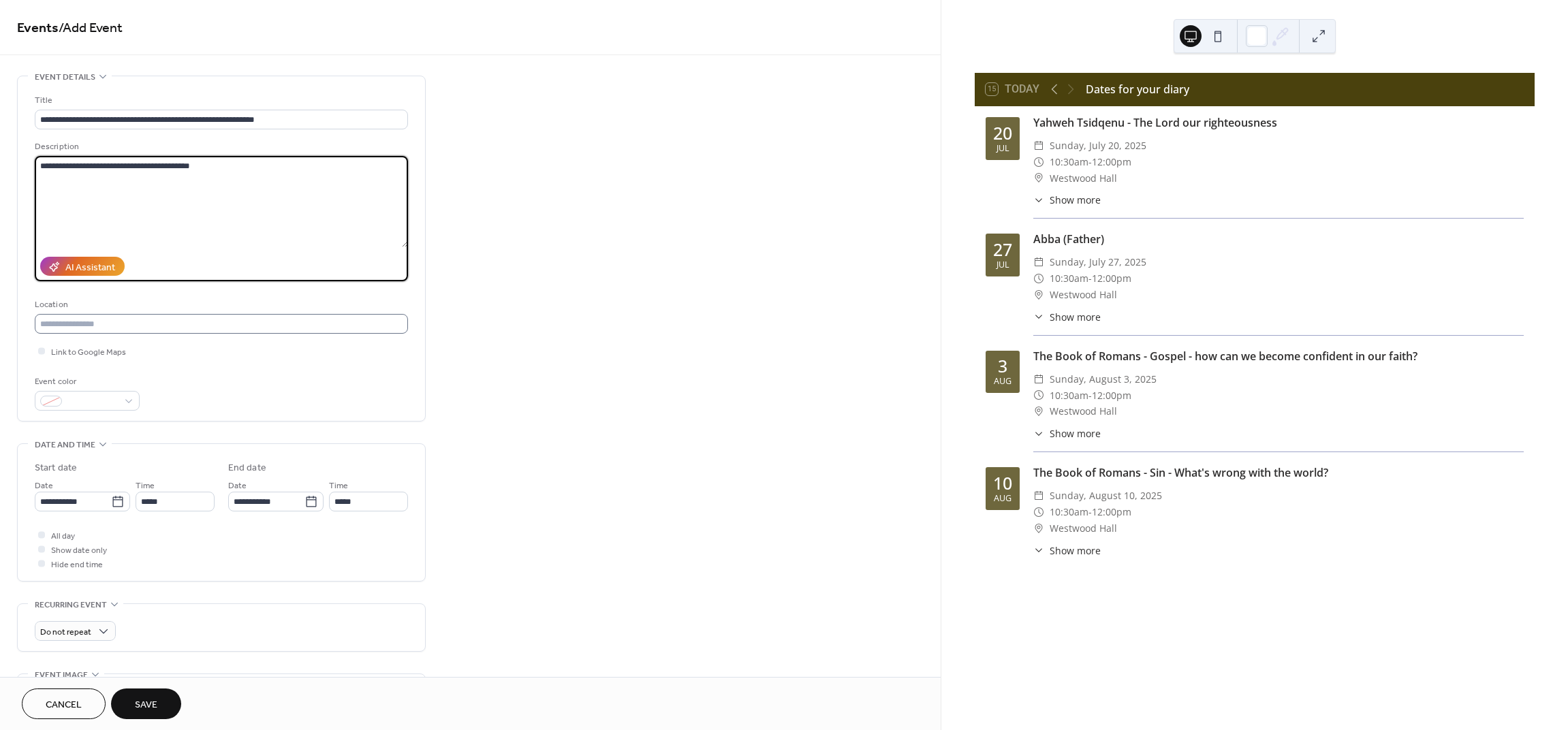 type on "**********" 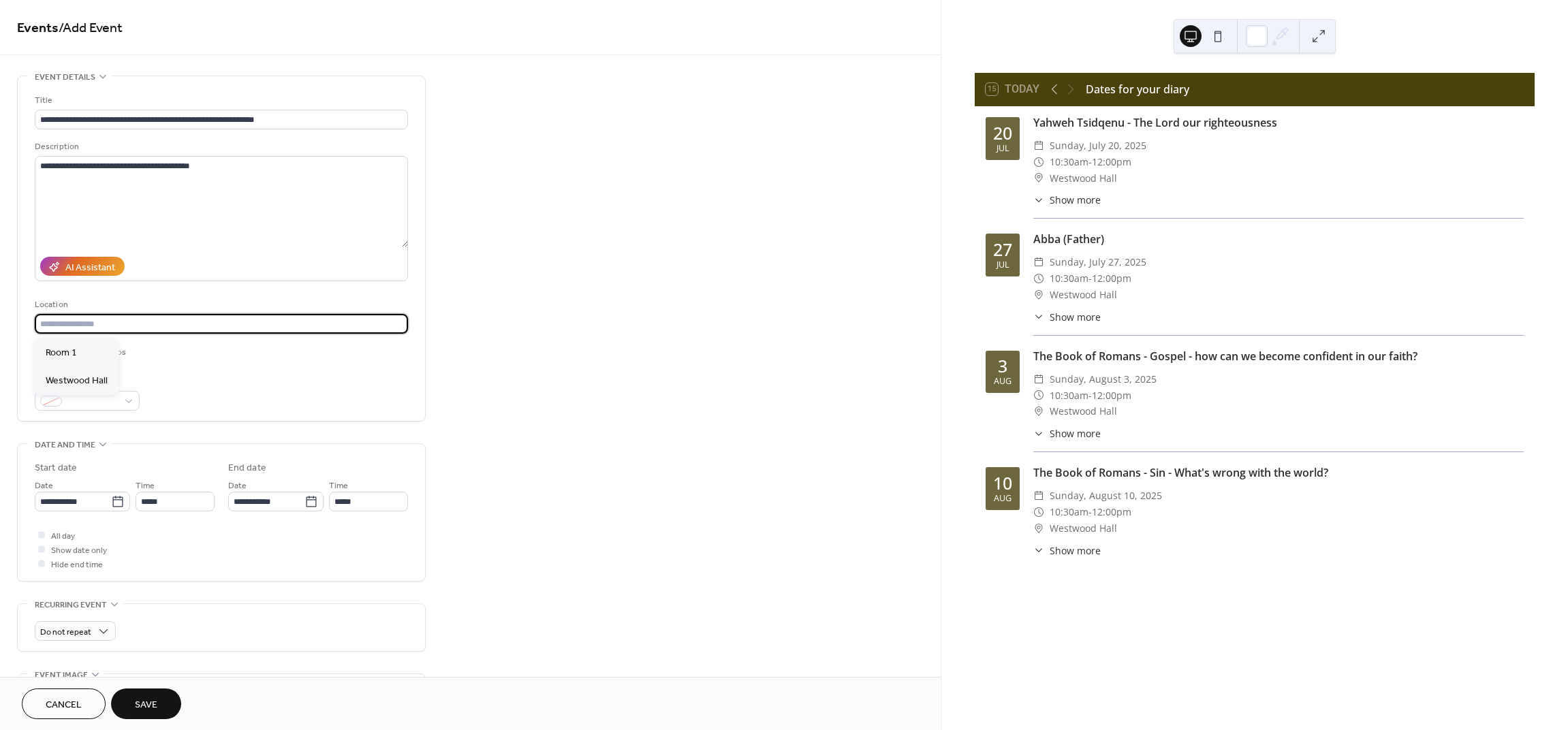 click at bounding box center [221, 323] 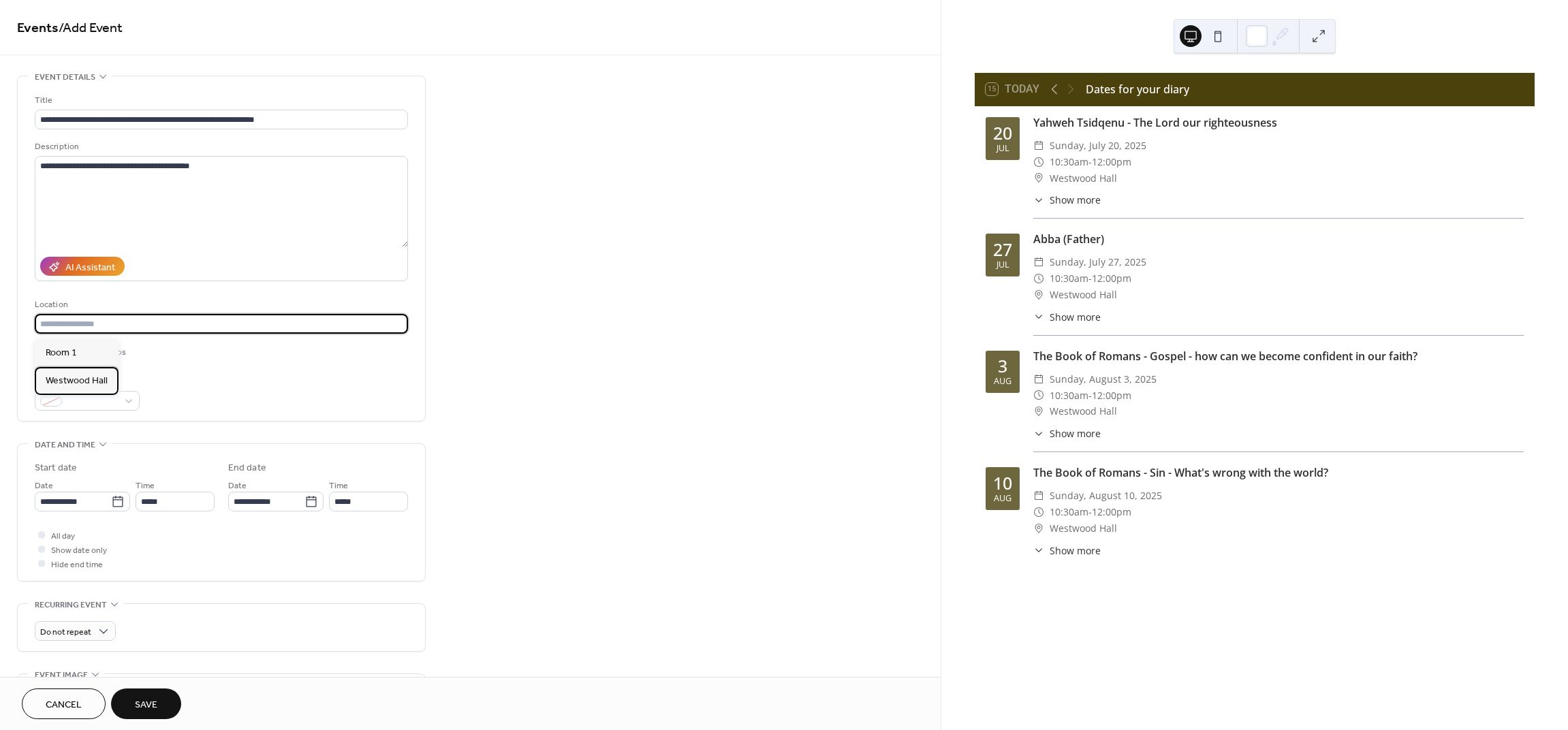 drag, startPoint x: 89, startPoint y: 377, endPoint x: 106, endPoint y: 369, distance: 18.788294 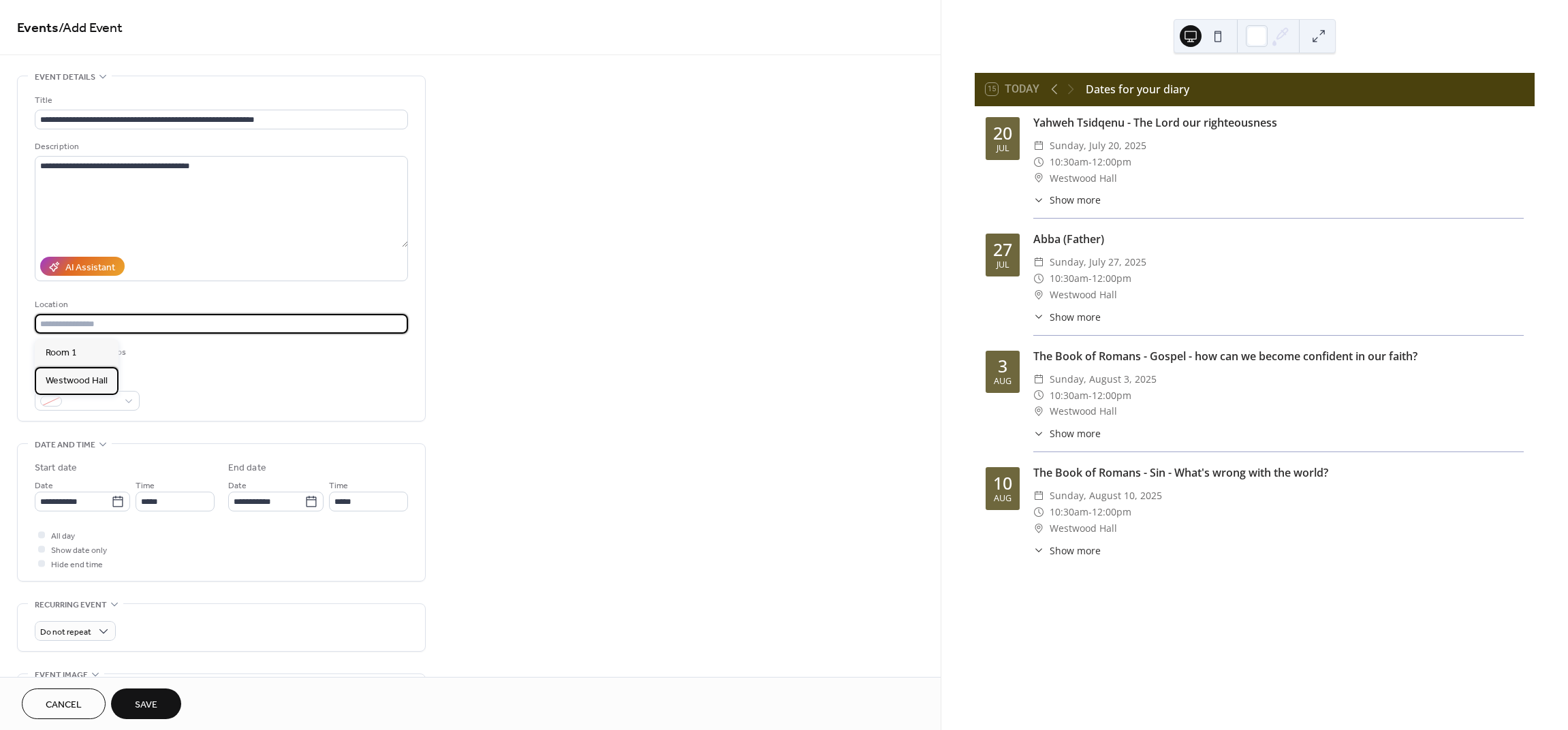click on "Westwood Hall" at bounding box center [76, 381] 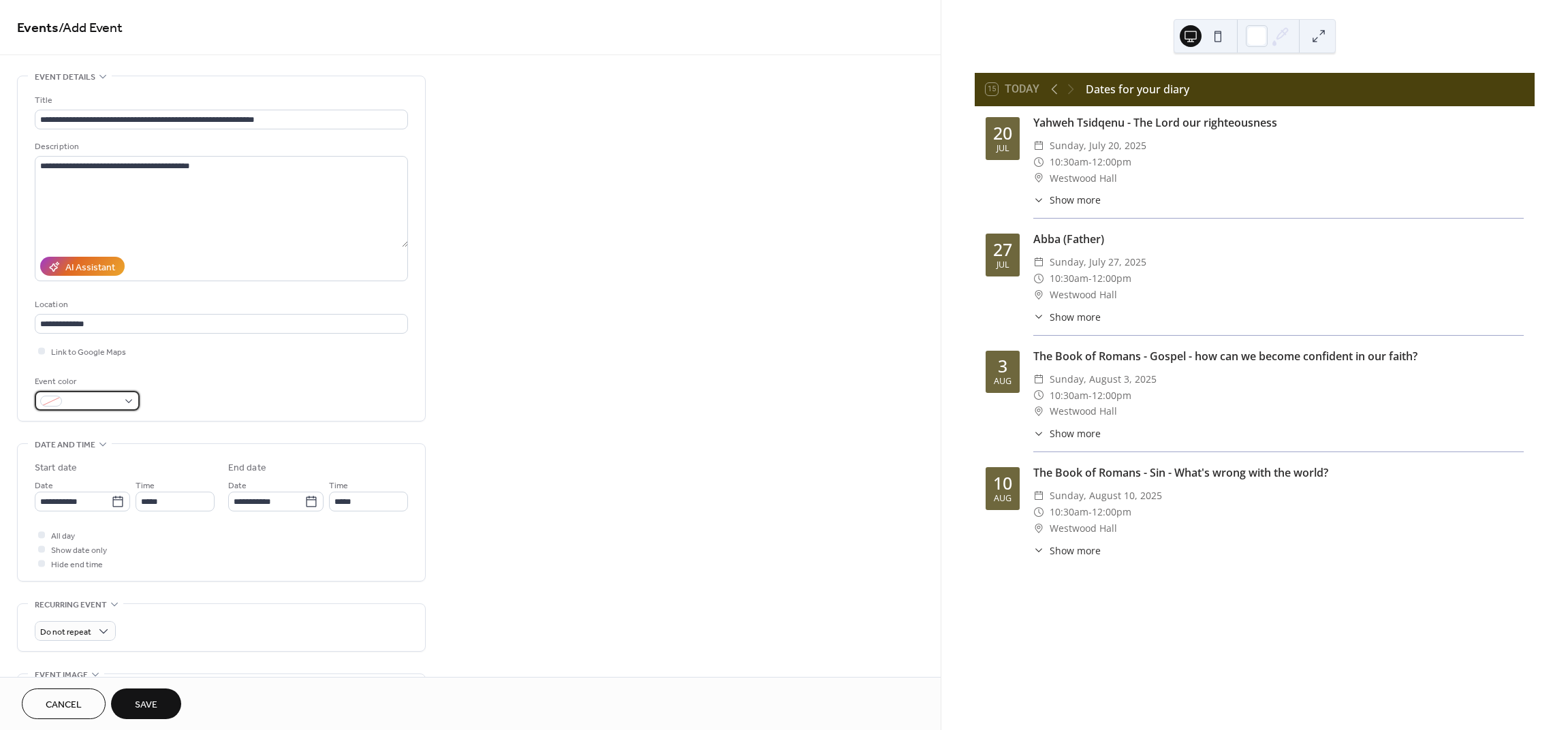 click at bounding box center [87, 400] 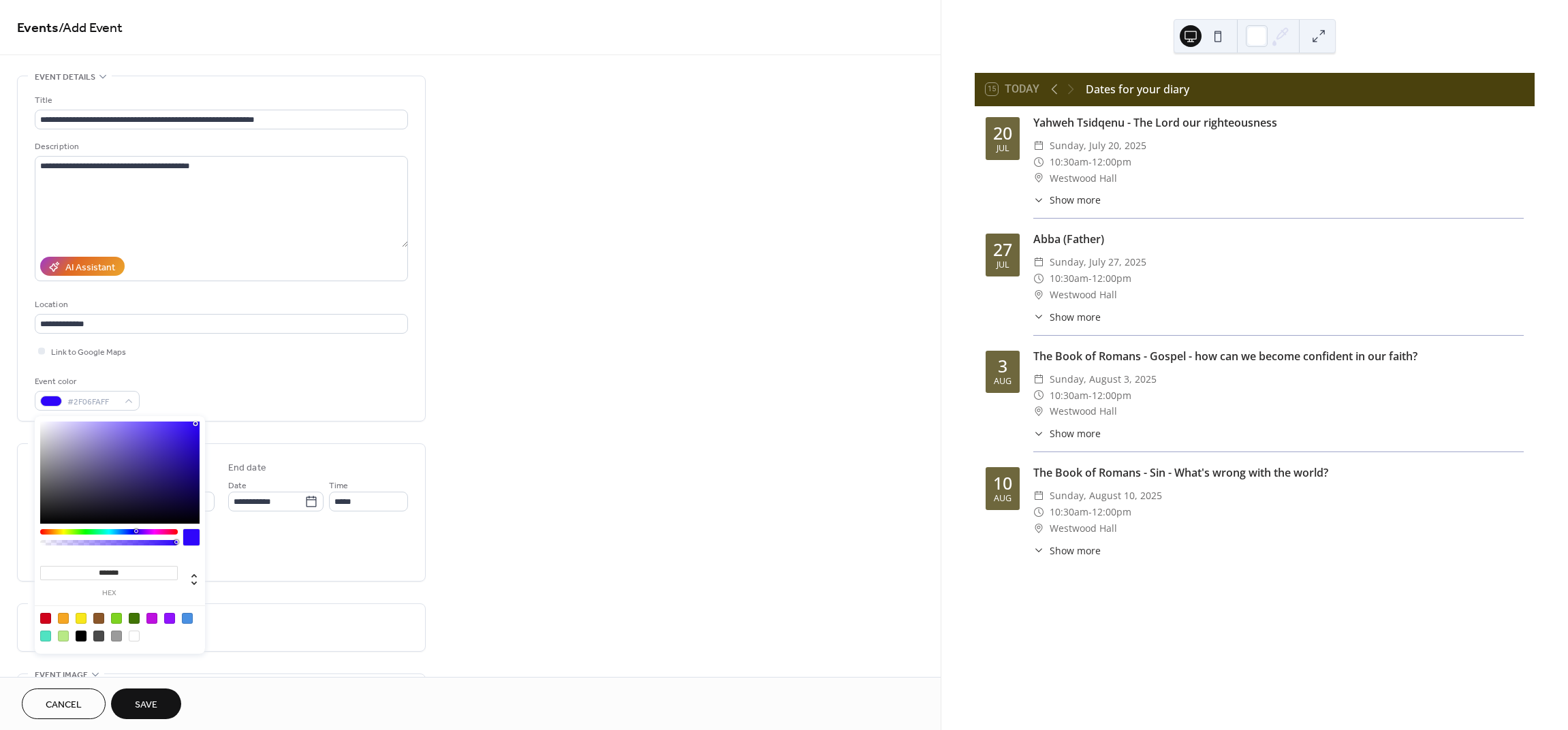 type on "*******" 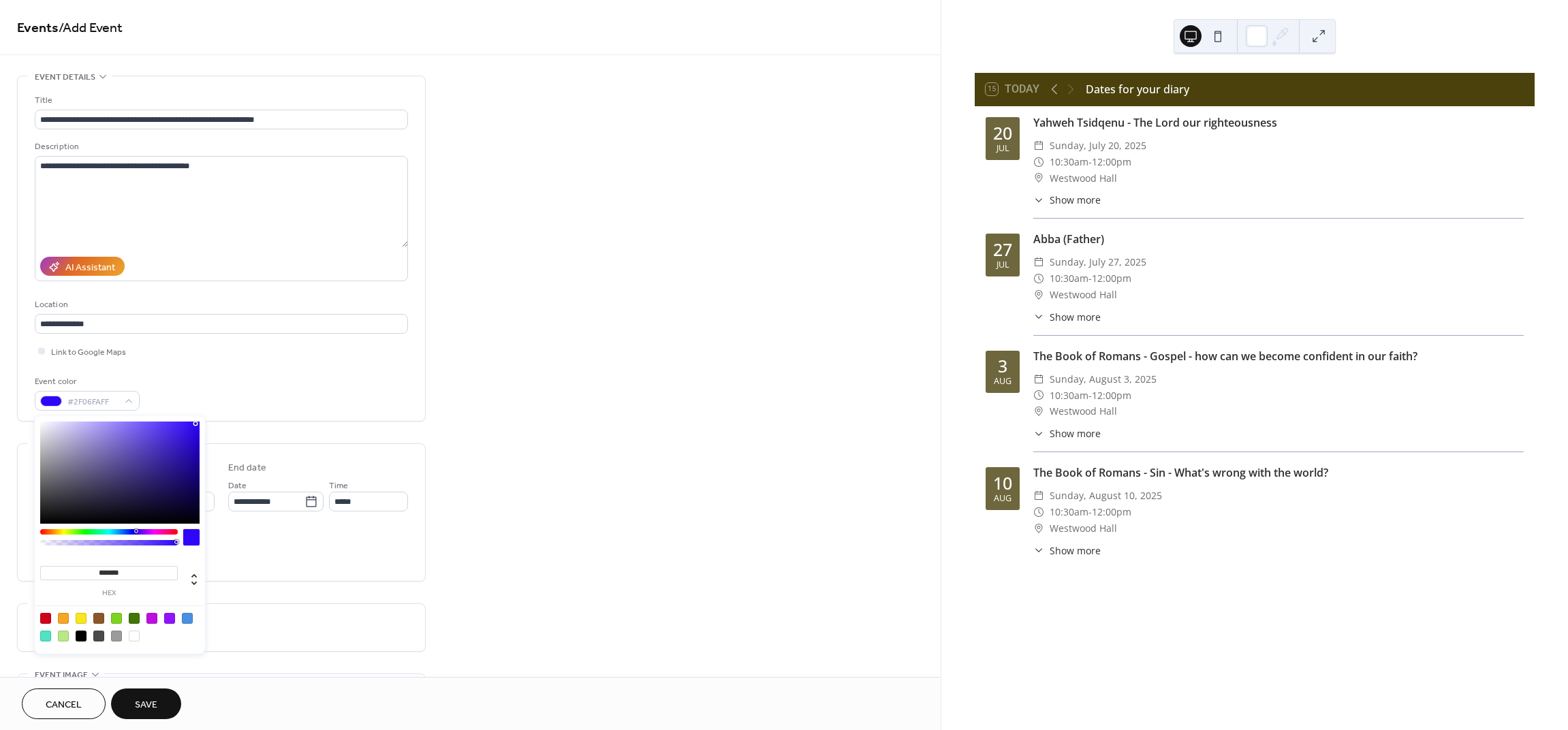 drag, startPoint x: 195, startPoint y: 424, endPoint x: 197, endPoint y: 436, distance: 12.165525 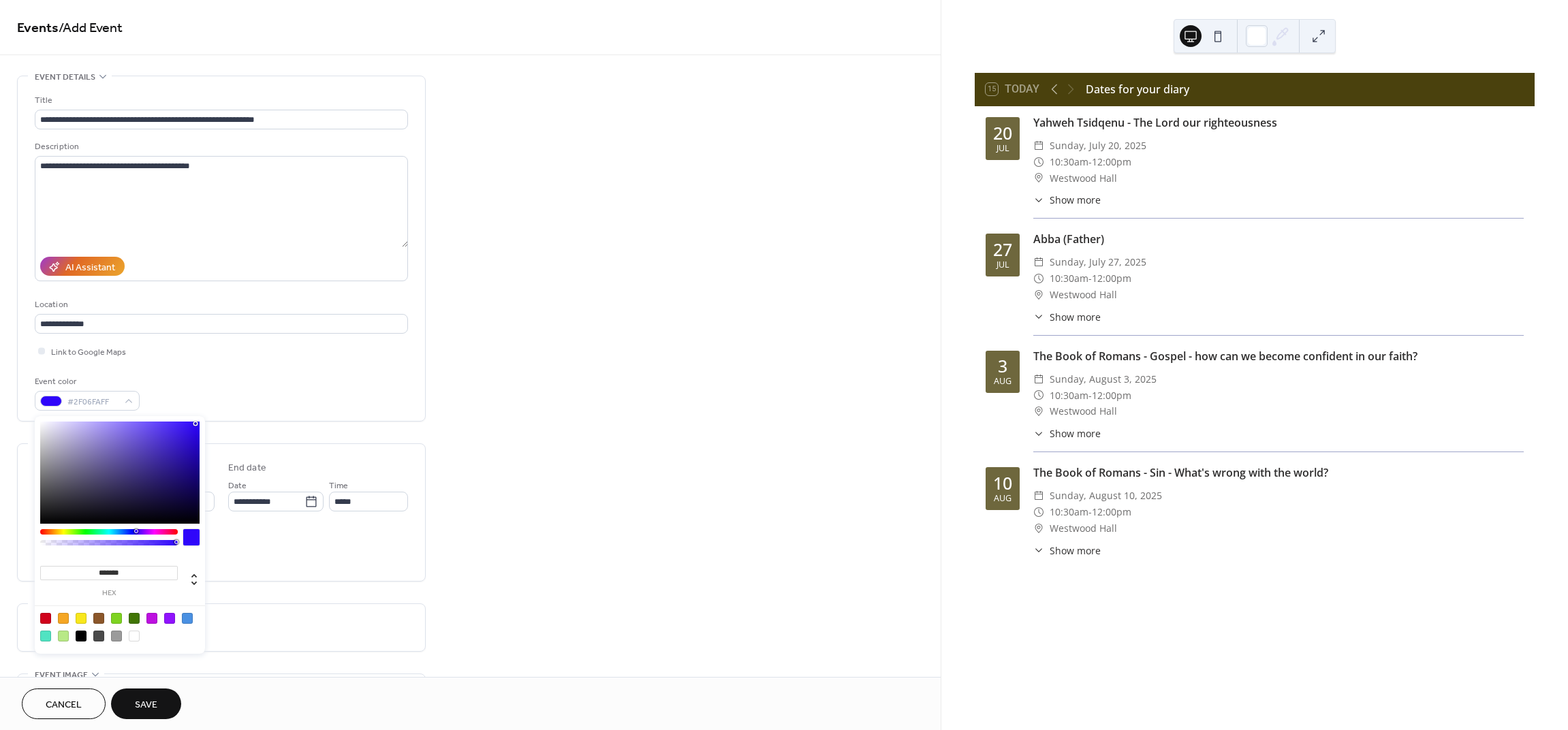 drag, startPoint x: 245, startPoint y: 542, endPoint x: 202, endPoint y: 527, distance: 45.5412 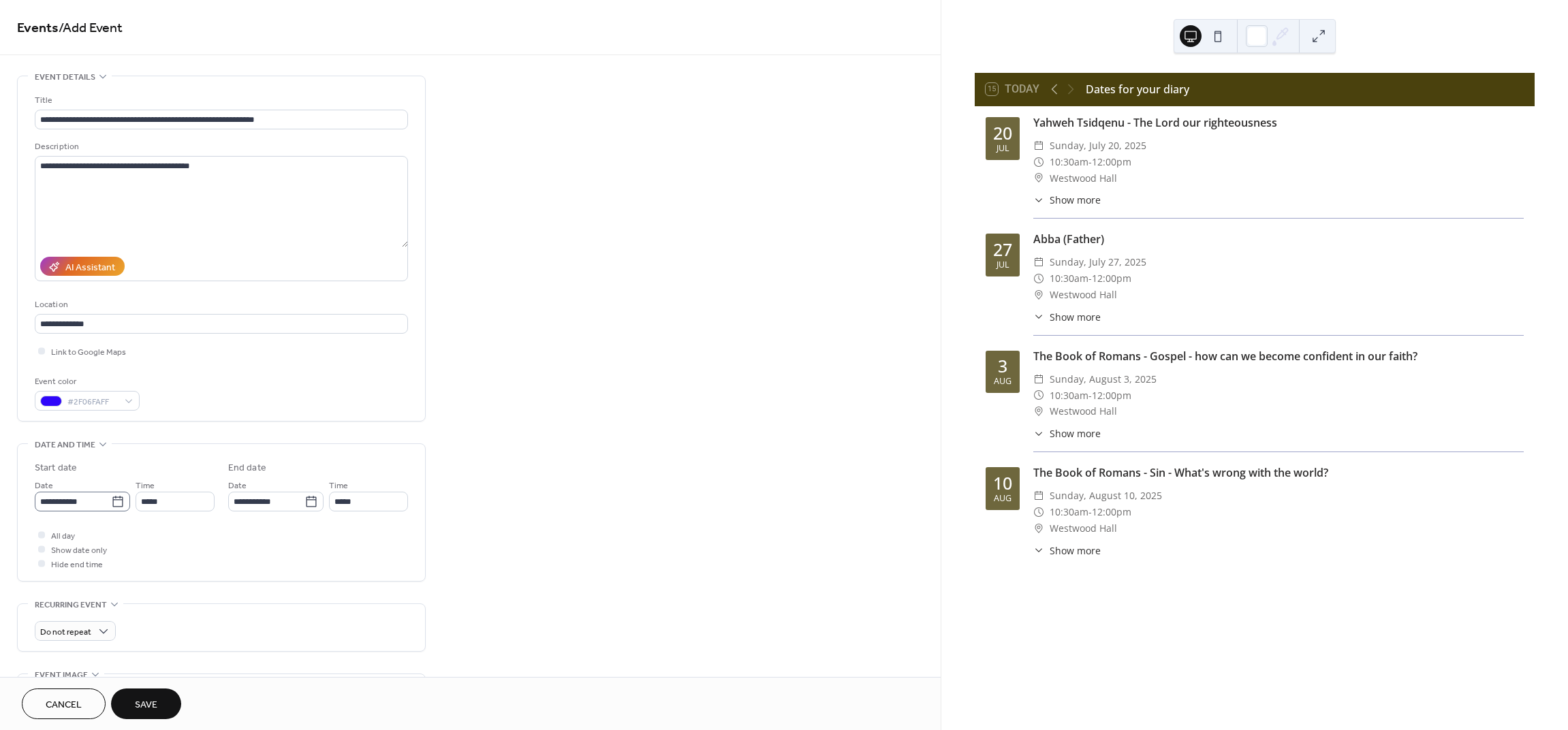 click 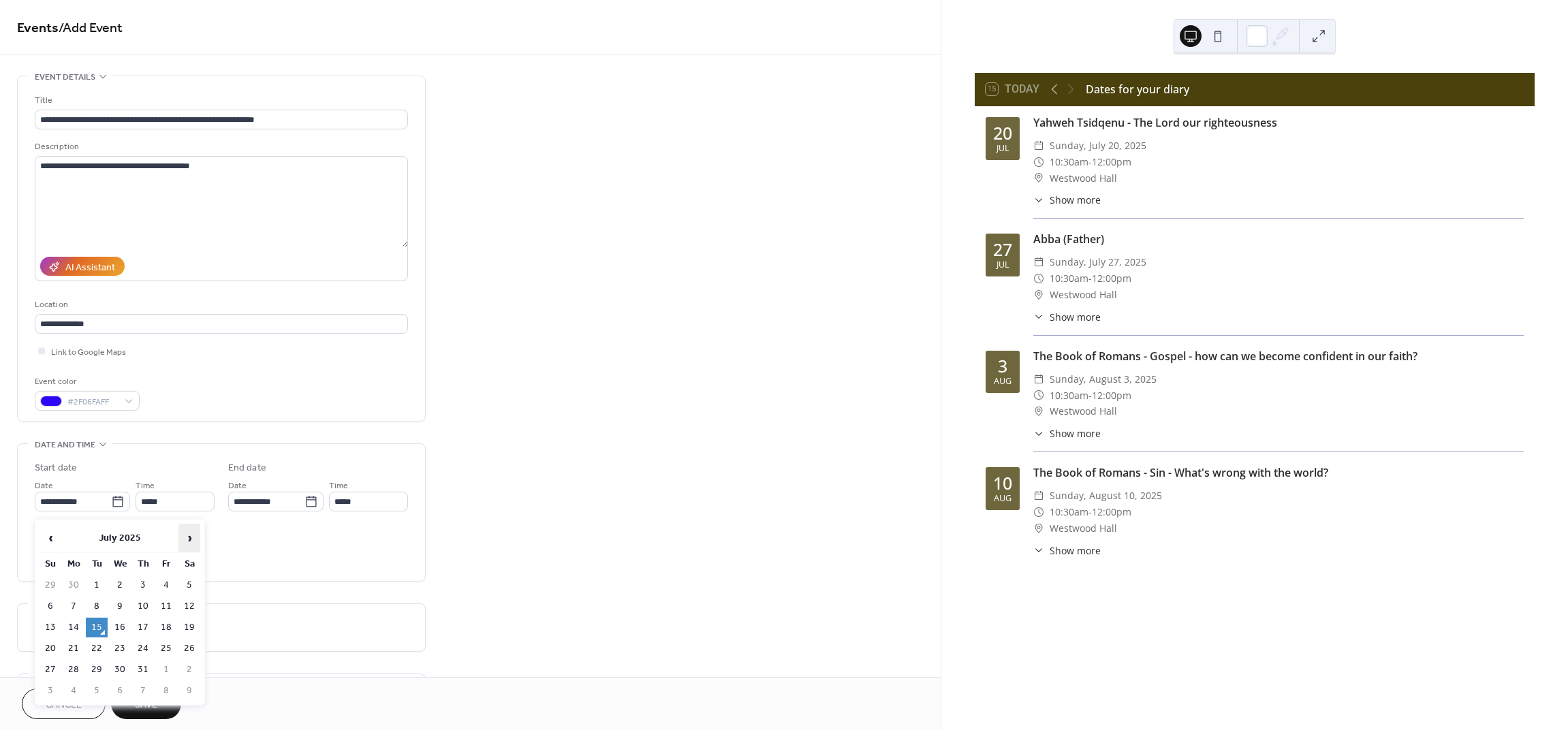 click on "›" at bounding box center (189, 538) 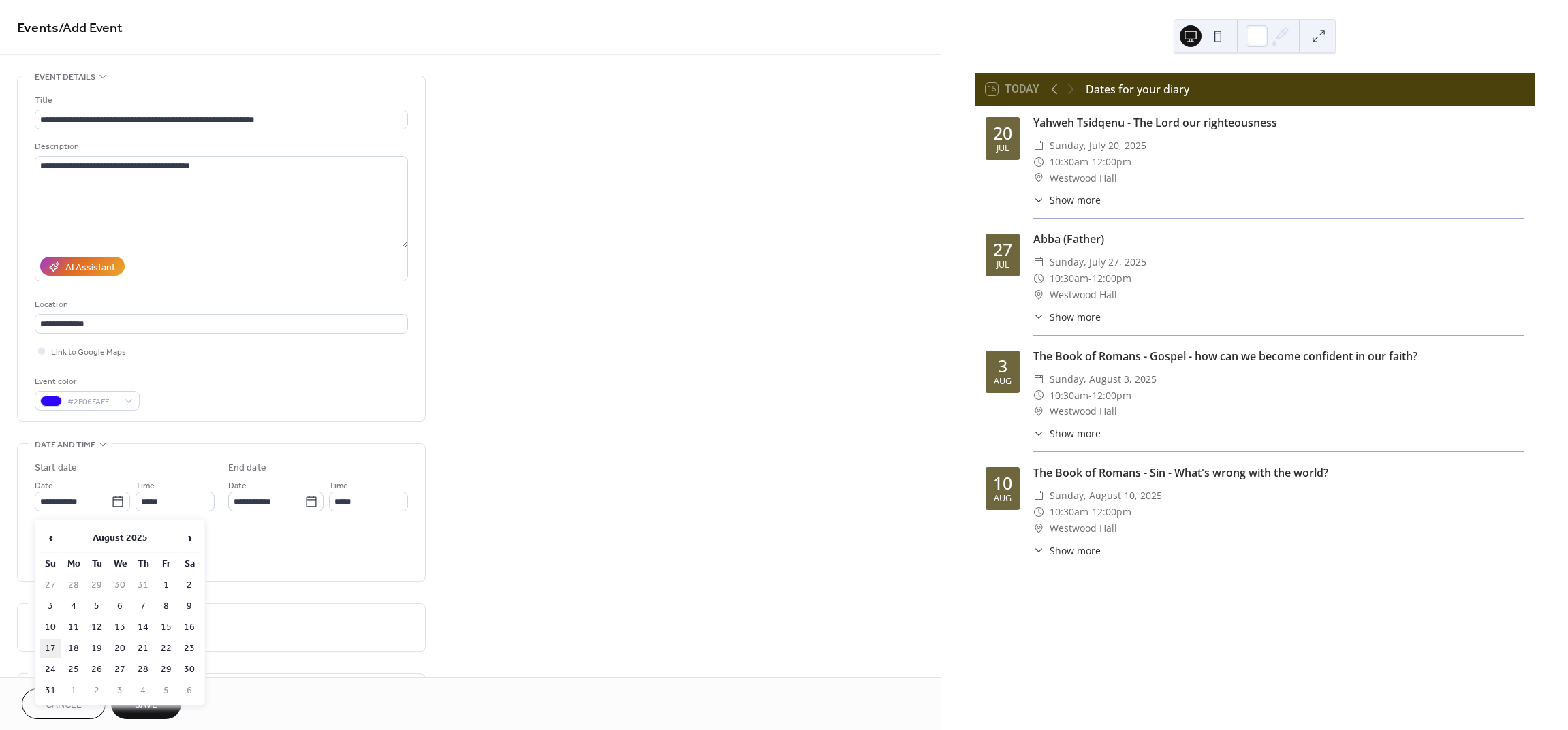 click on "17" at bounding box center [50, 648] 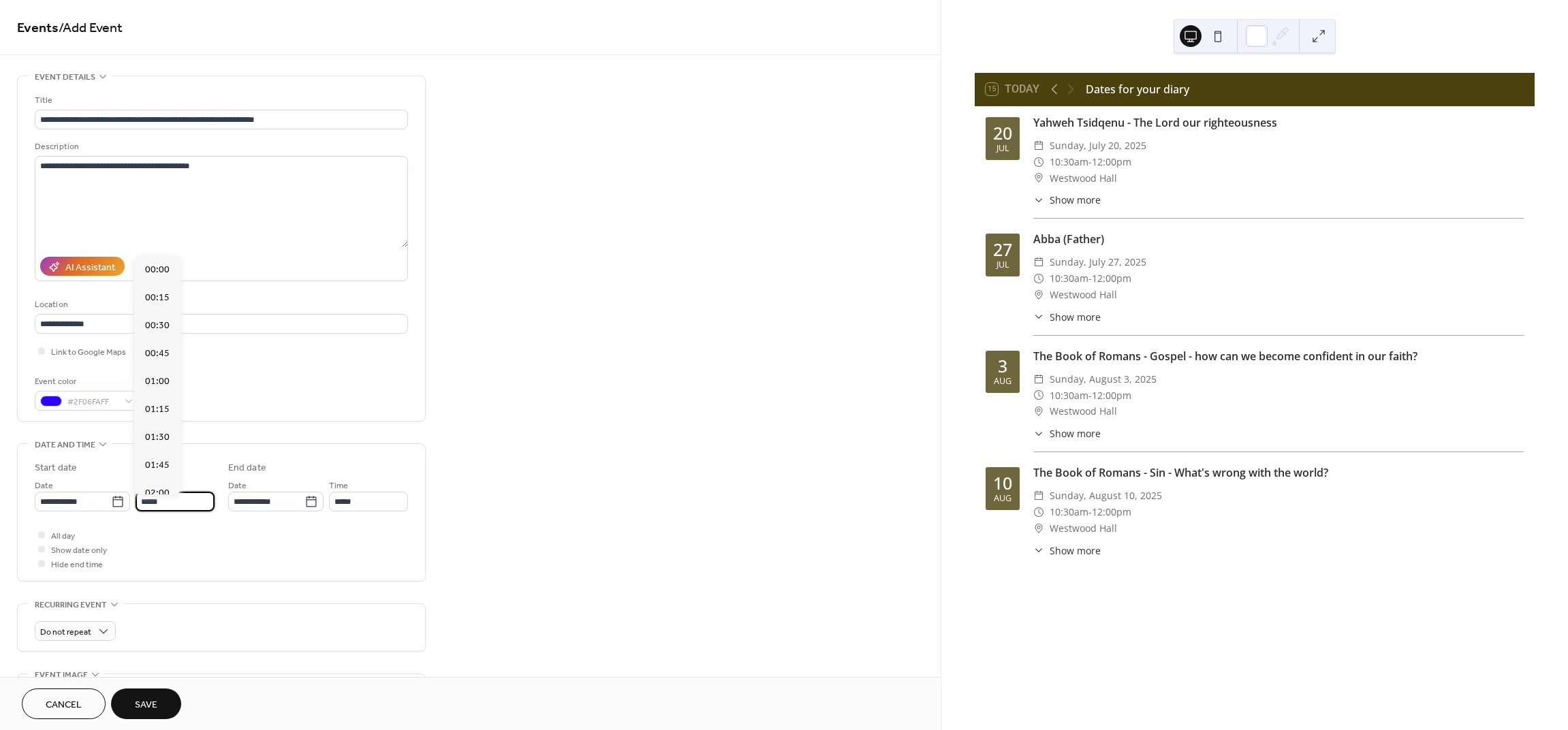 click on "*****" at bounding box center [175, 501] 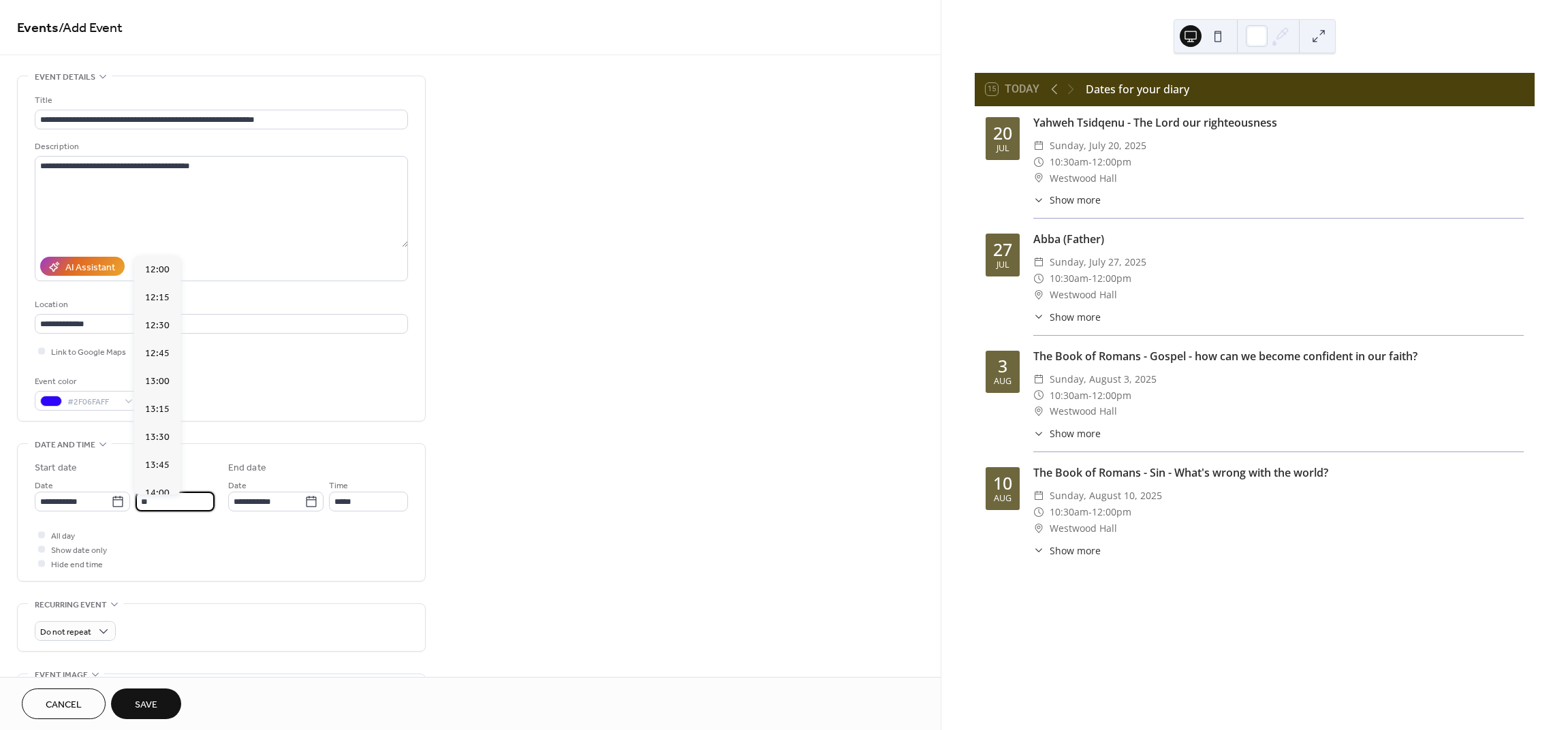 type on "*" 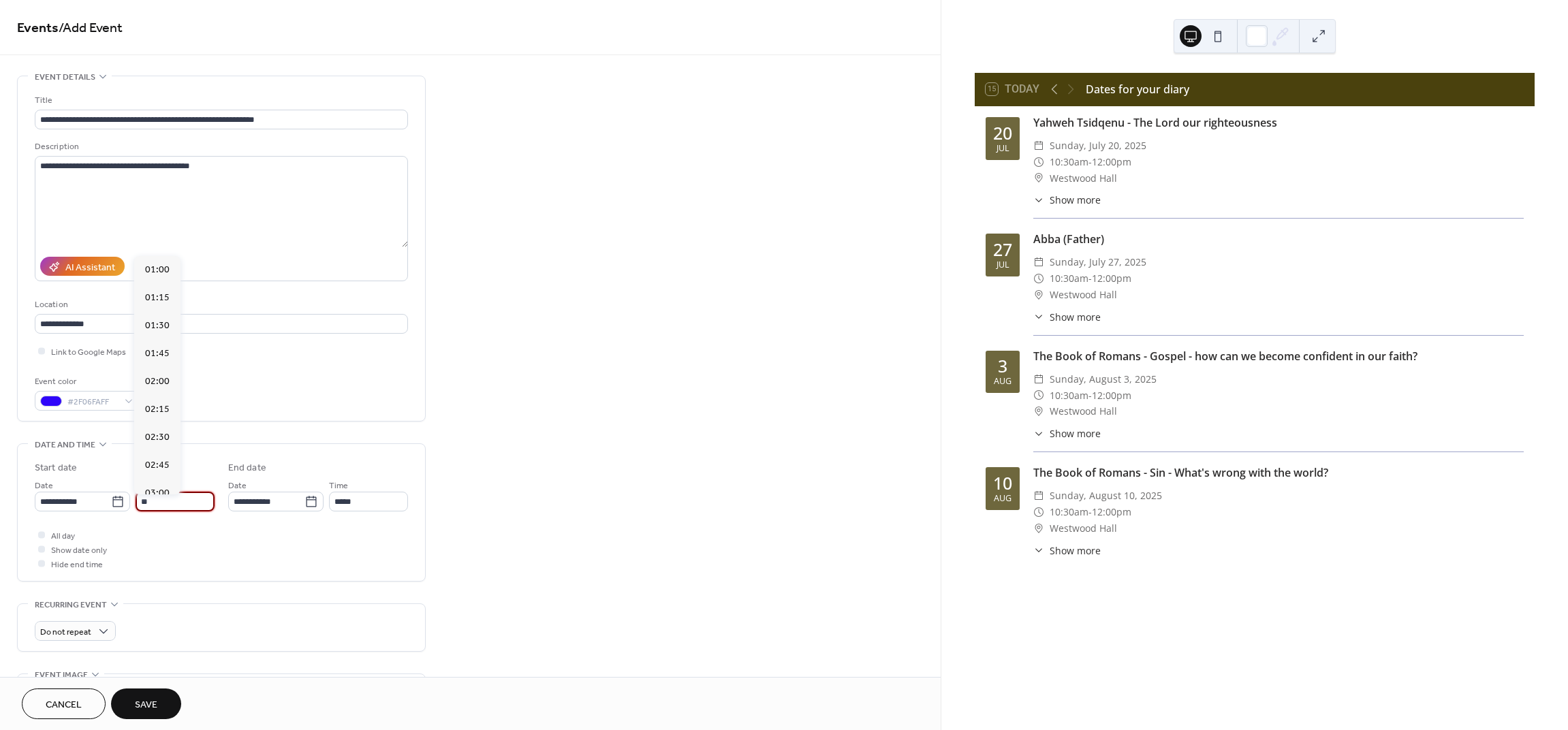 scroll, scrollTop: 1117, scrollLeft: 0, axis: vertical 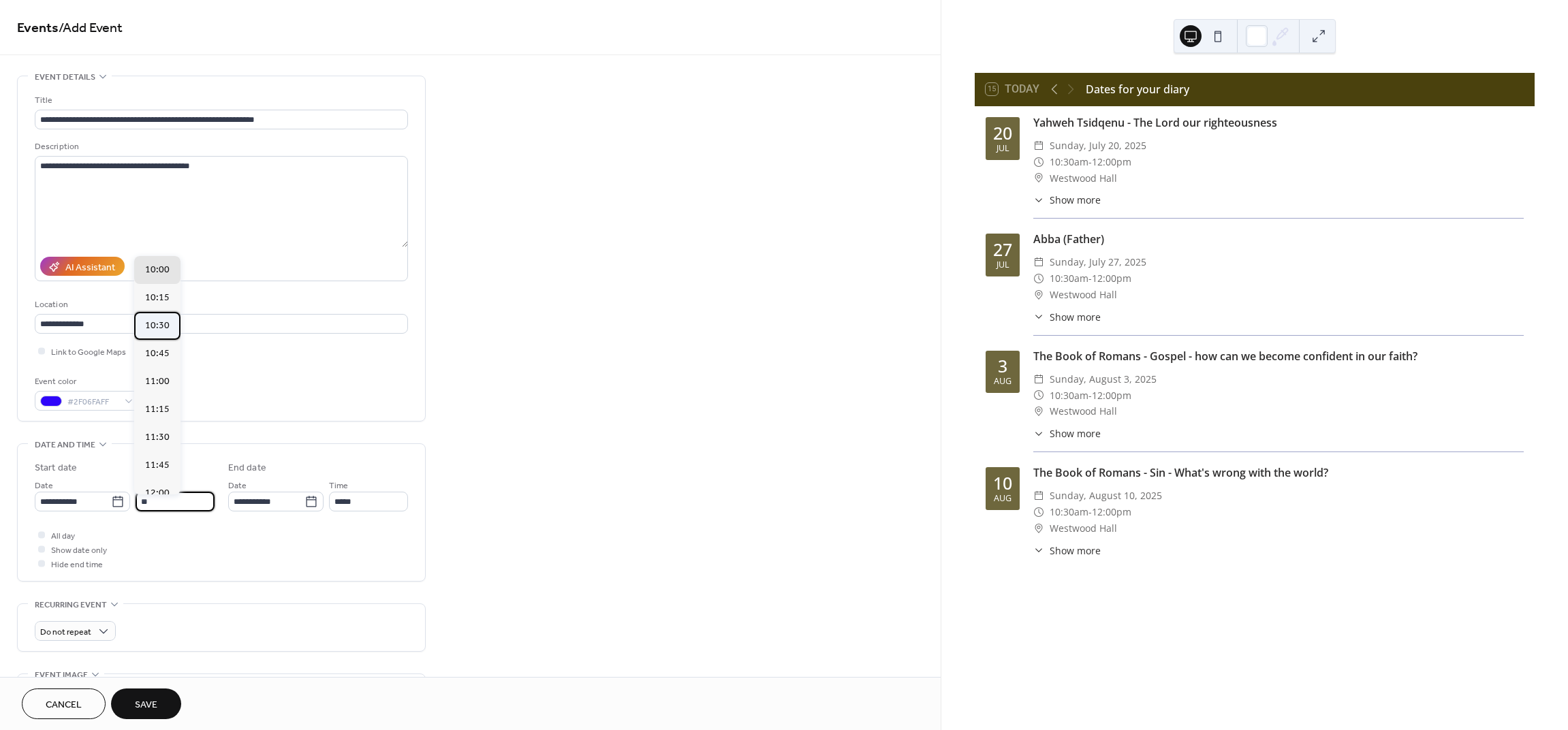 click on "10:30" at bounding box center (157, 326) 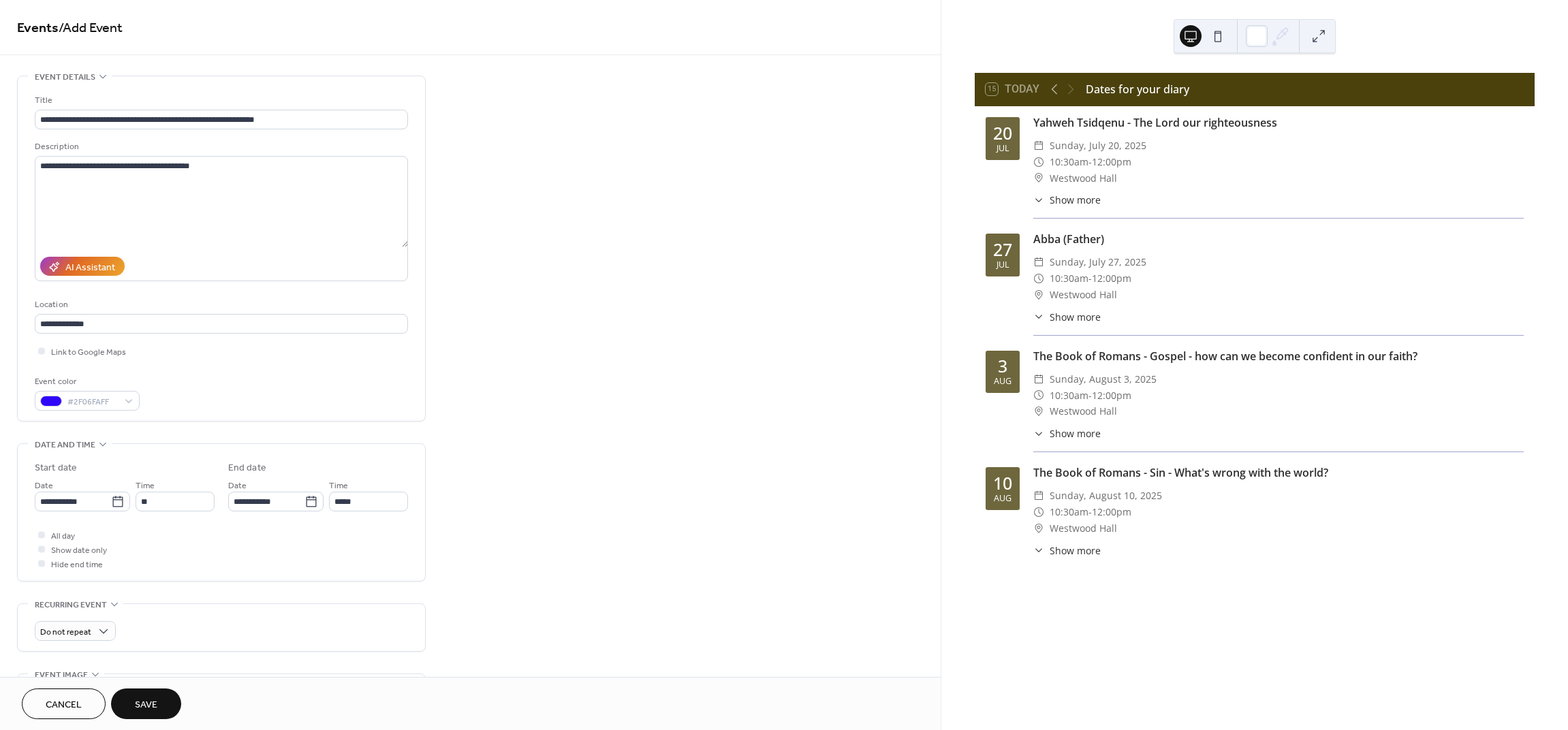 type on "*****" 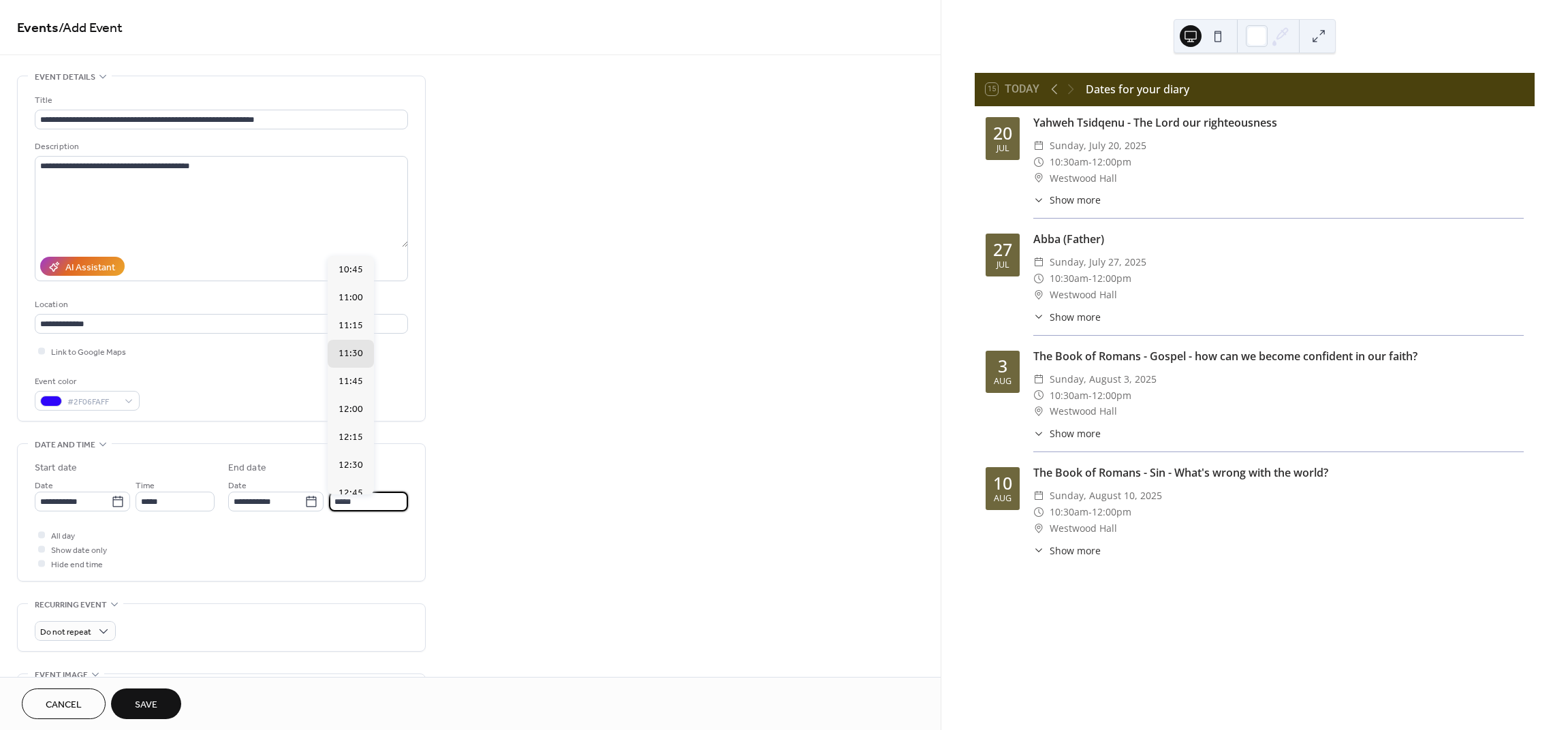 click on "*****" at bounding box center (369, 501) 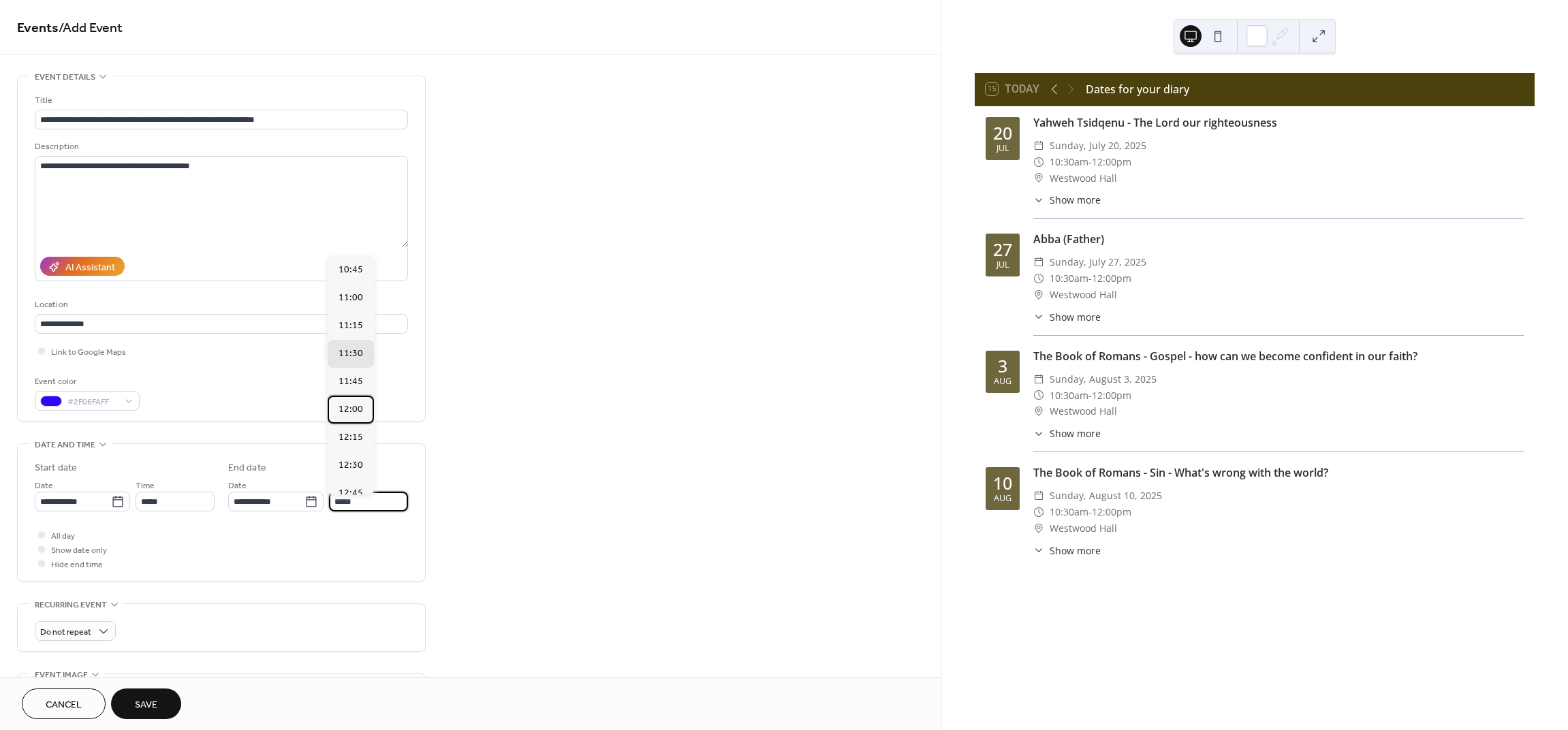 click on "12:00" at bounding box center (351, 409) 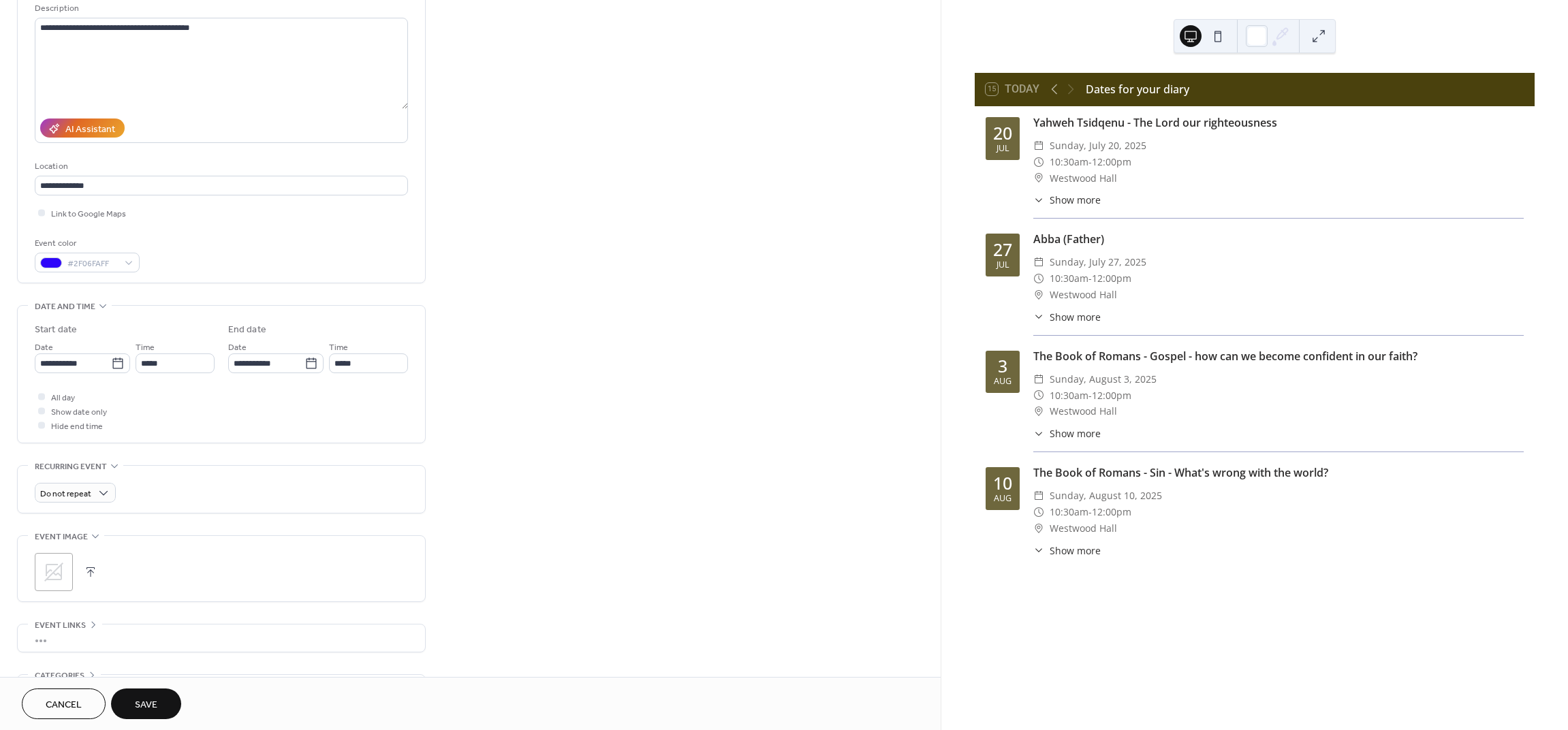 scroll, scrollTop: 139, scrollLeft: 0, axis: vertical 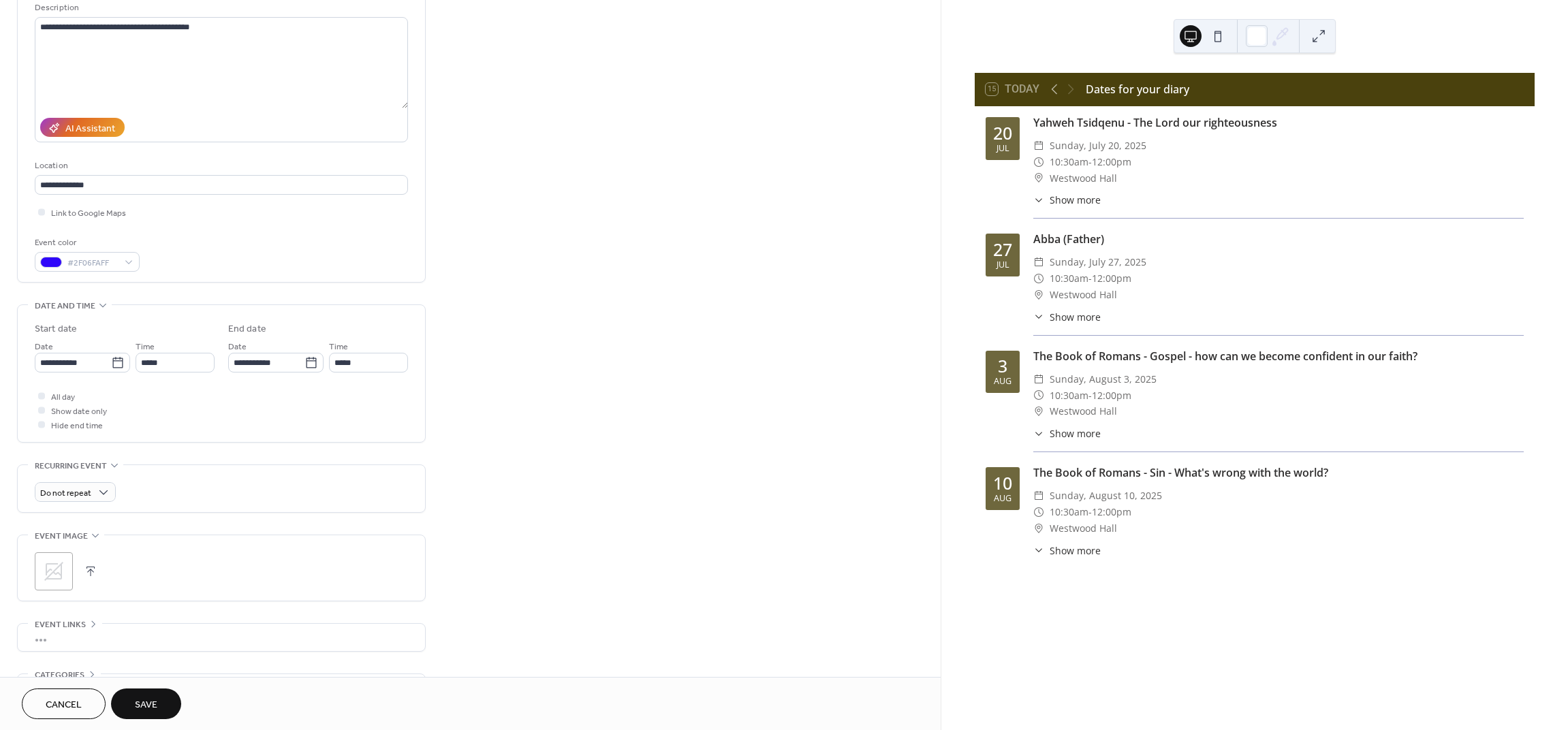 click on "Save" at bounding box center (146, 705) 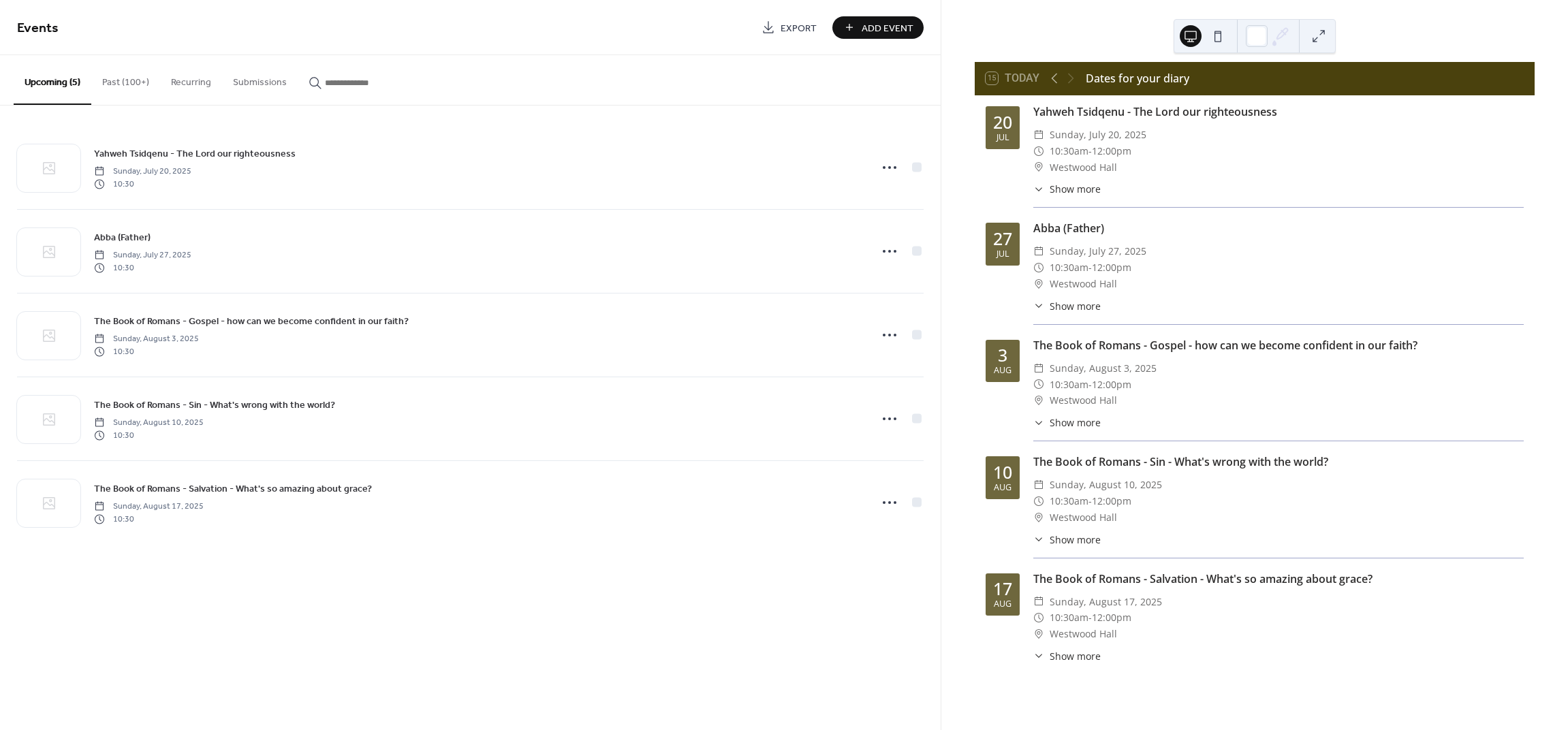 scroll, scrollTop: 29, scrollLeft: 0, axis: vertical 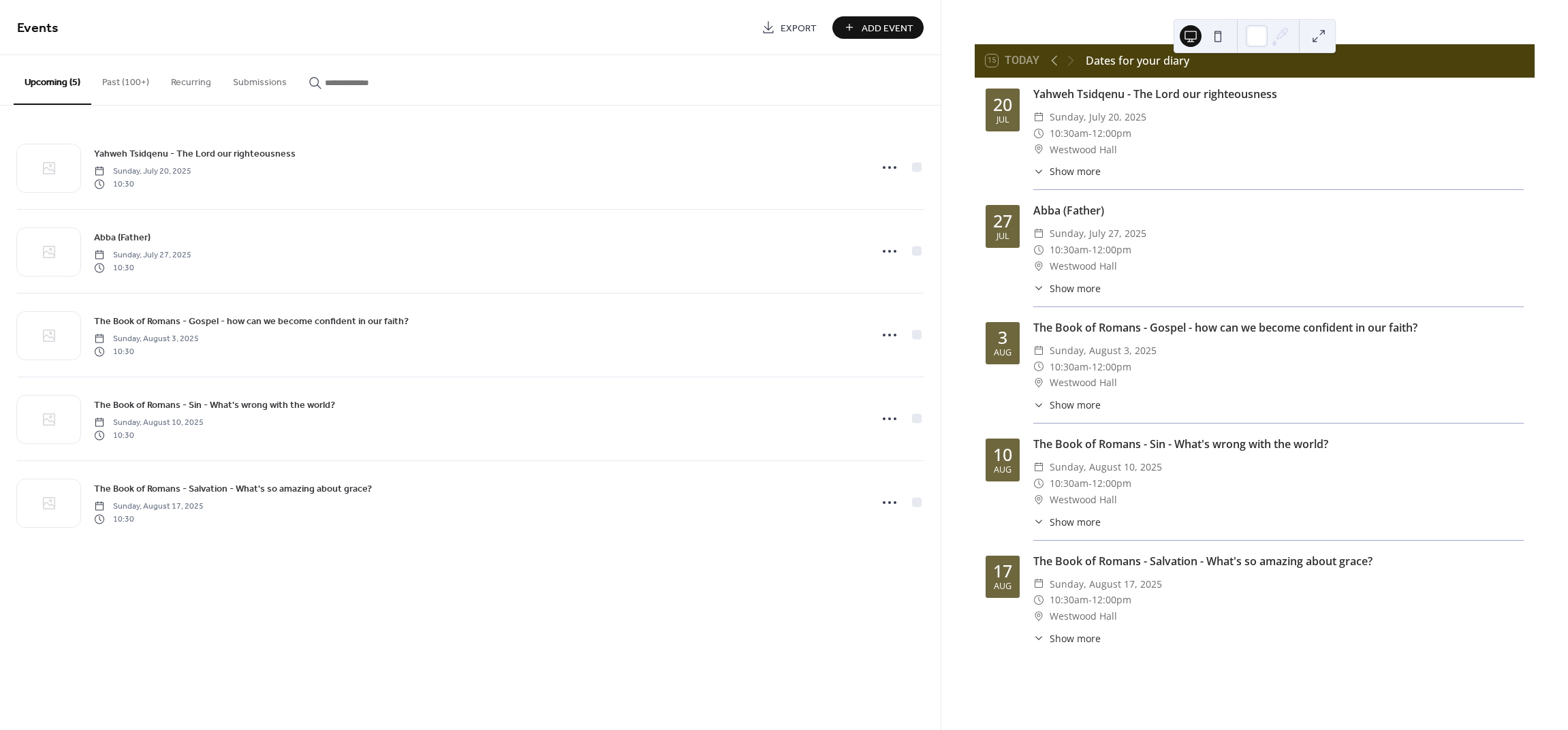 click on "Add Event" at bounding box center [888, 28] 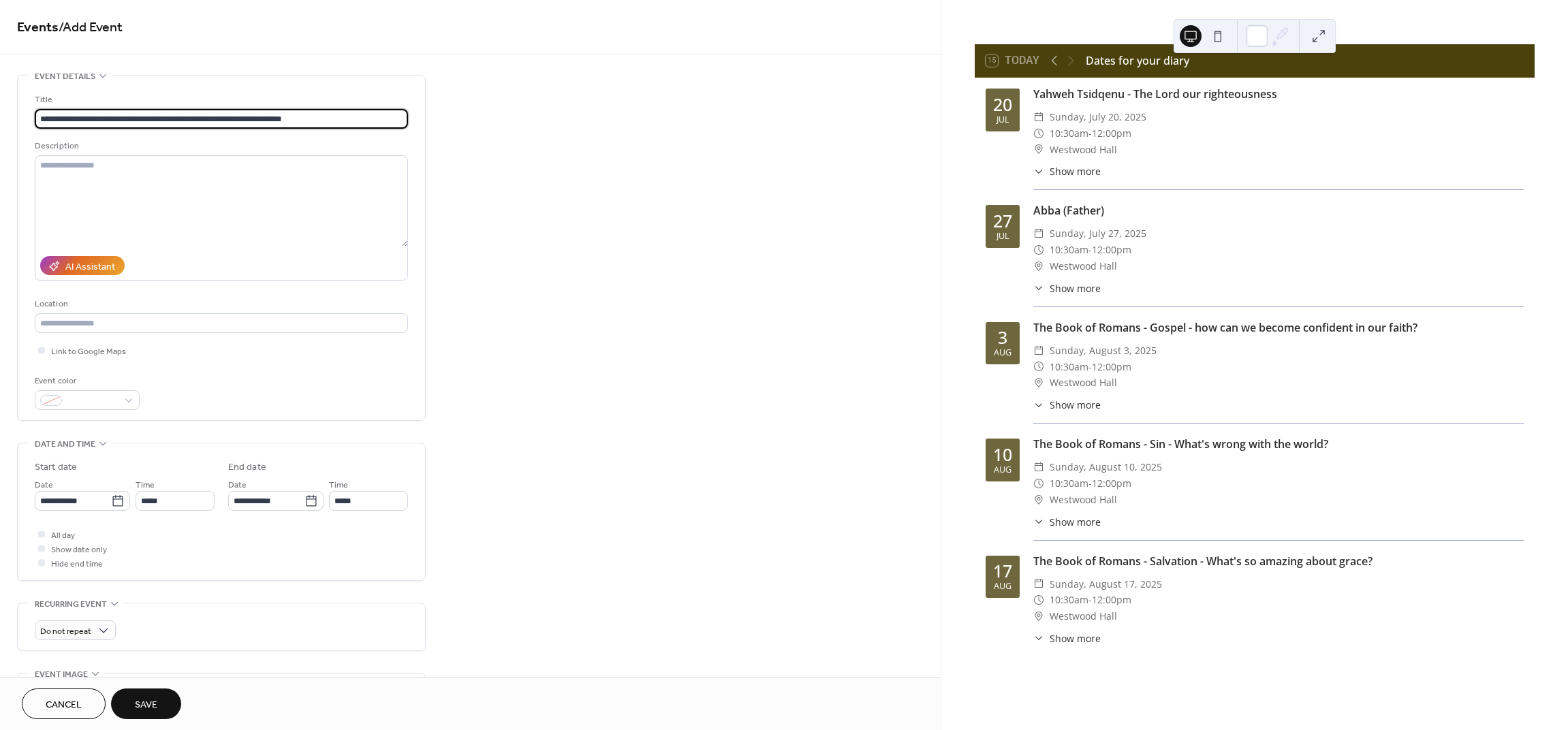 scroll, scrollTop: 0, scrollLeft: 0, axis: both 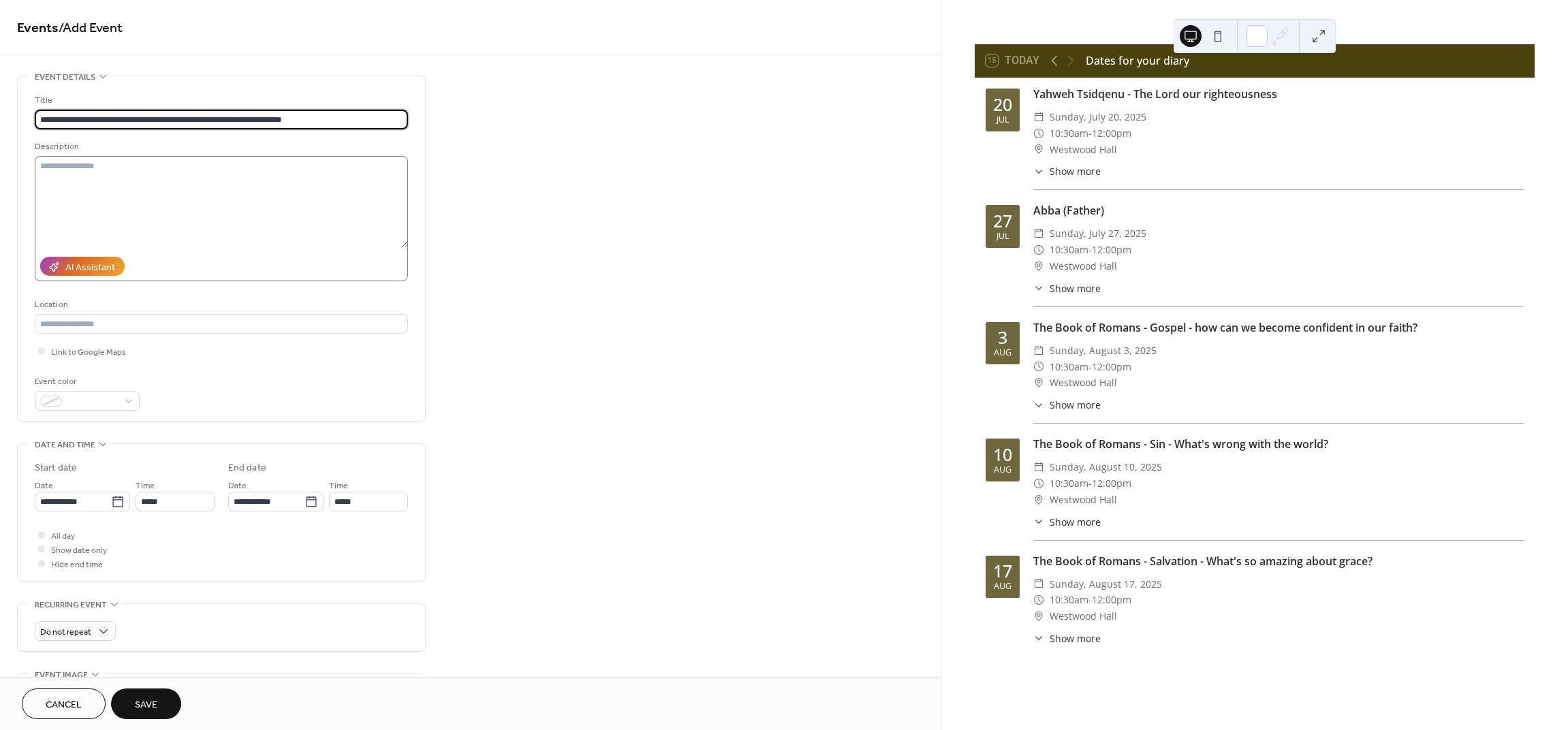 type on "**********" 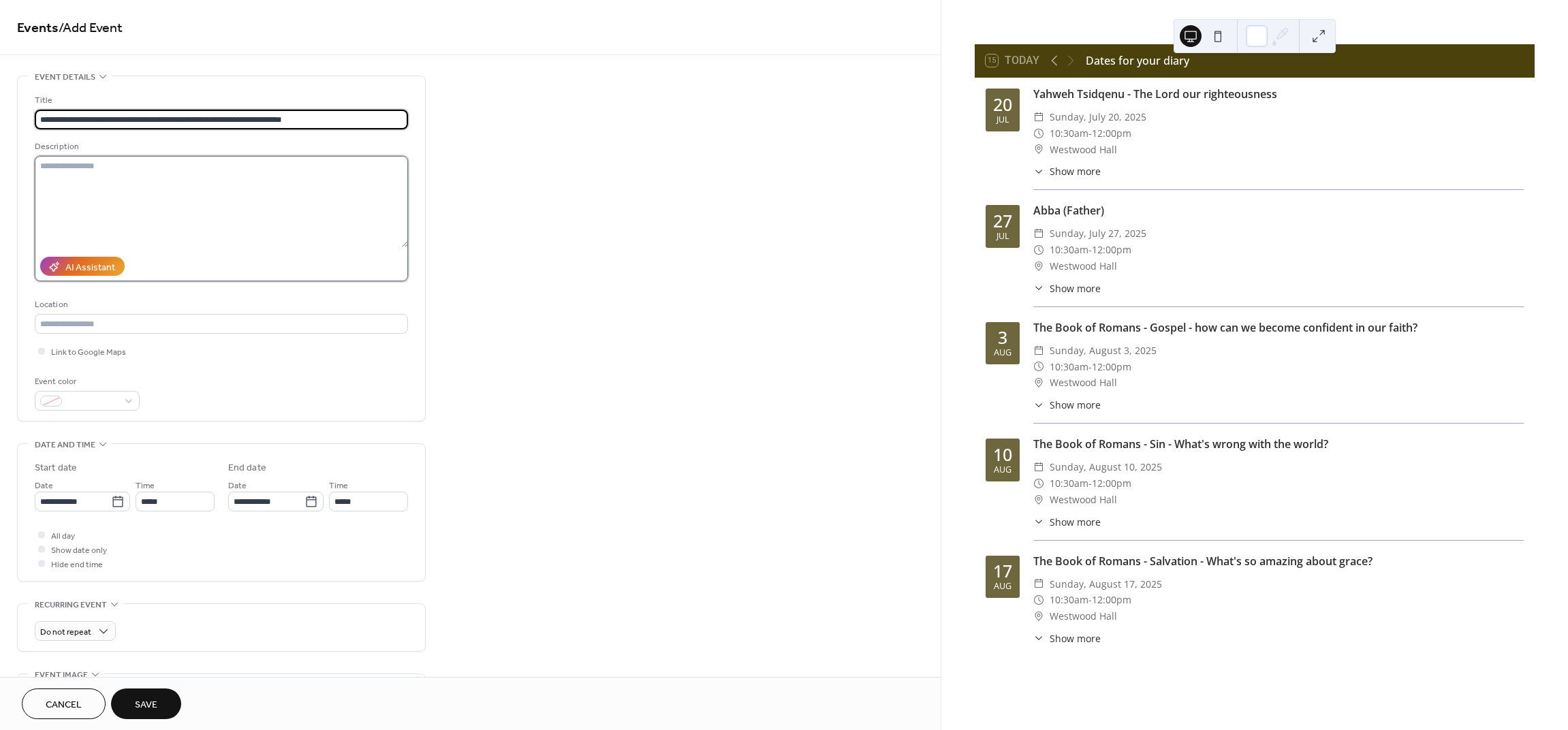 click at bounding box center [221, 202] 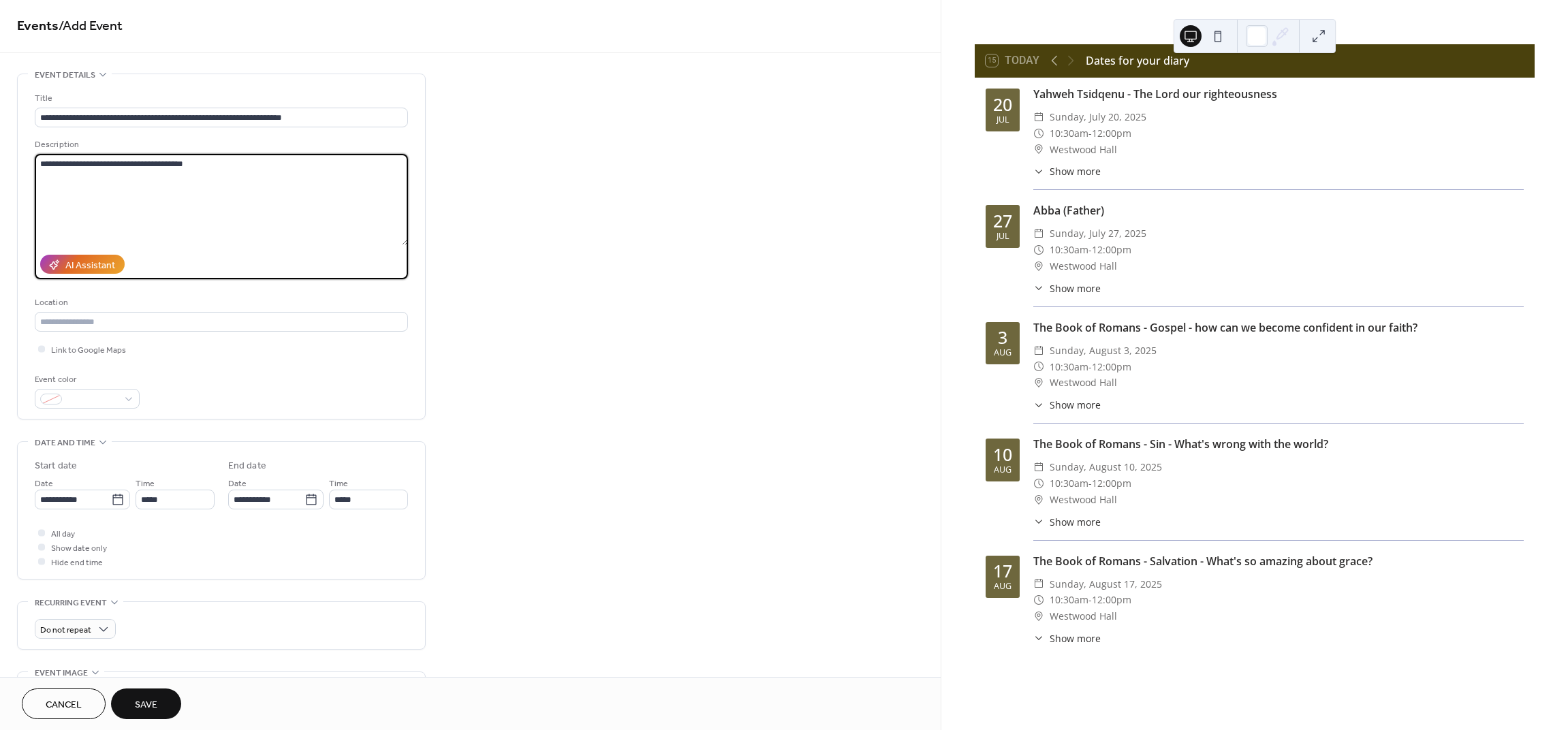 scroll, scrollTop: 4, scrollLeft: 0, axis: vertical 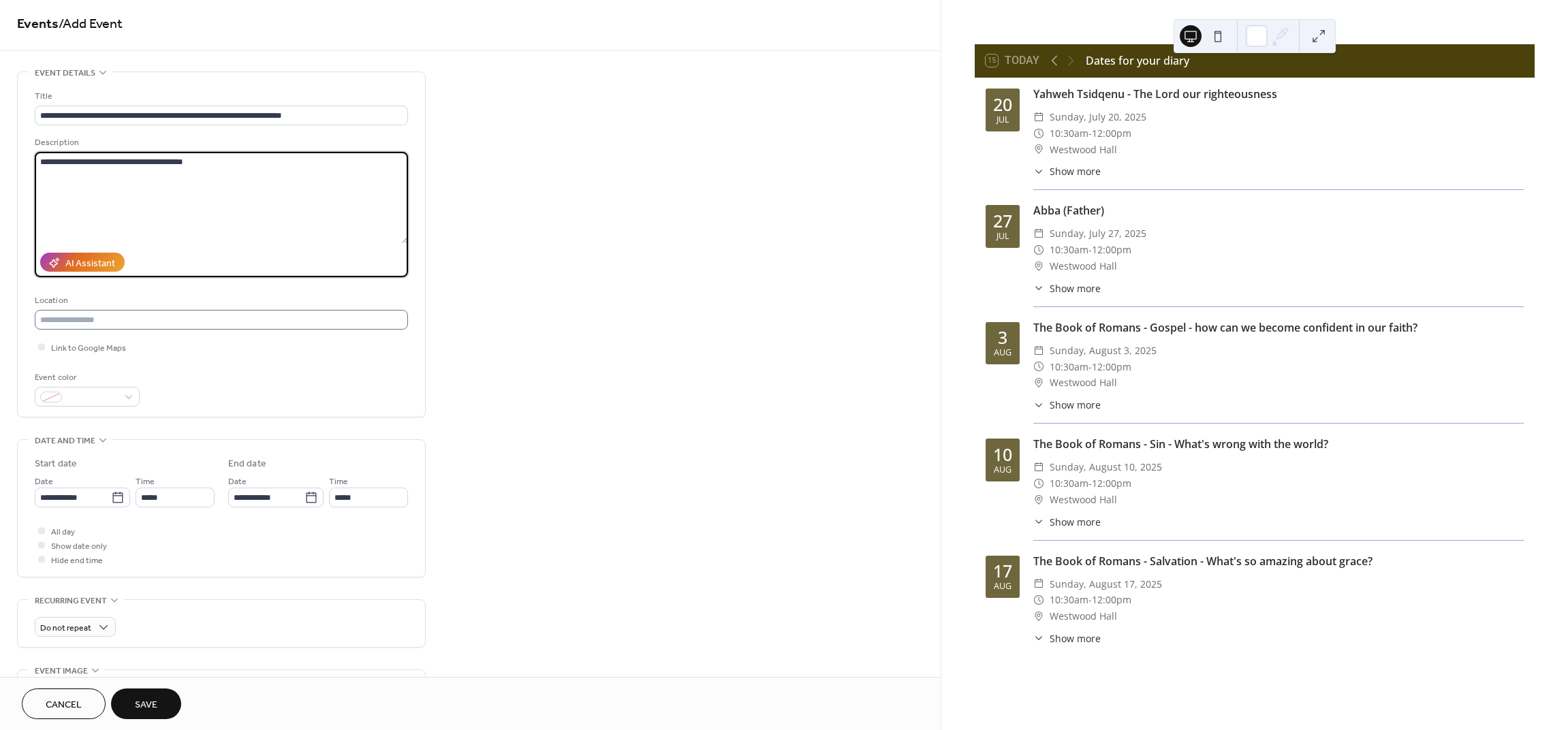 type on "**********" 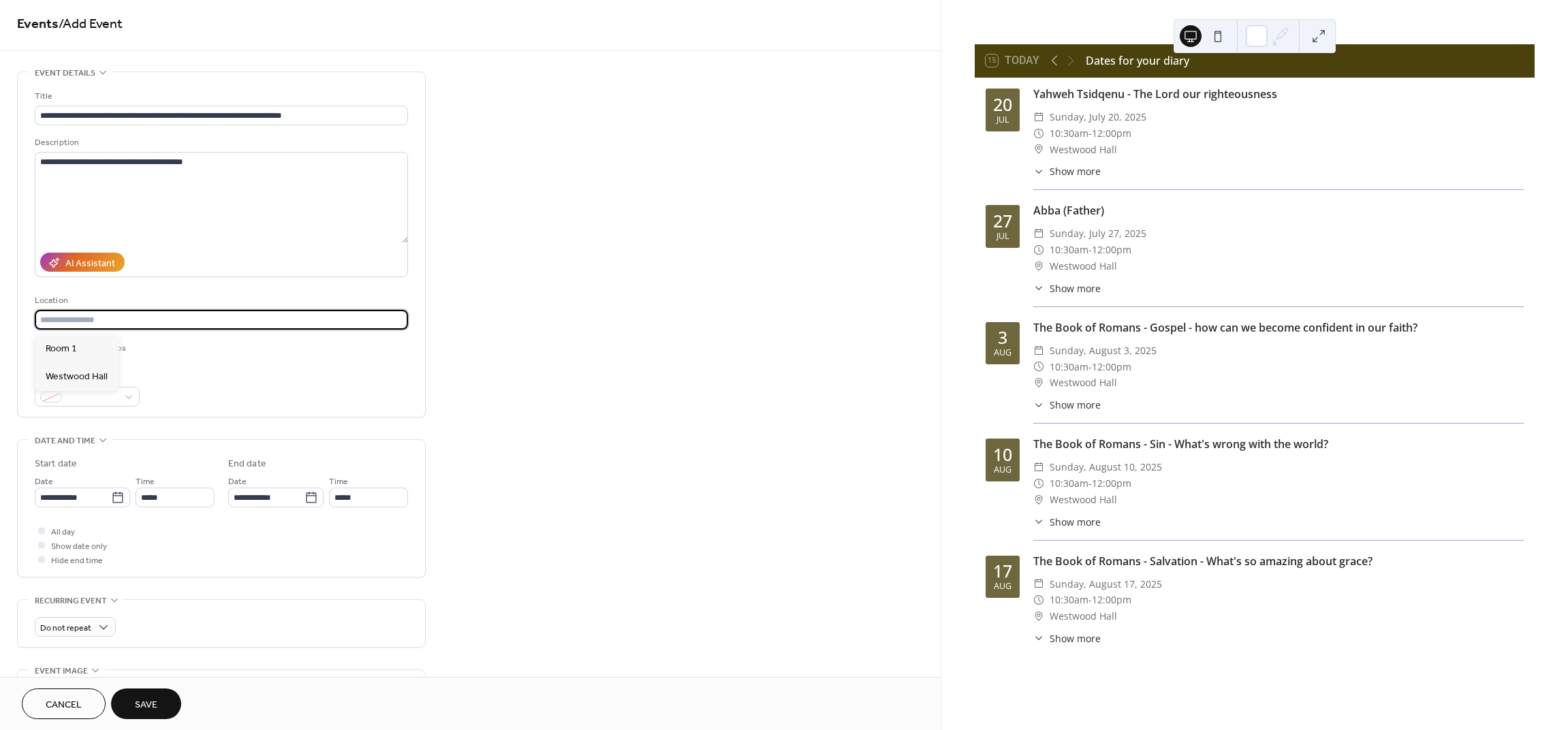 click at bounding box center (221, 319) 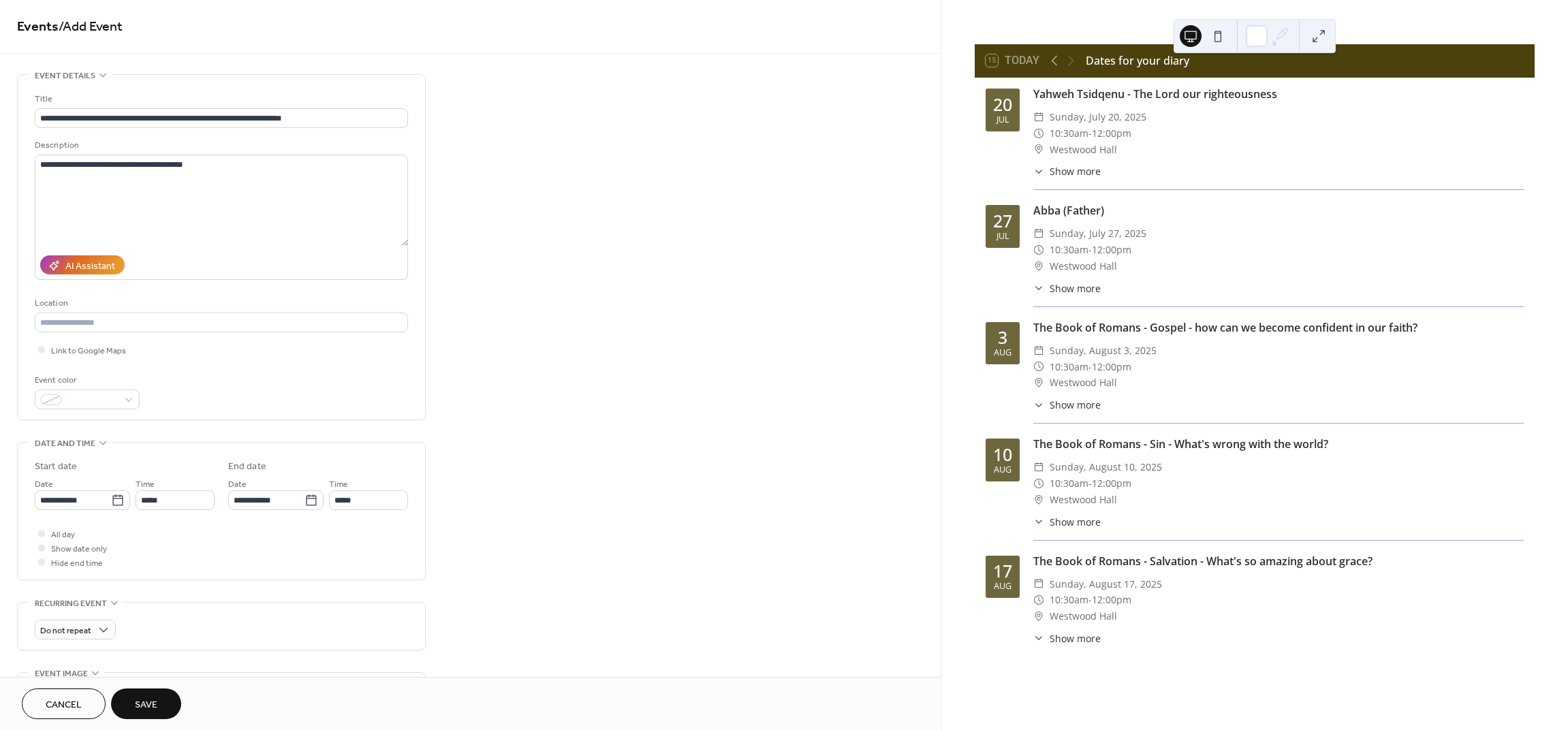 click on "Event color" at bounding box center (86, 380) 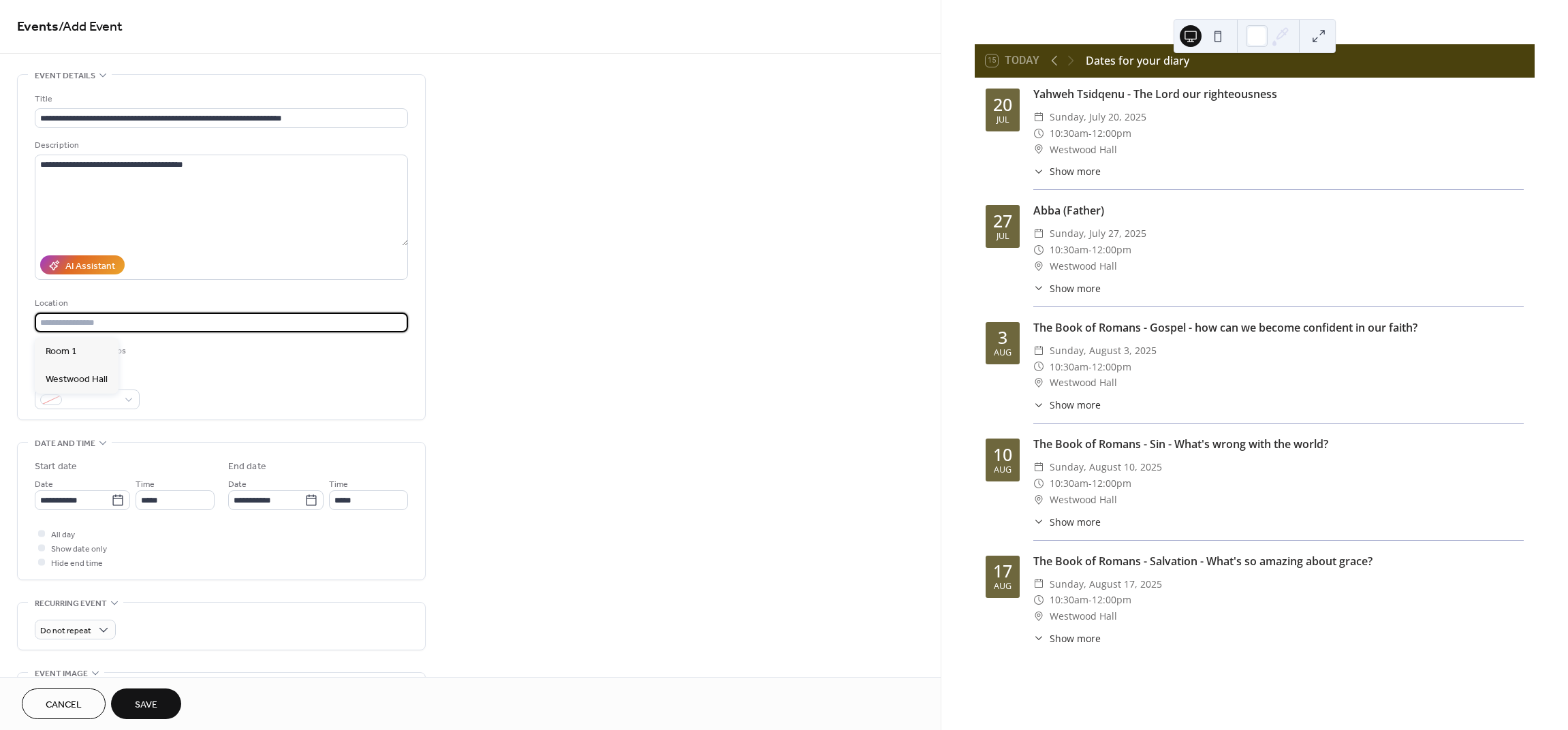 click at bounding box center (221, 322) 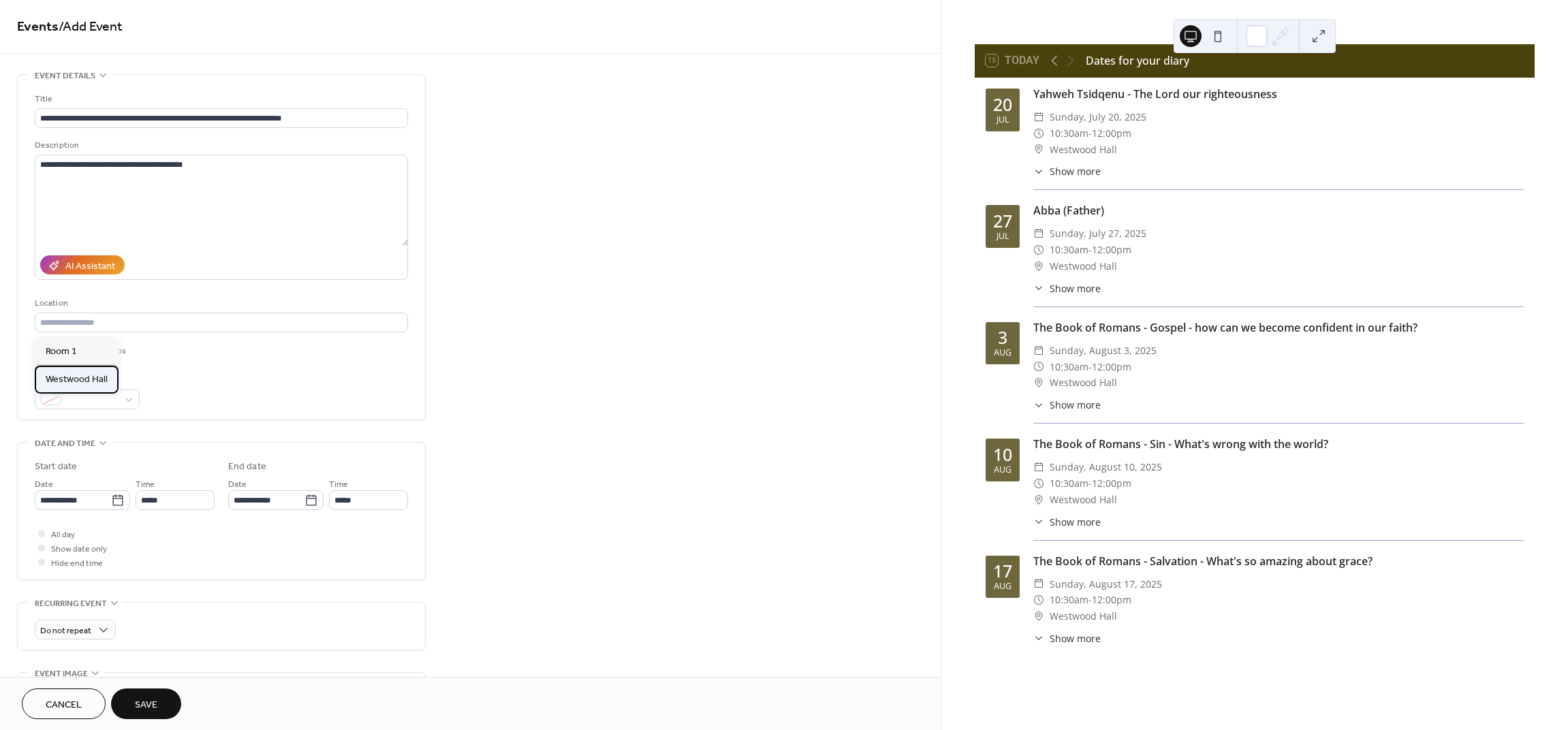 click on "Westwood Hall" at bounding box center [76, 379] 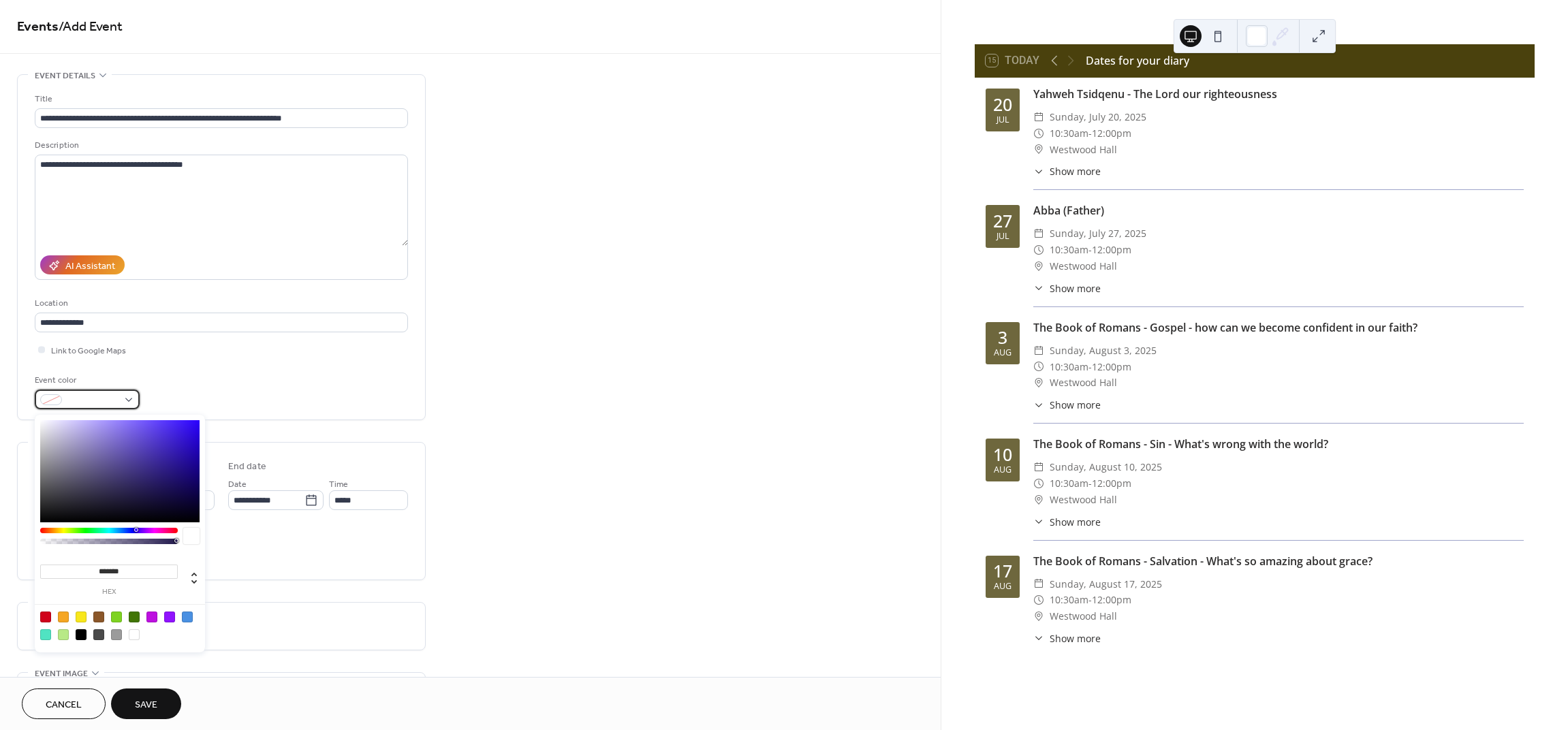 click at bounding box center (87, 399) 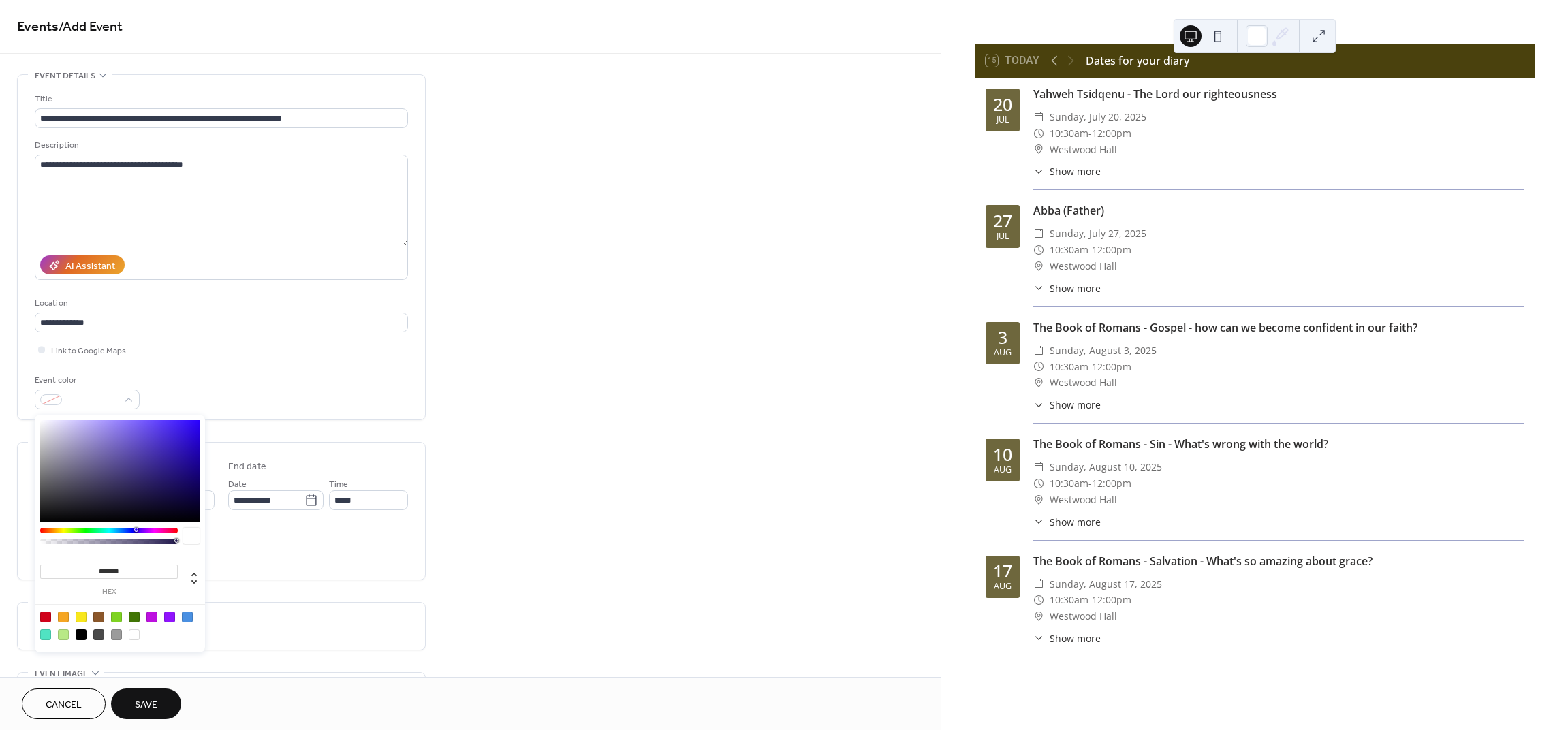 type on "*******" 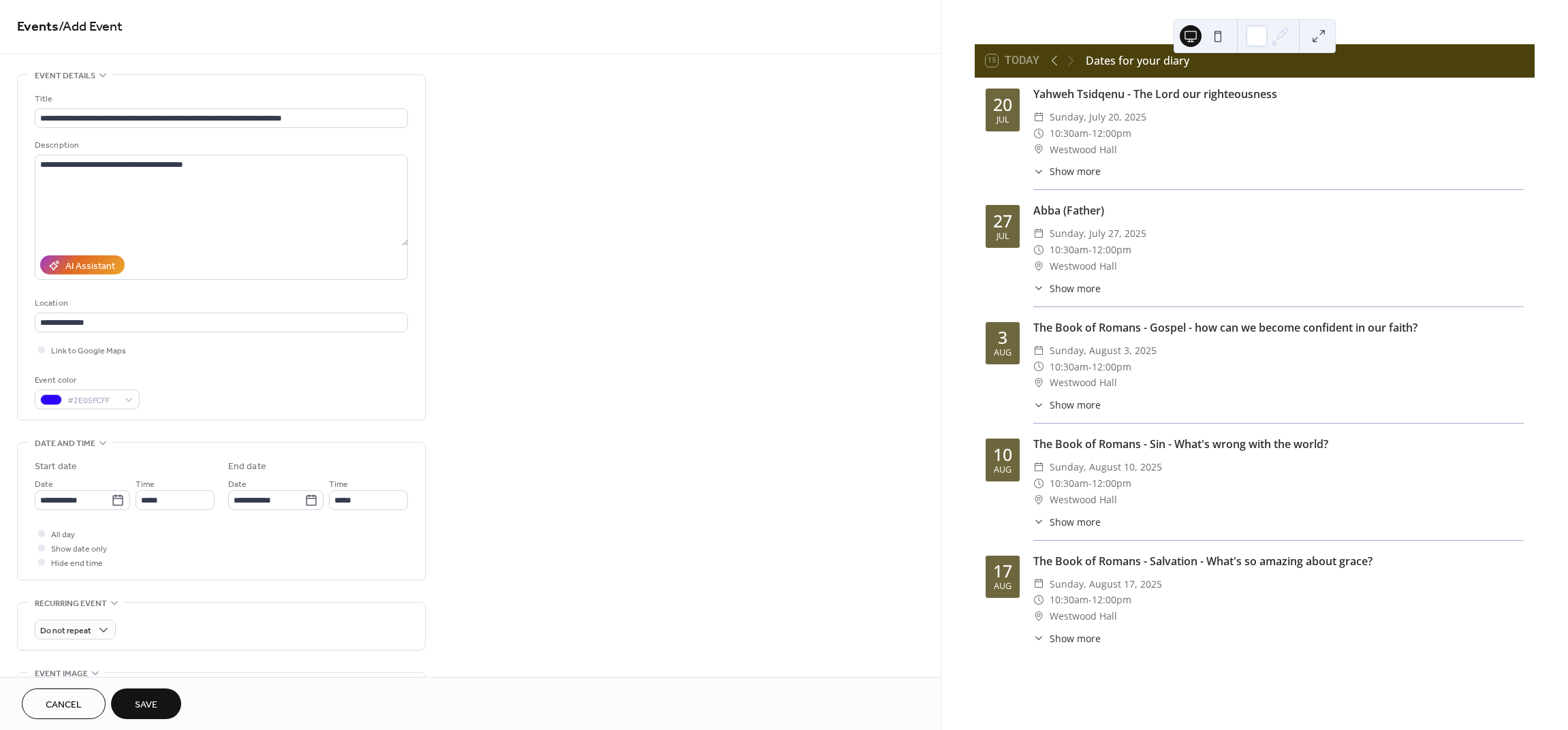 drag, startPoint x: 257, startPoint y: 546, endPoint x: 159, endPoint y: 529, distance: 99.46356 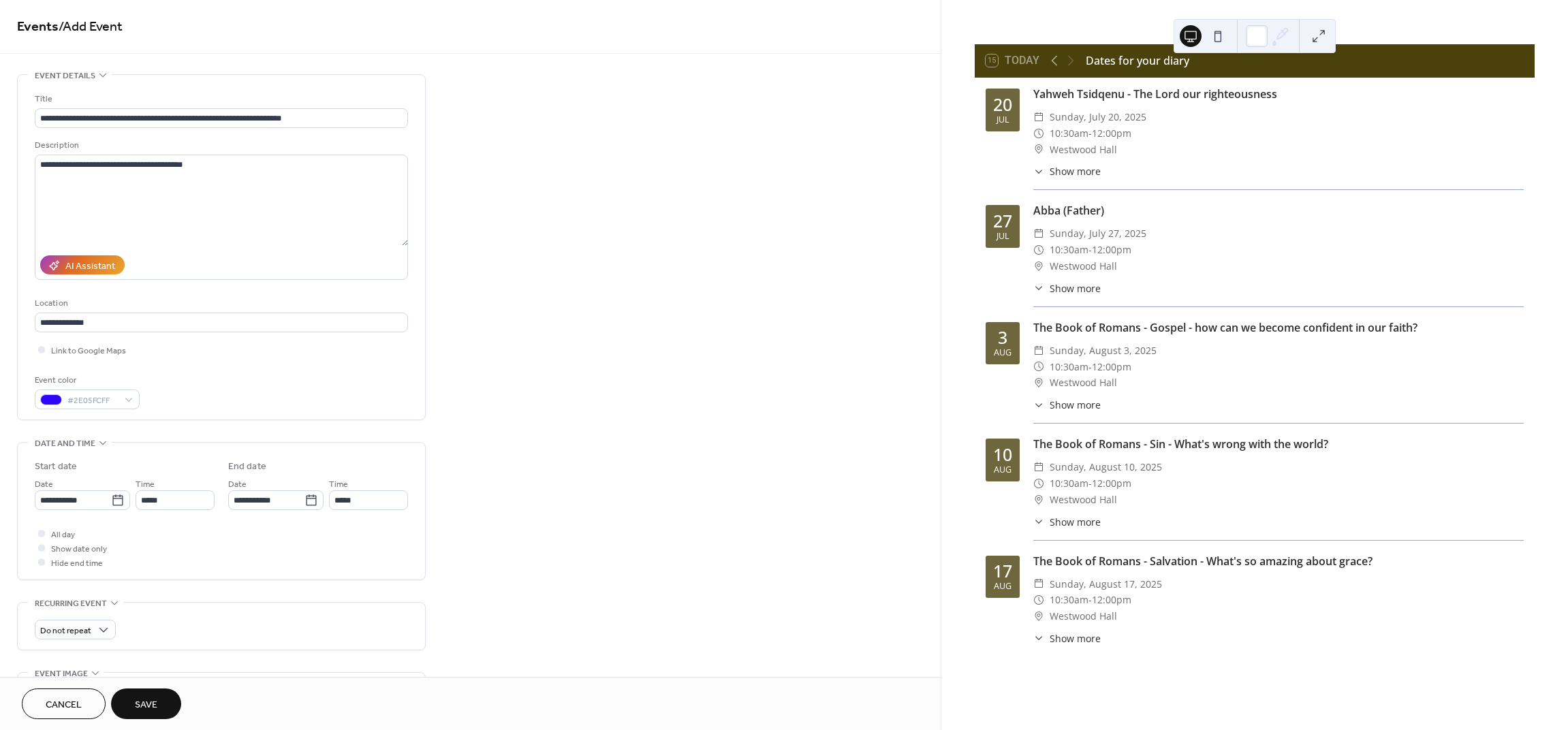 click on "All day Show date only Hide end time" at bounding box center (221, 548) 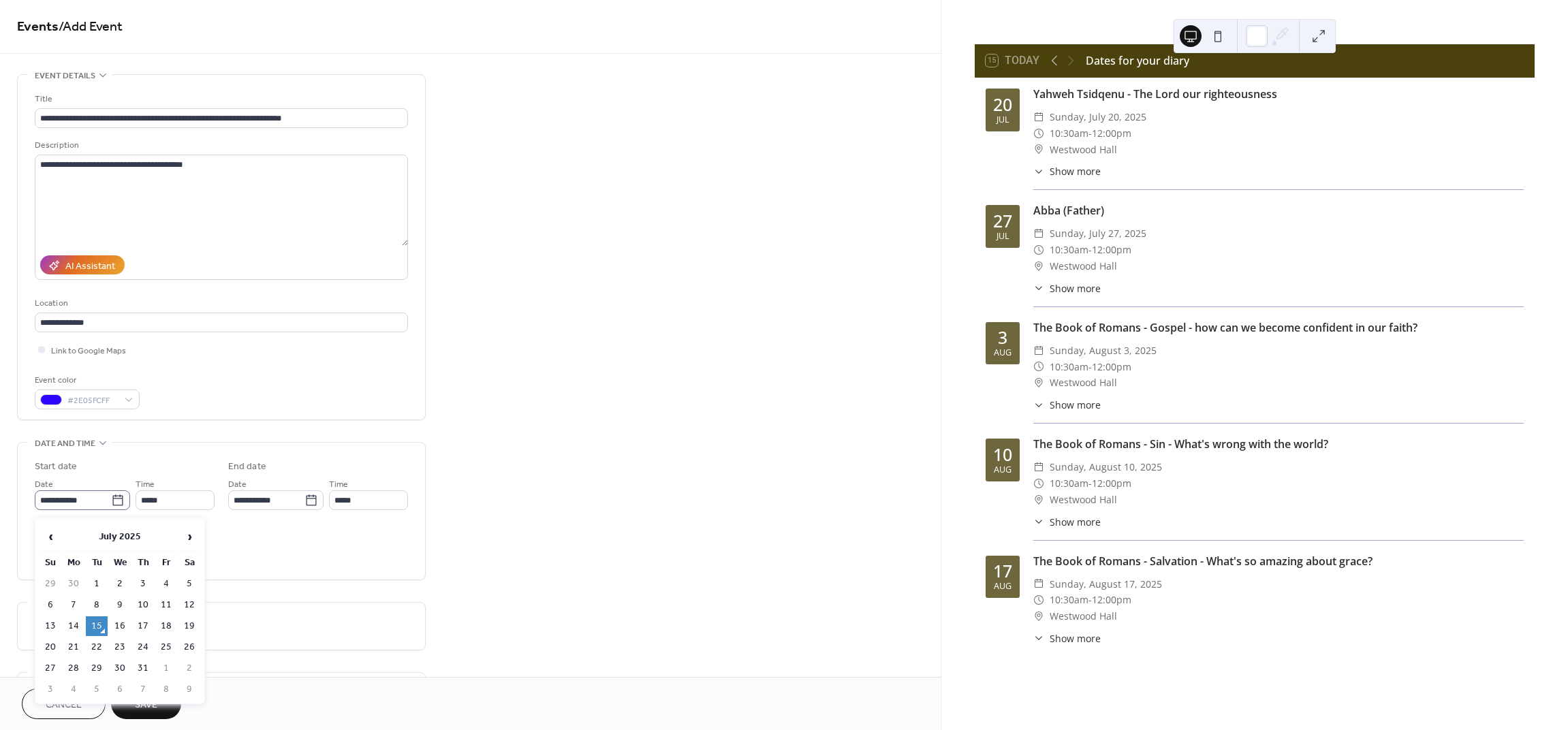 click 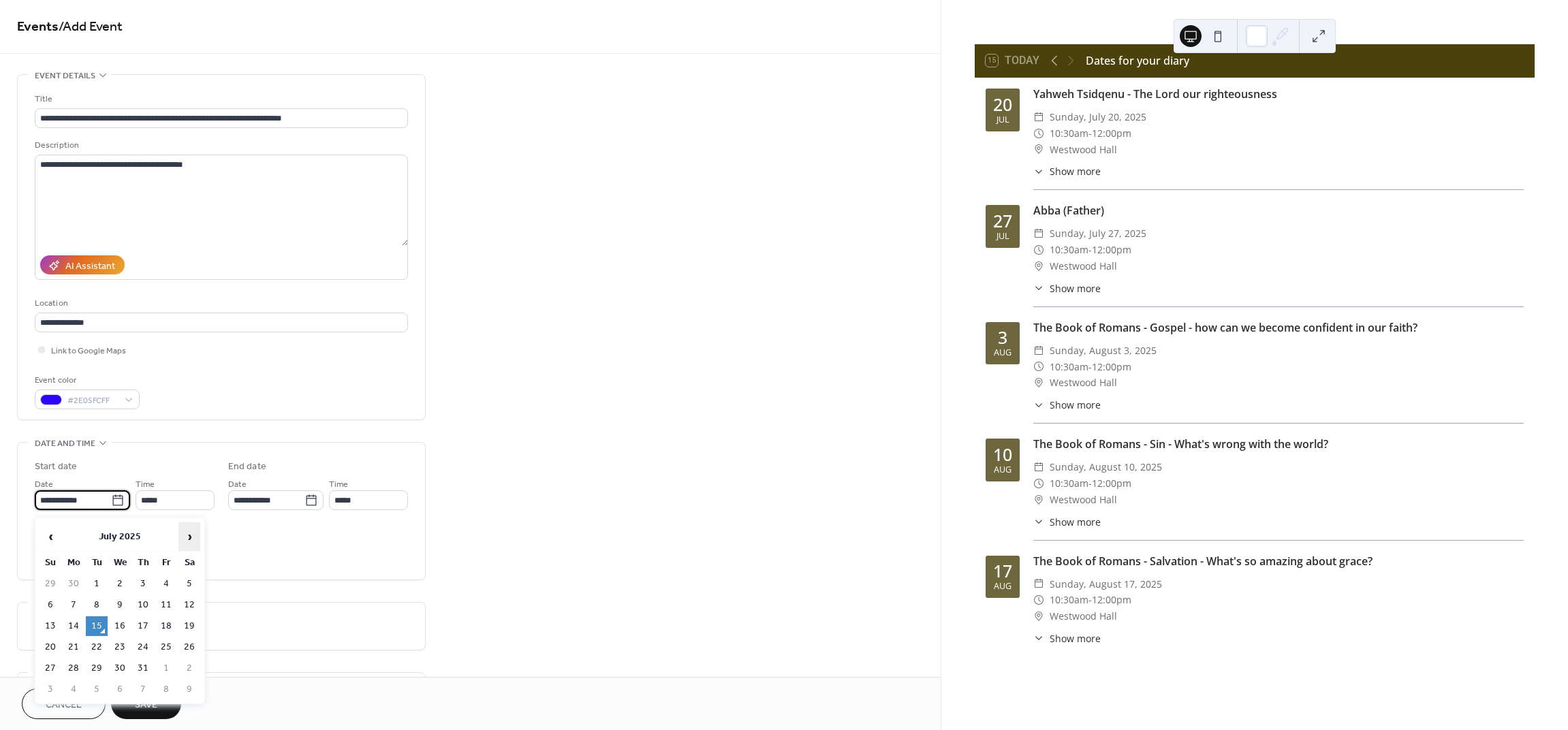 click on "›" at bounding box center [189, 537] 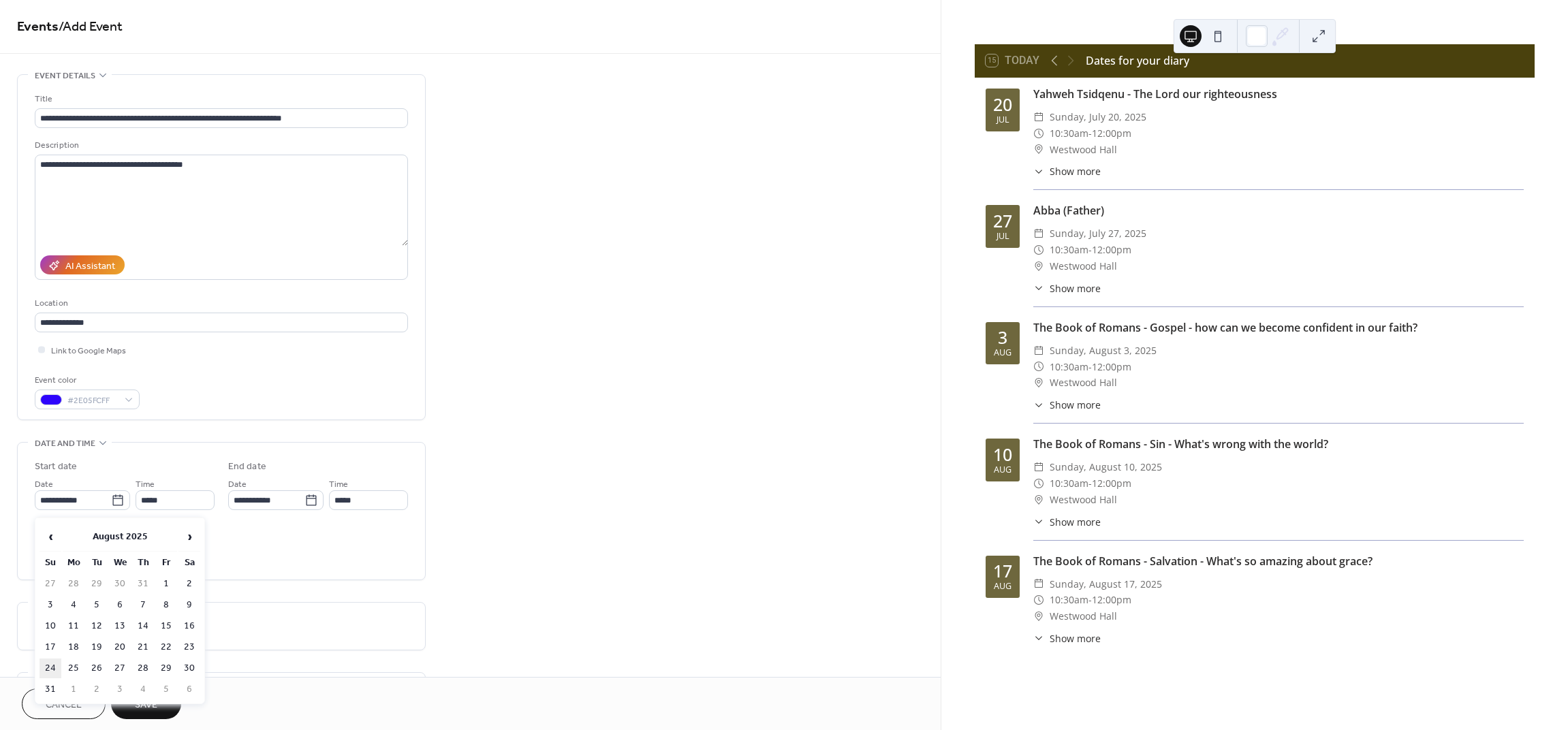 click on "24" at bounding box center [50, 668] 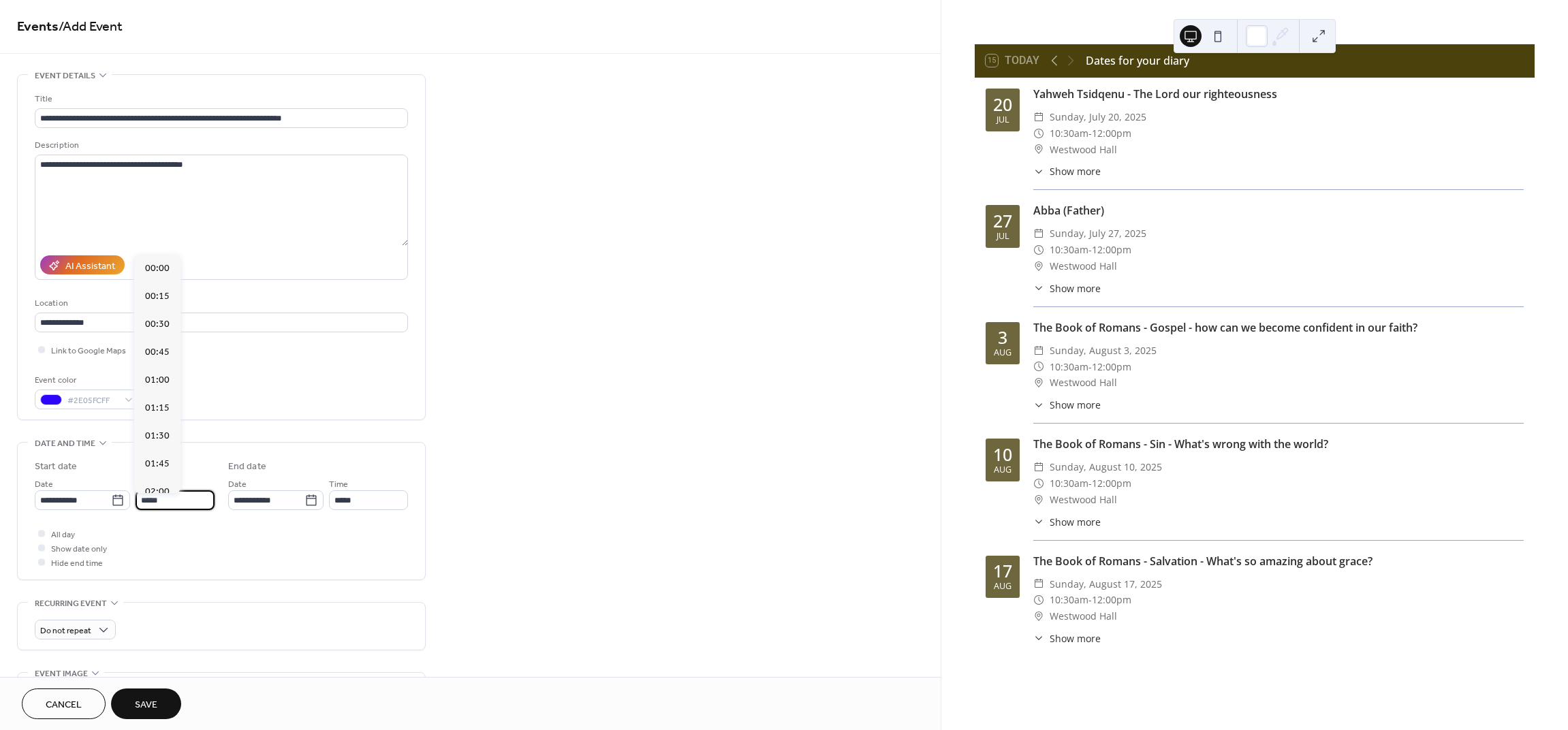 click on "*****" at bounding box center (175, 500) 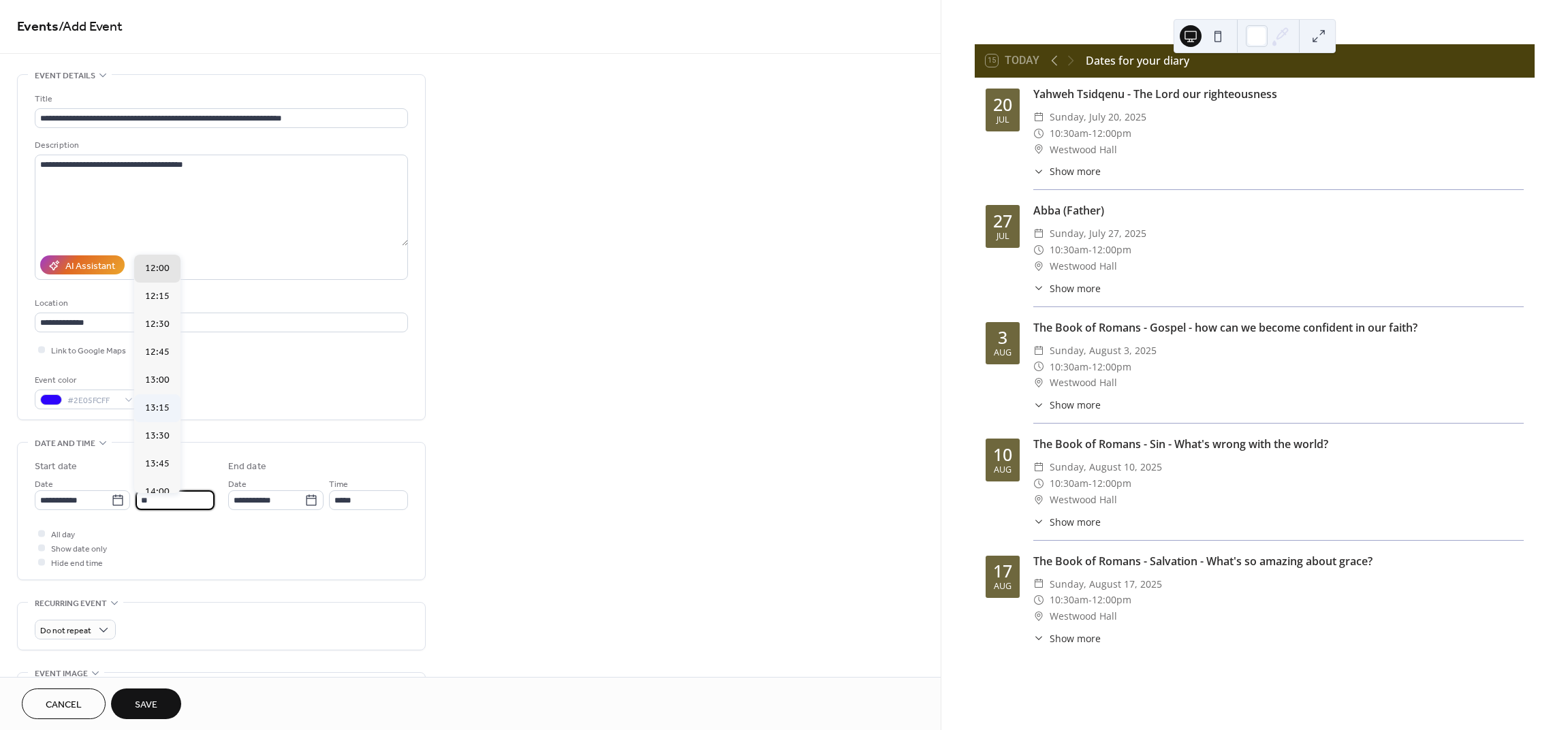 type on "*" 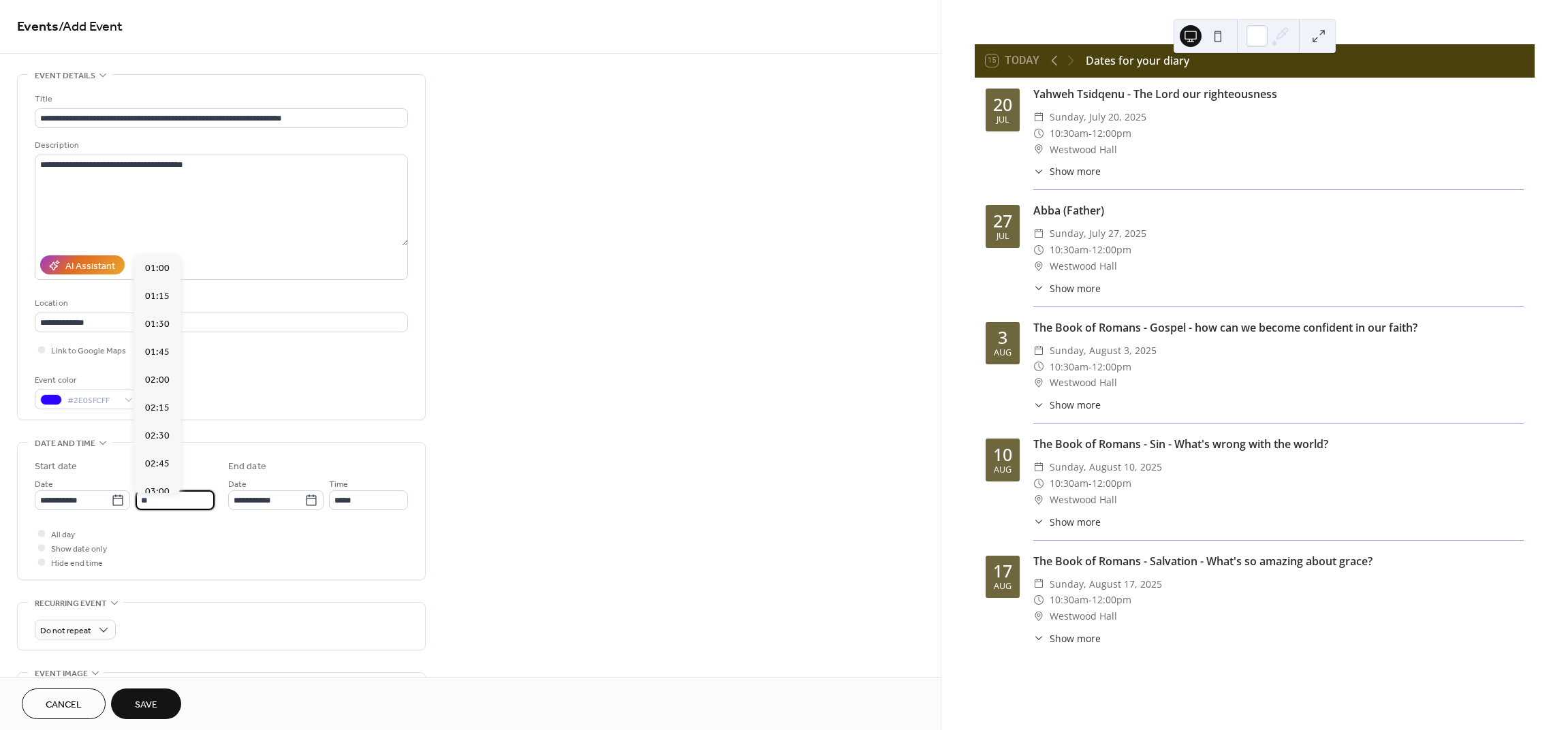 scroll, scrollTop: 1117, scrollLeft: 0, axis: vertical 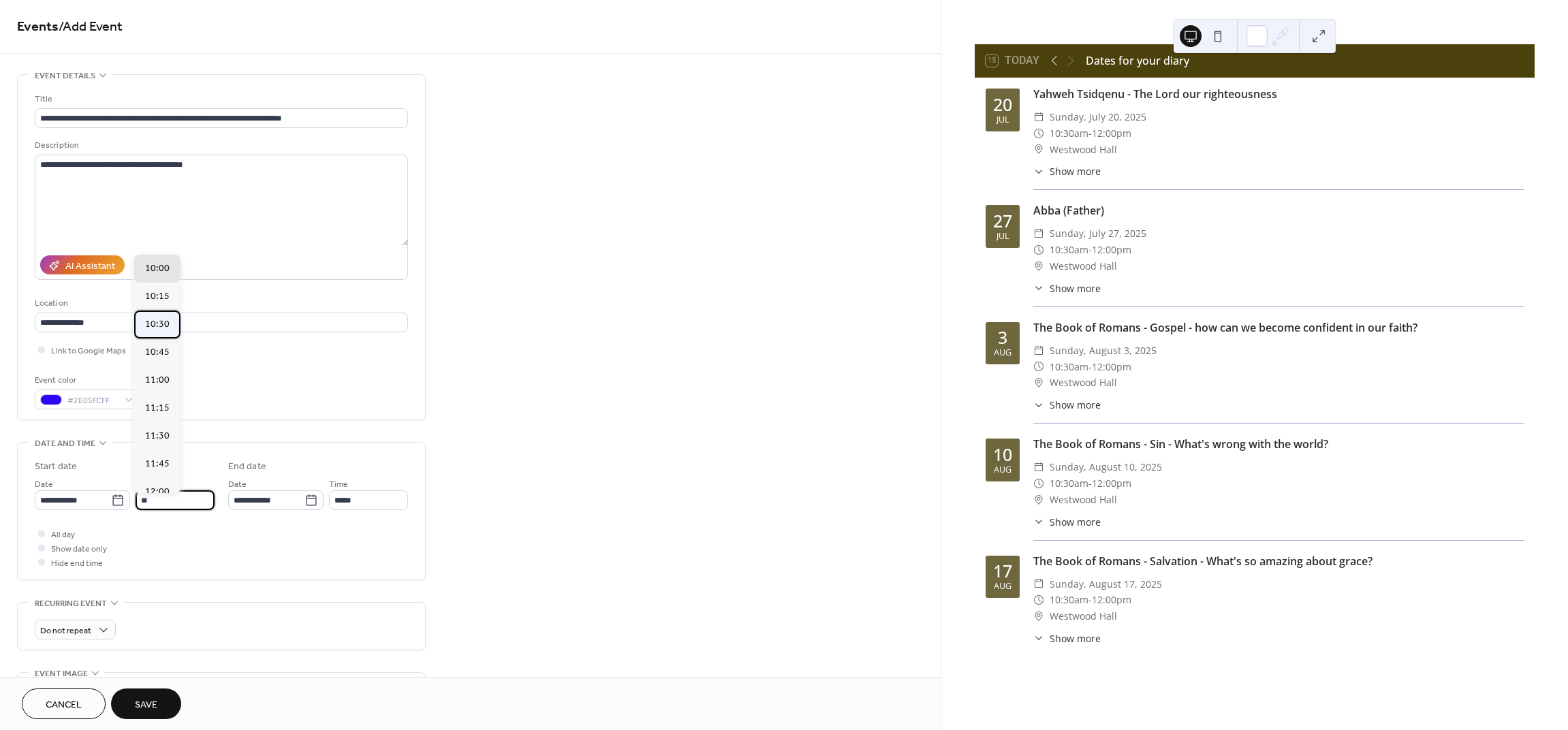 click on "10:30" at bounding box center [157, 324] 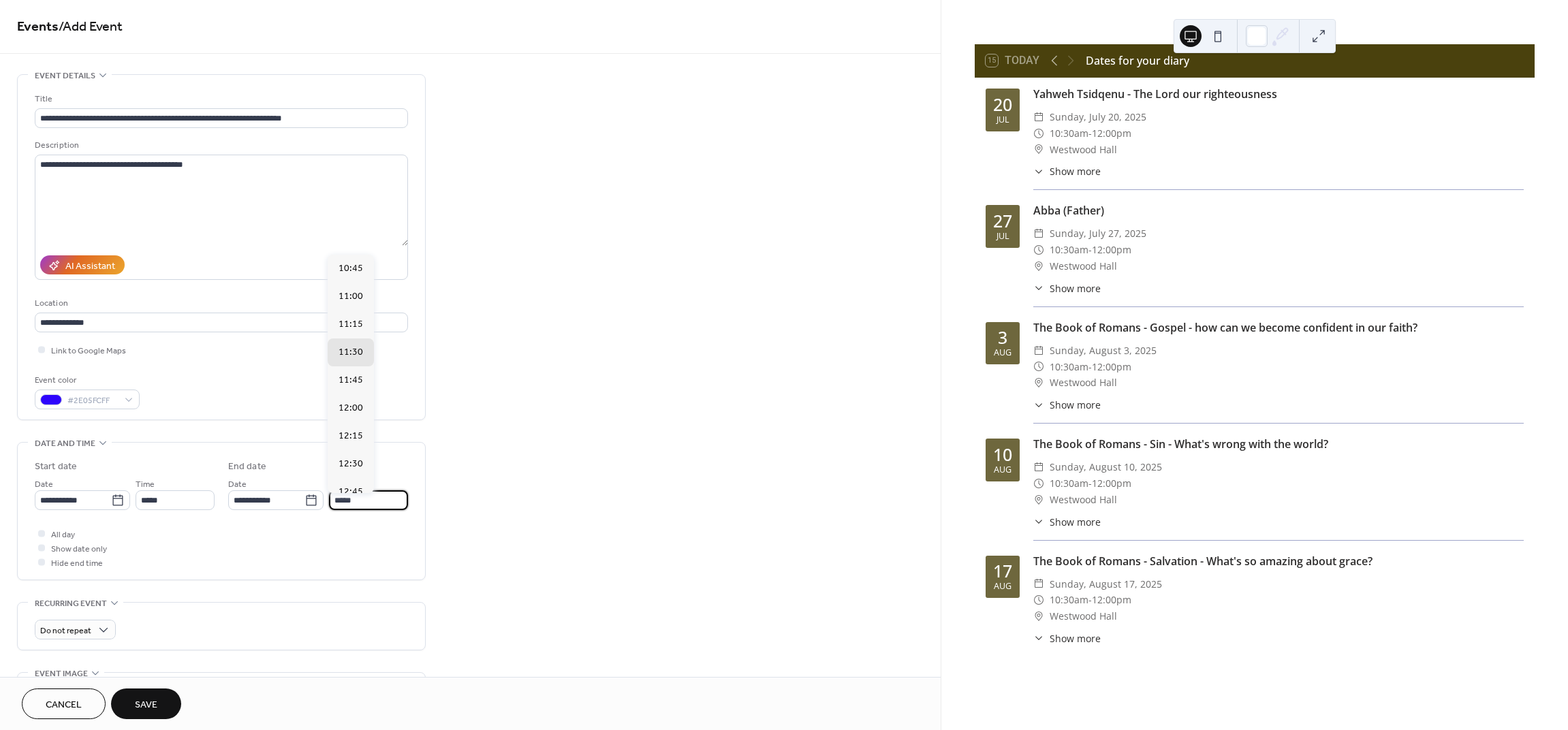 drag, startPoint x: 351, startPoint y: 501, endPoint x: 365, endPoint y: 504, distance: 14.317821 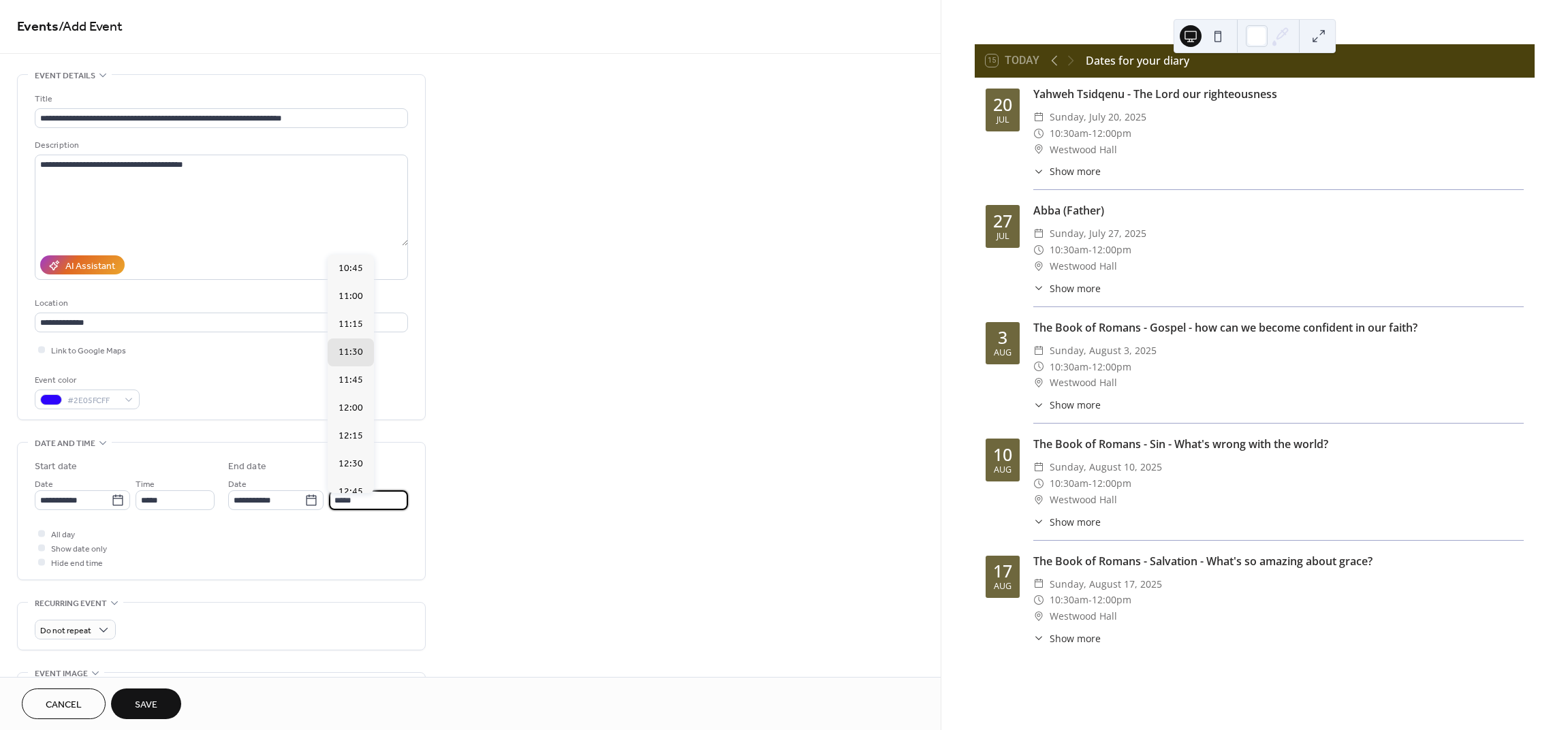 click on "*****" at bounding box center [369, 500] 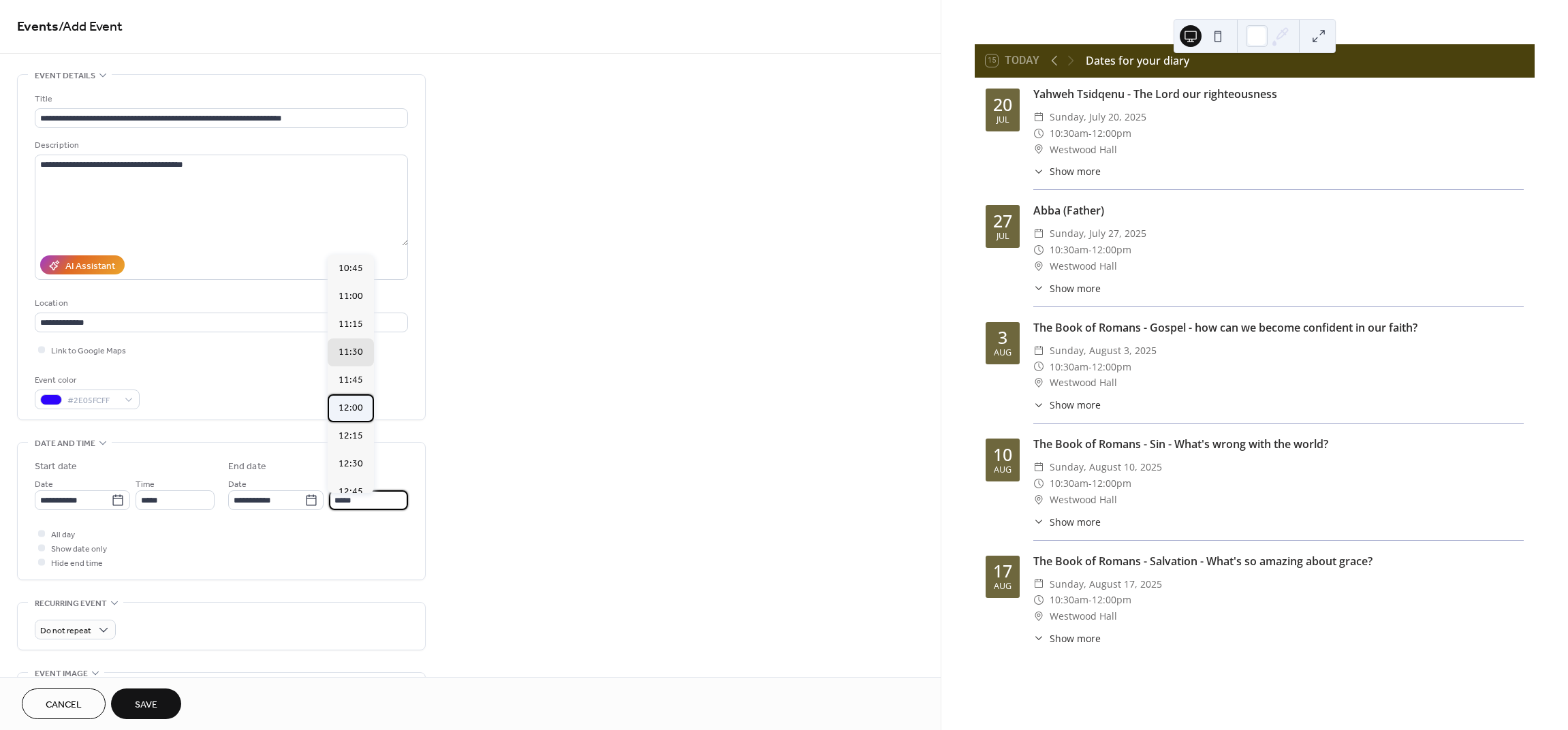 click on "12:00" at bounding box center (351, 408) 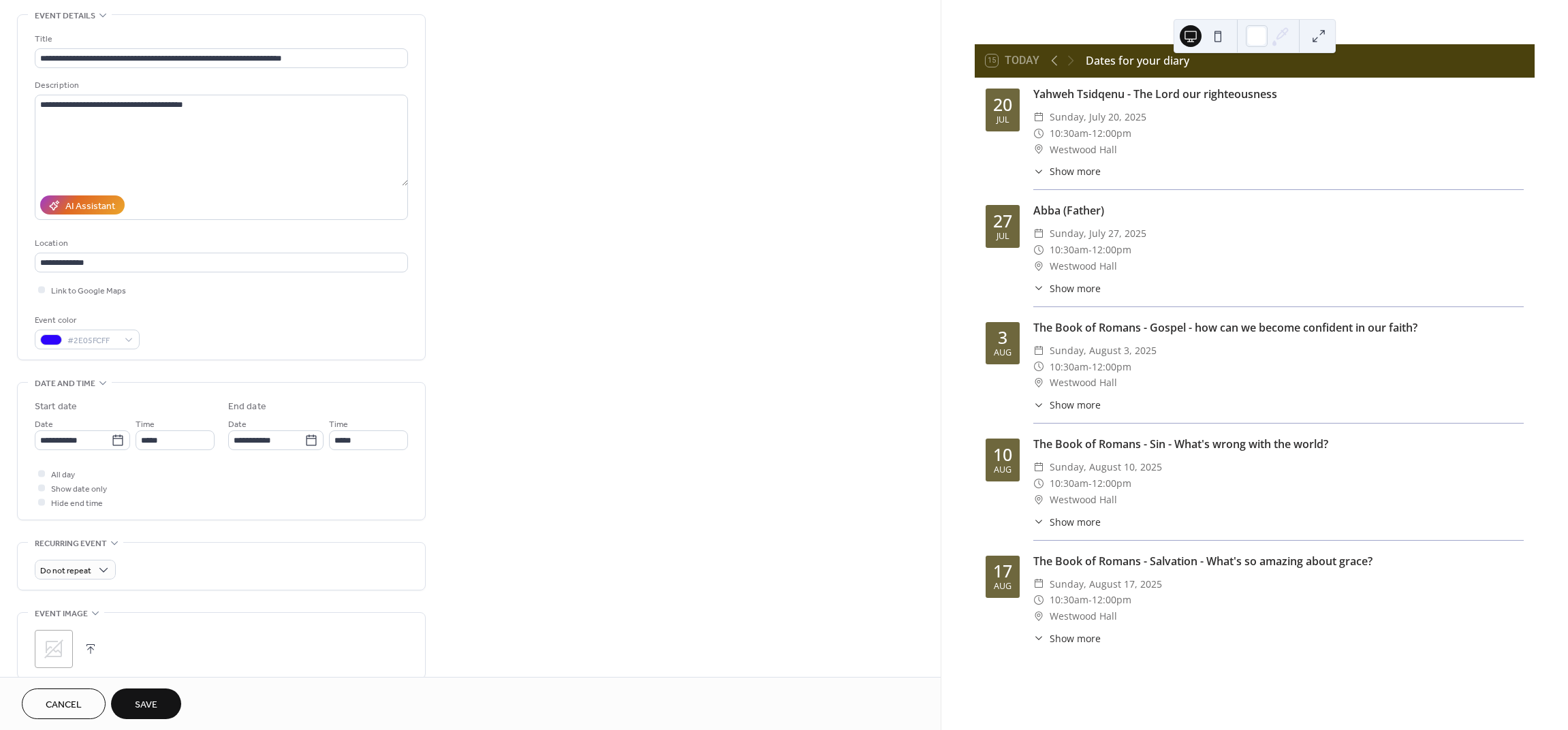 scroll, scrollTop: 65, scrollLeft: 0, axis: vertical 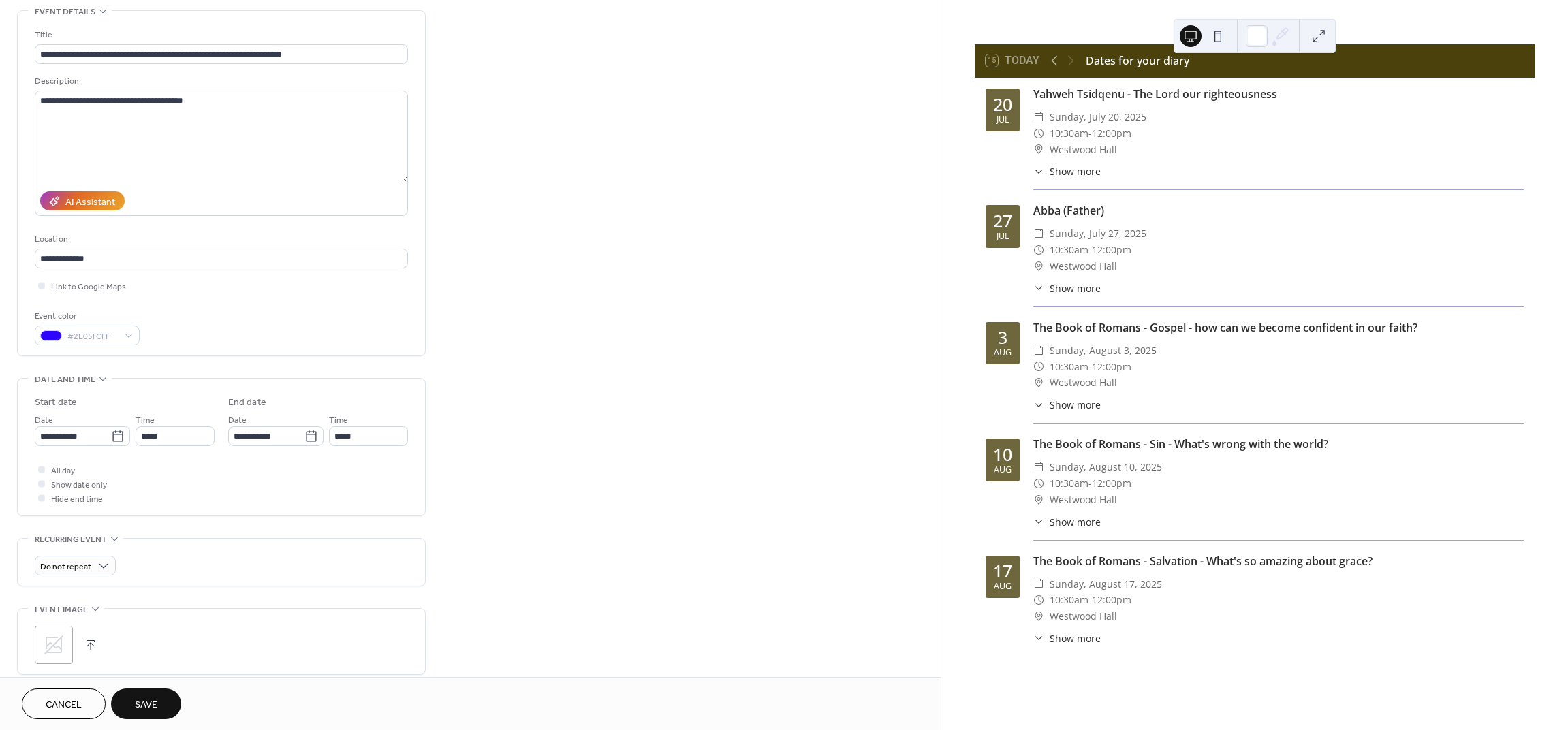 click on "Save" at bounding box center (146, 705) 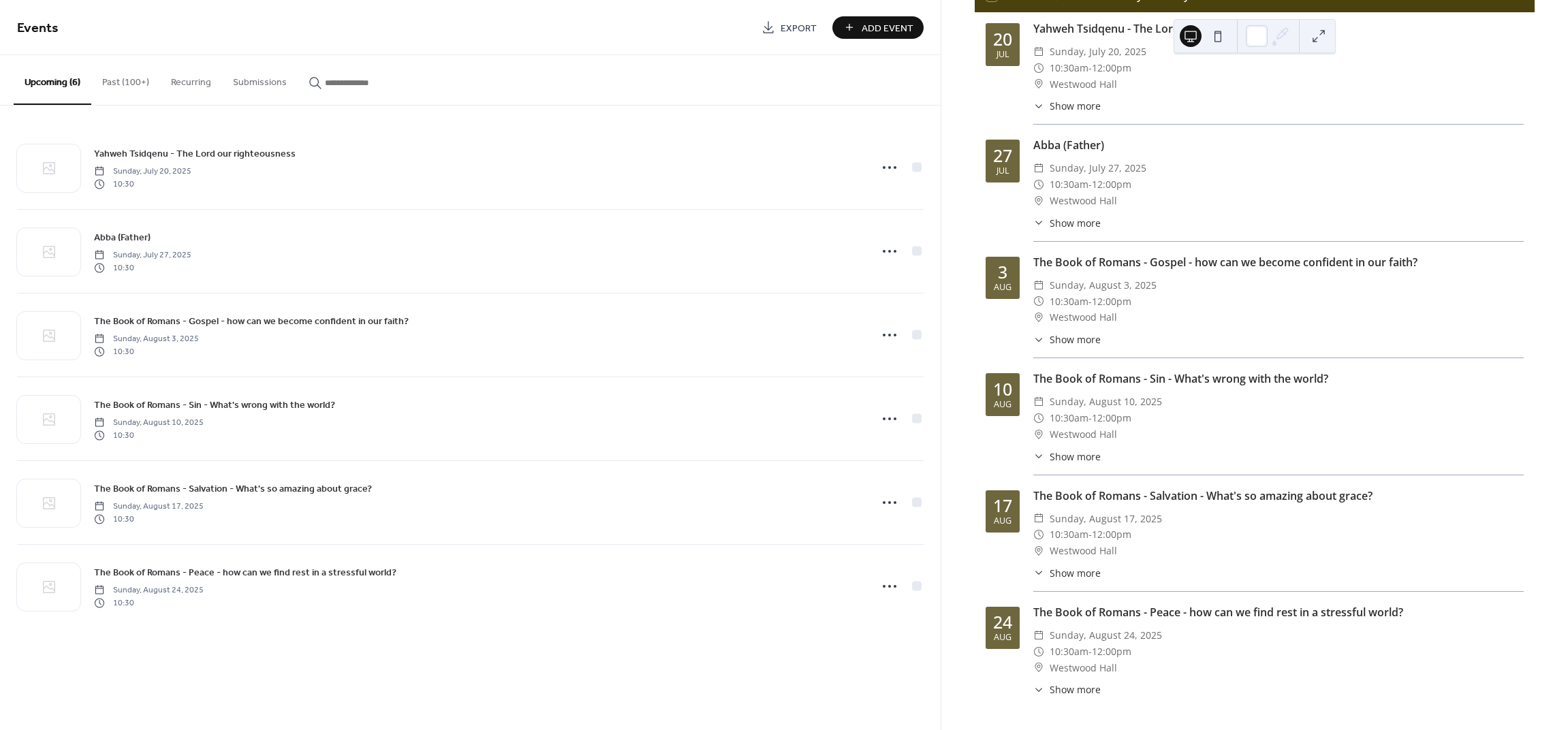 scroll, scrollTop: 94, scrollLeft: 0, axis: vertical 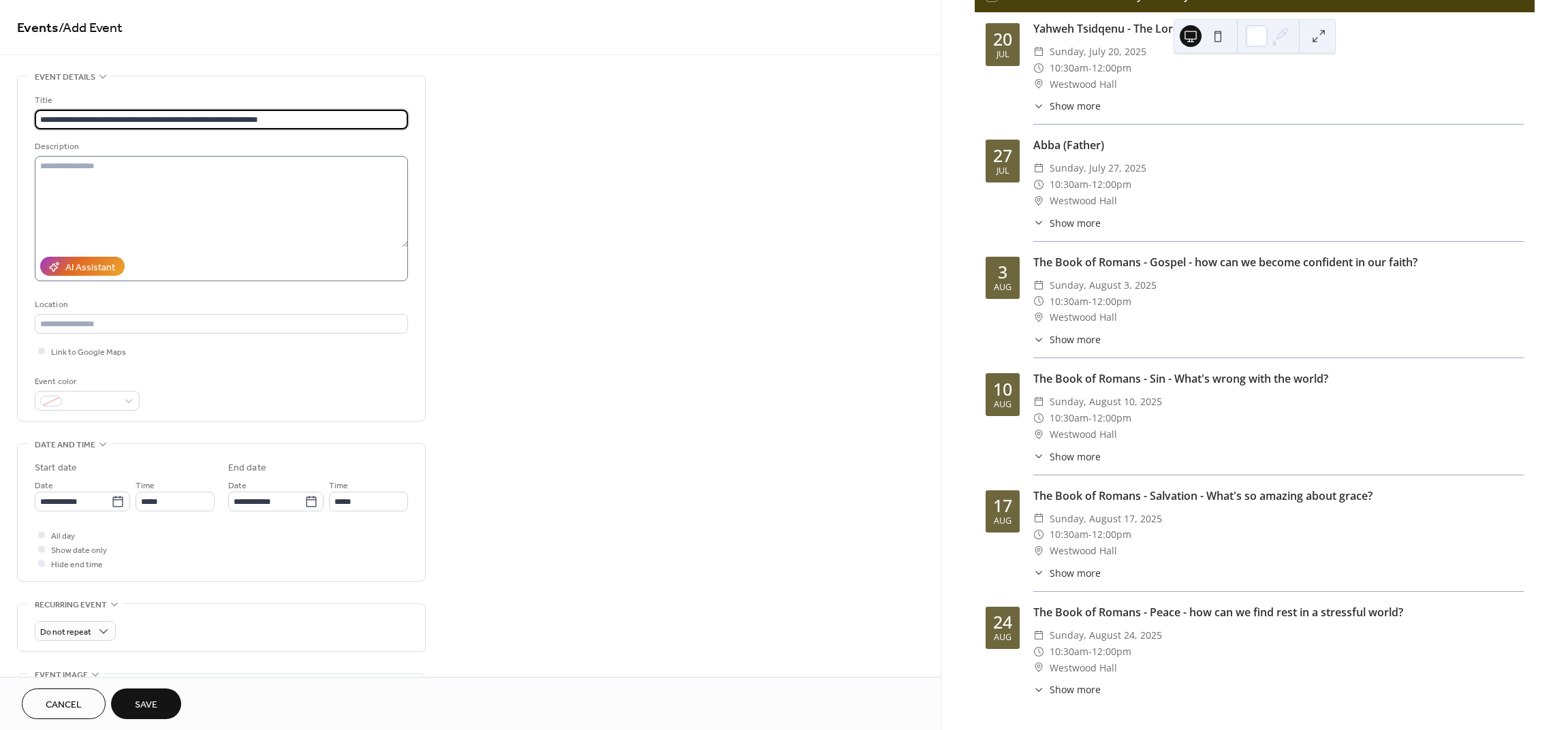 type on "**********" 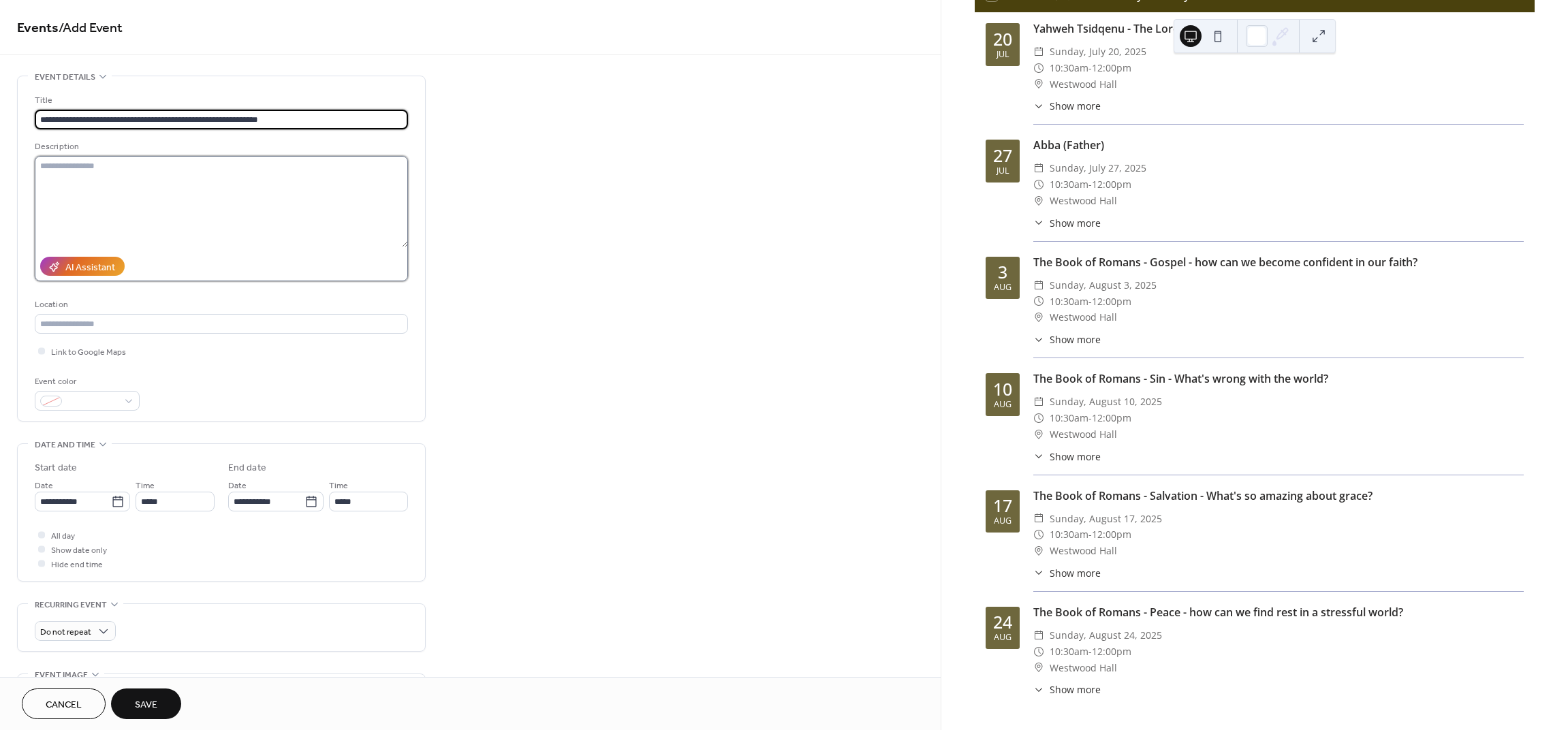 click at bounding box center [221, 202] 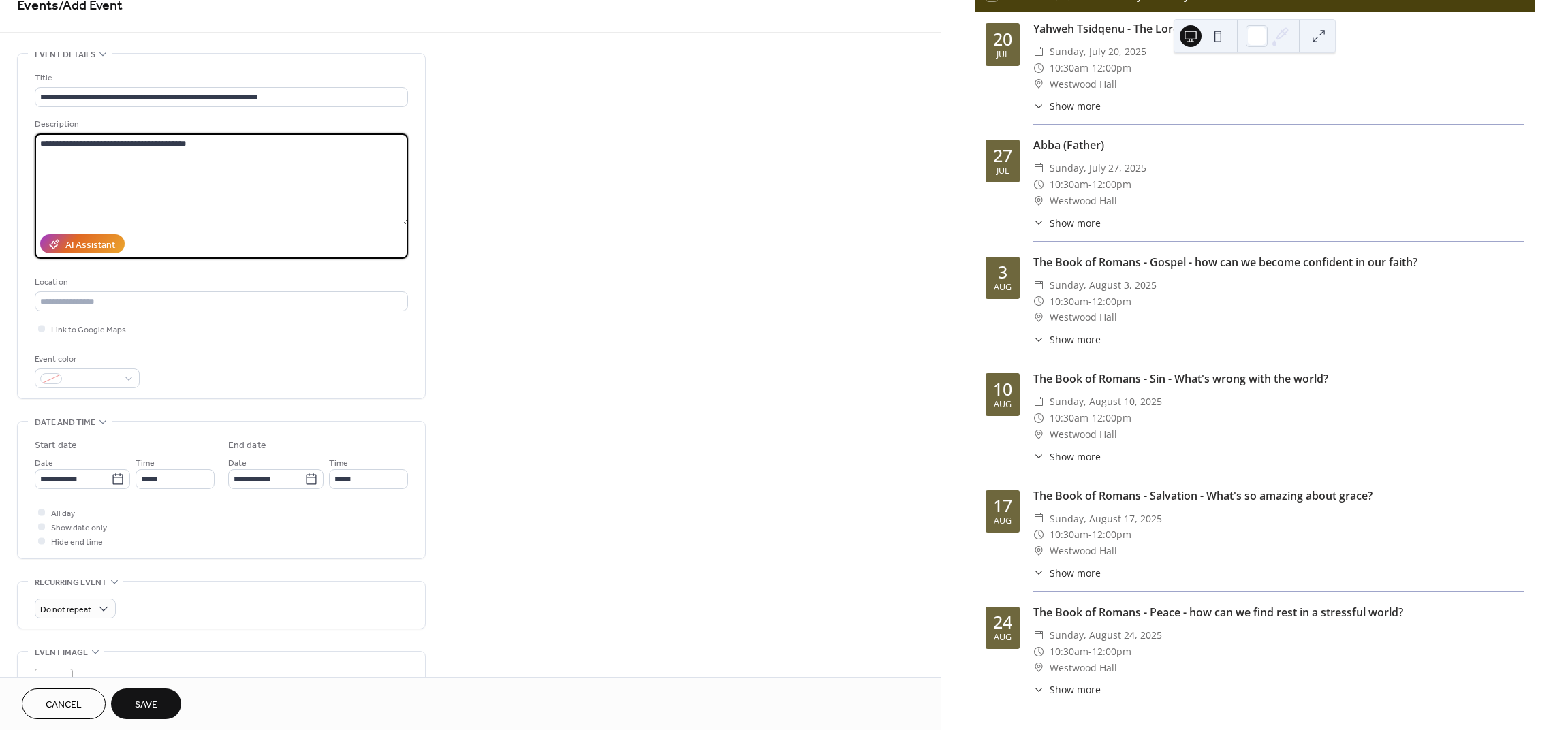 scroll, scrollTop: 25, scrollLeft: 0, axis: vertical 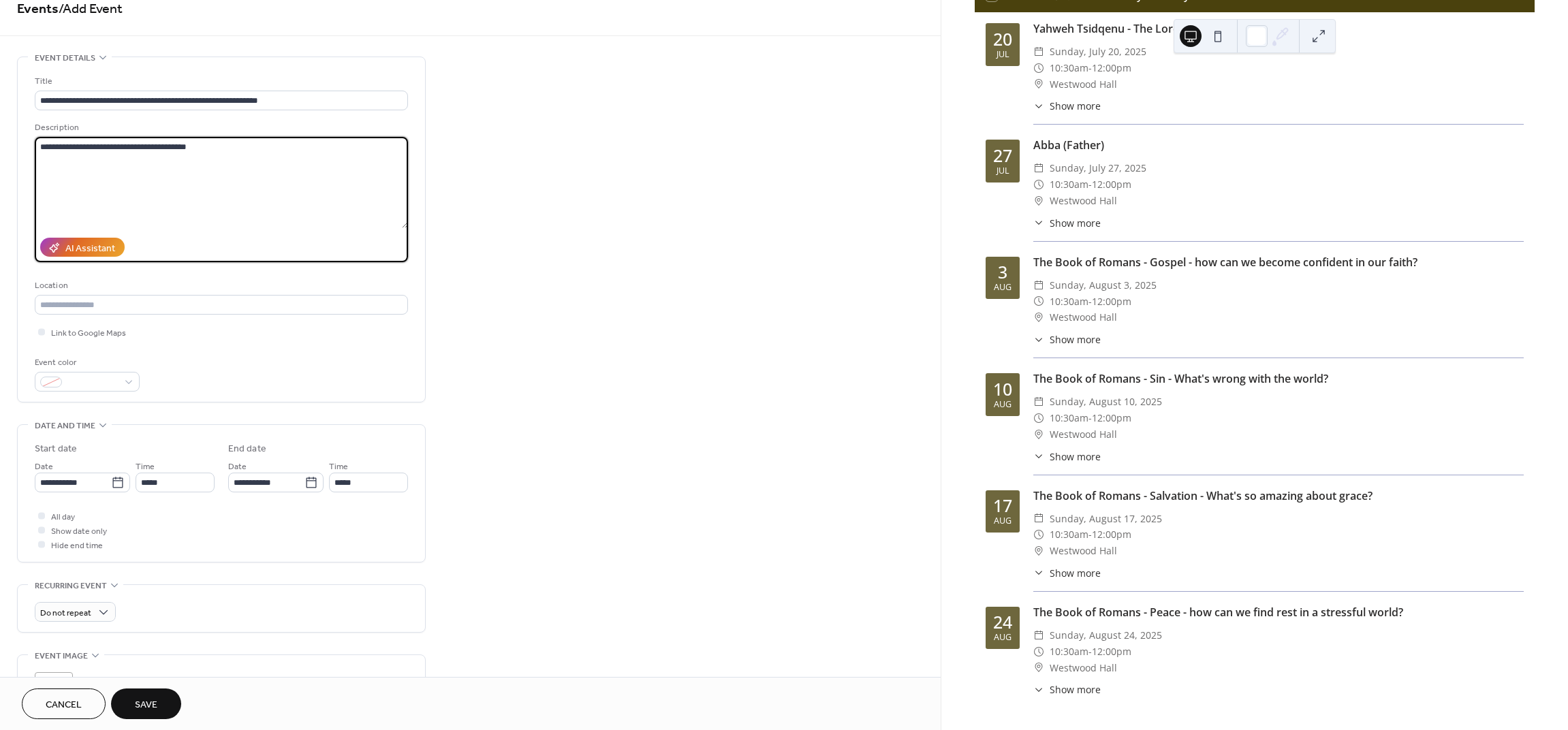 click on "**********" at bounding box center [221, 182] 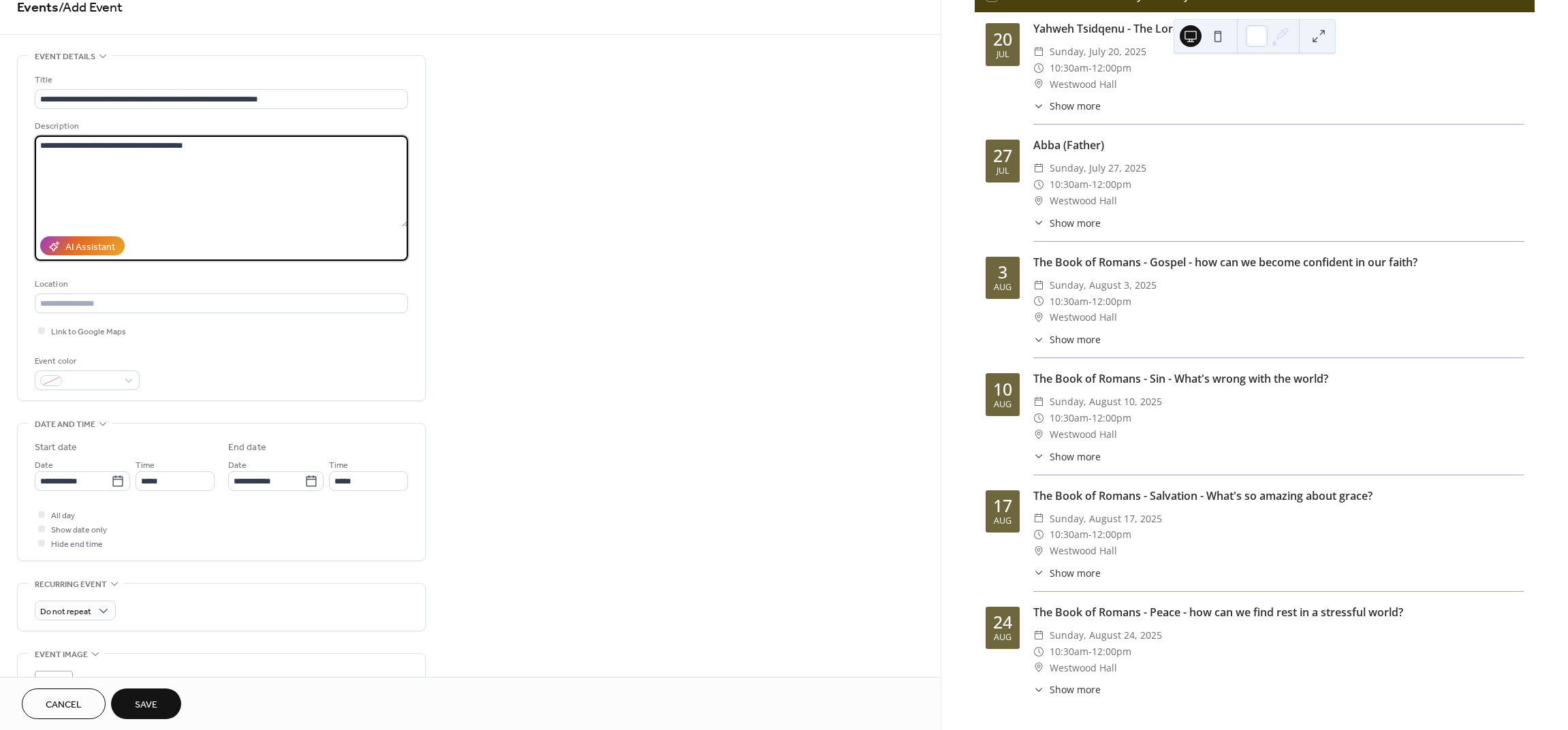 scroll, scrollTop: 17, scrollLeft: 0, axis: vertical 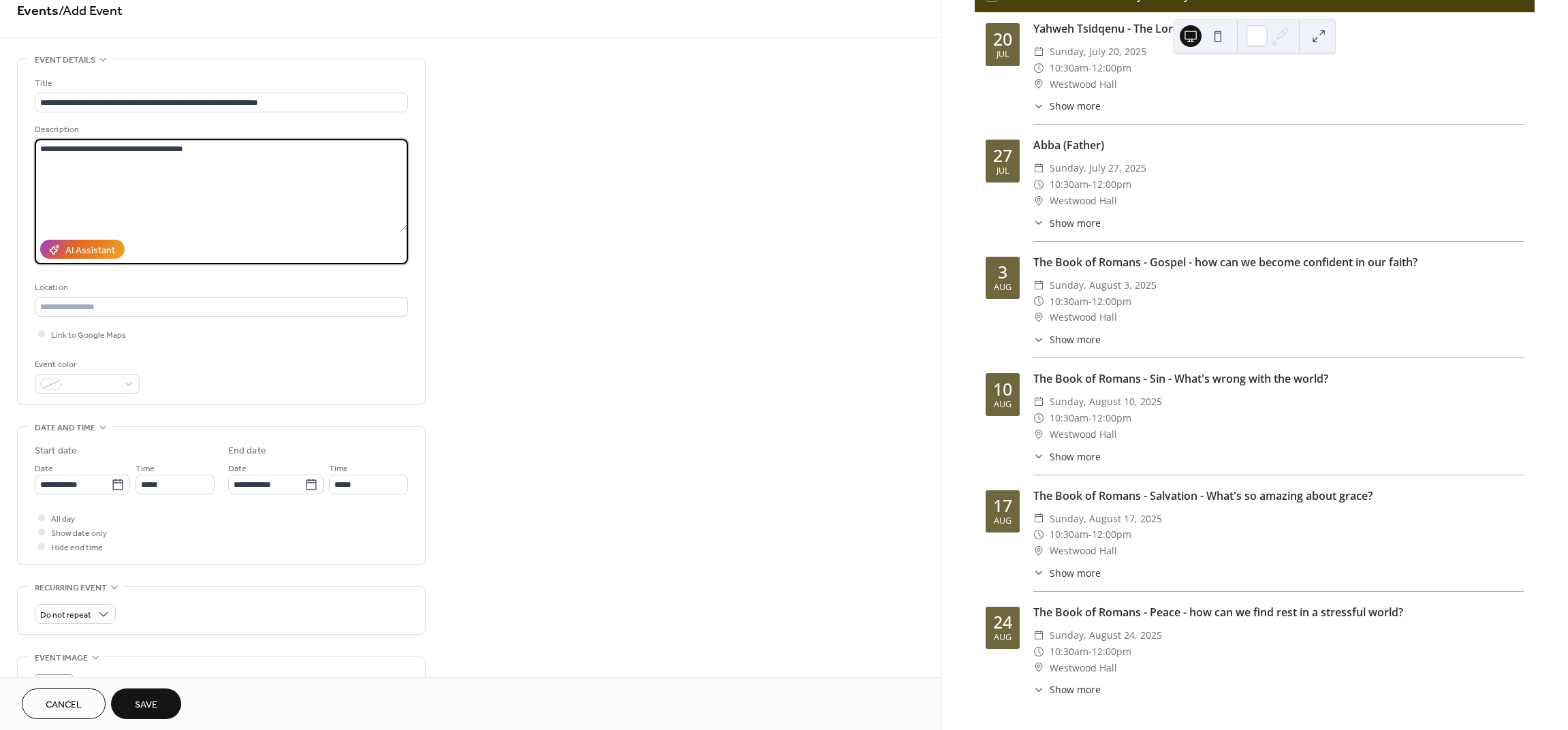 click on "**********" at bounding box center (221, 185) 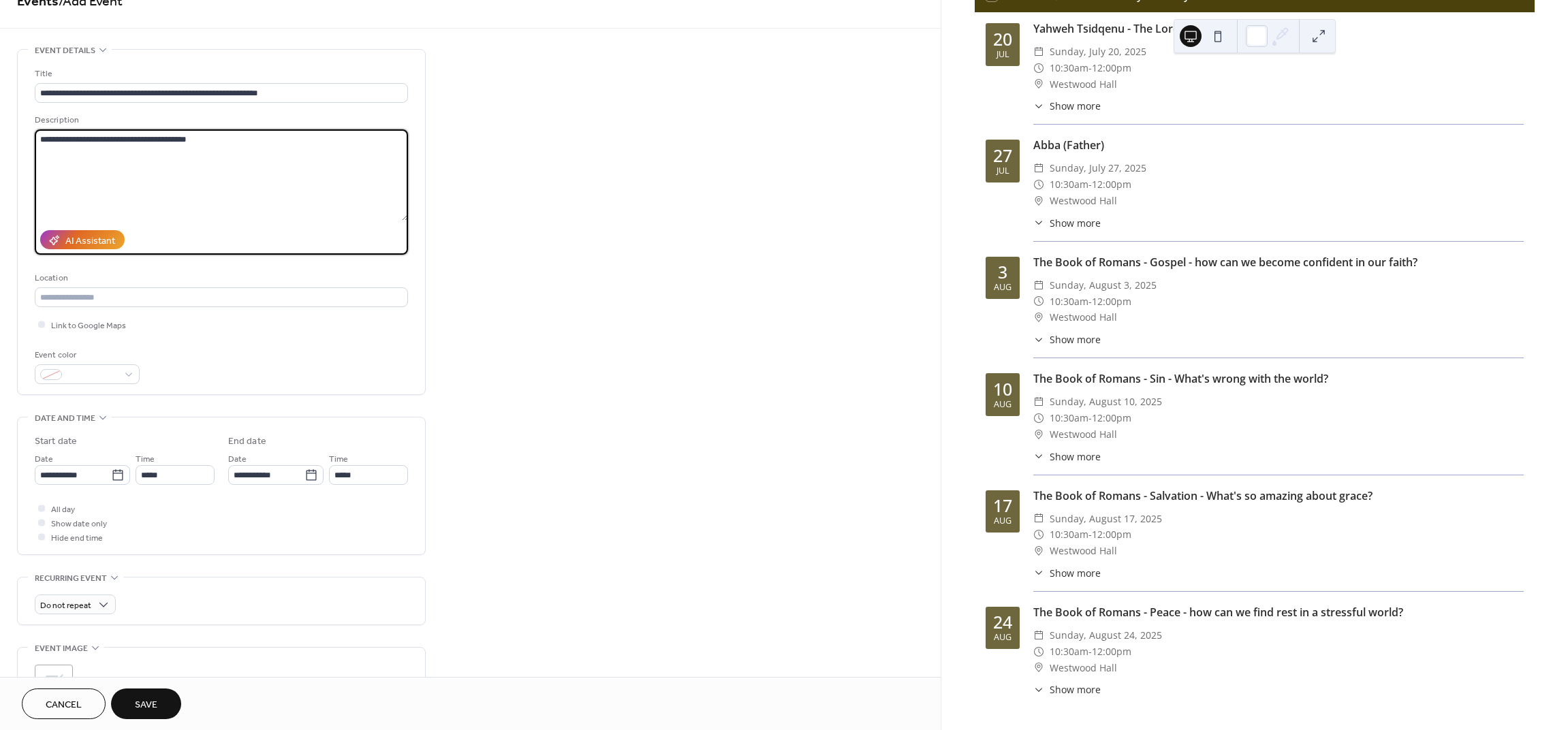 scroll, scrollTop: 28, scrollLeft: 0, axis: vertical 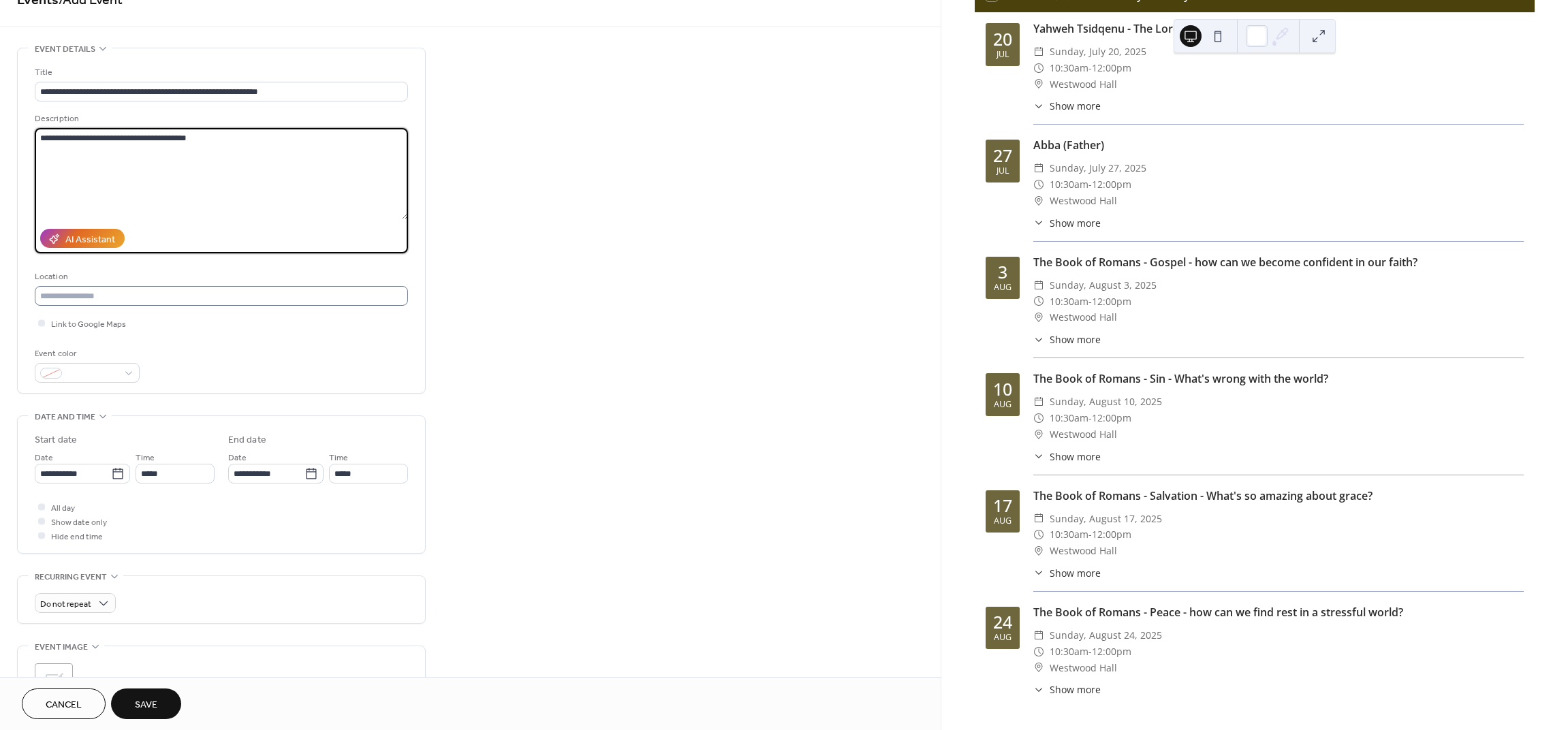 type on "**********" 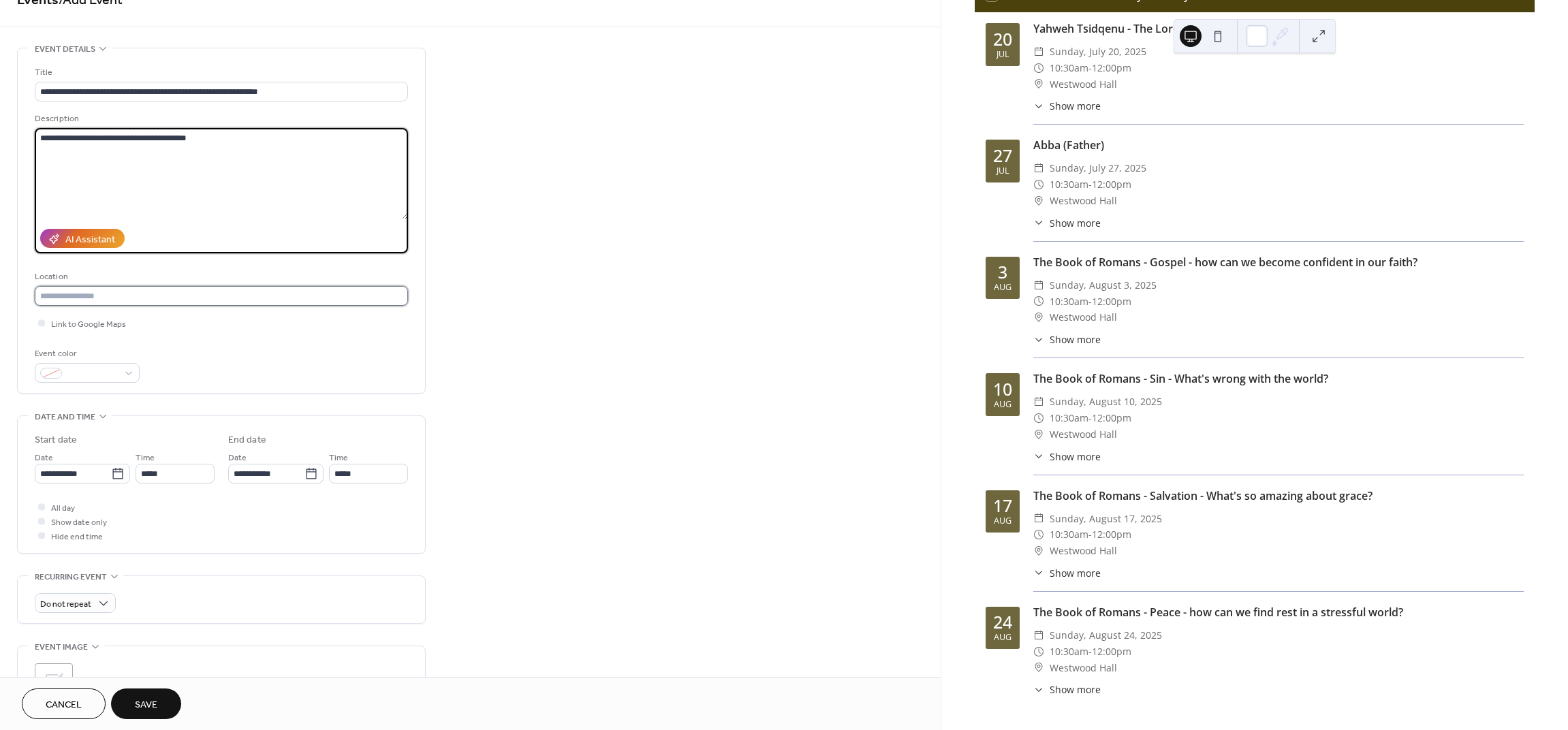 click at bounding box center (221, 296) 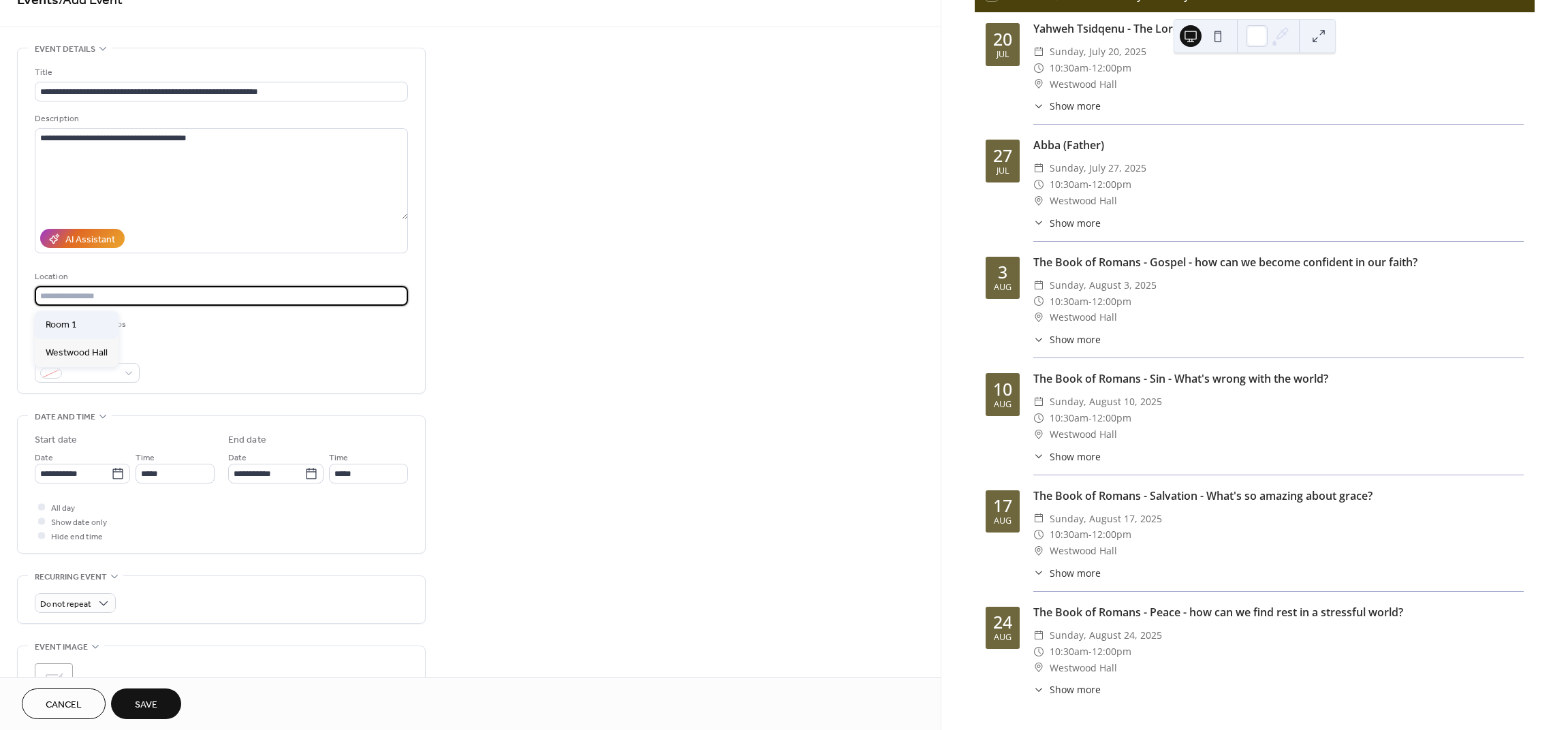 scroll, scrollTop: 29, scrollLeft: 0, axis: vertical 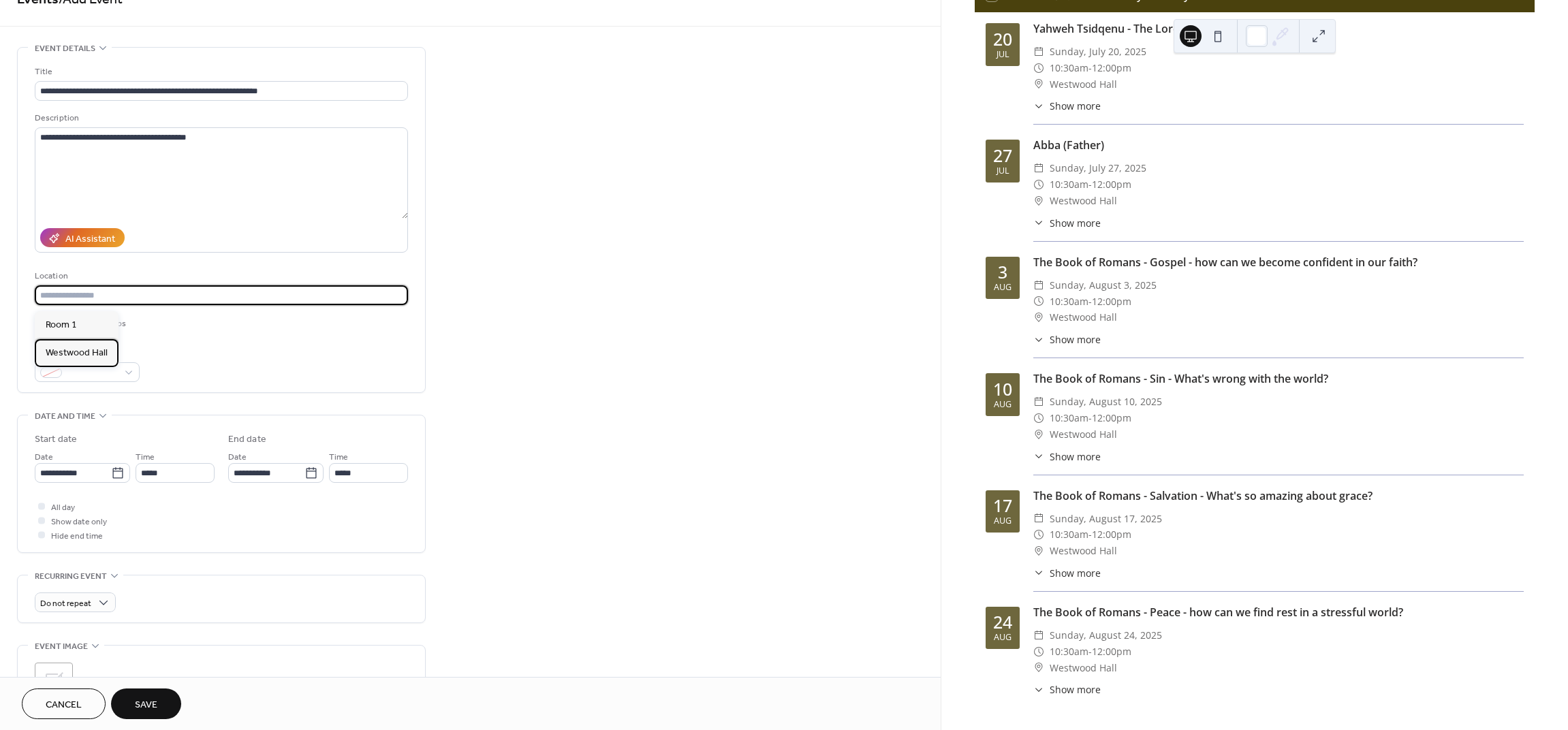 drag, startPoint x: 81, startPoint y: 351, endPoint x: 94, endPoint y: 355, distance: 13.601471 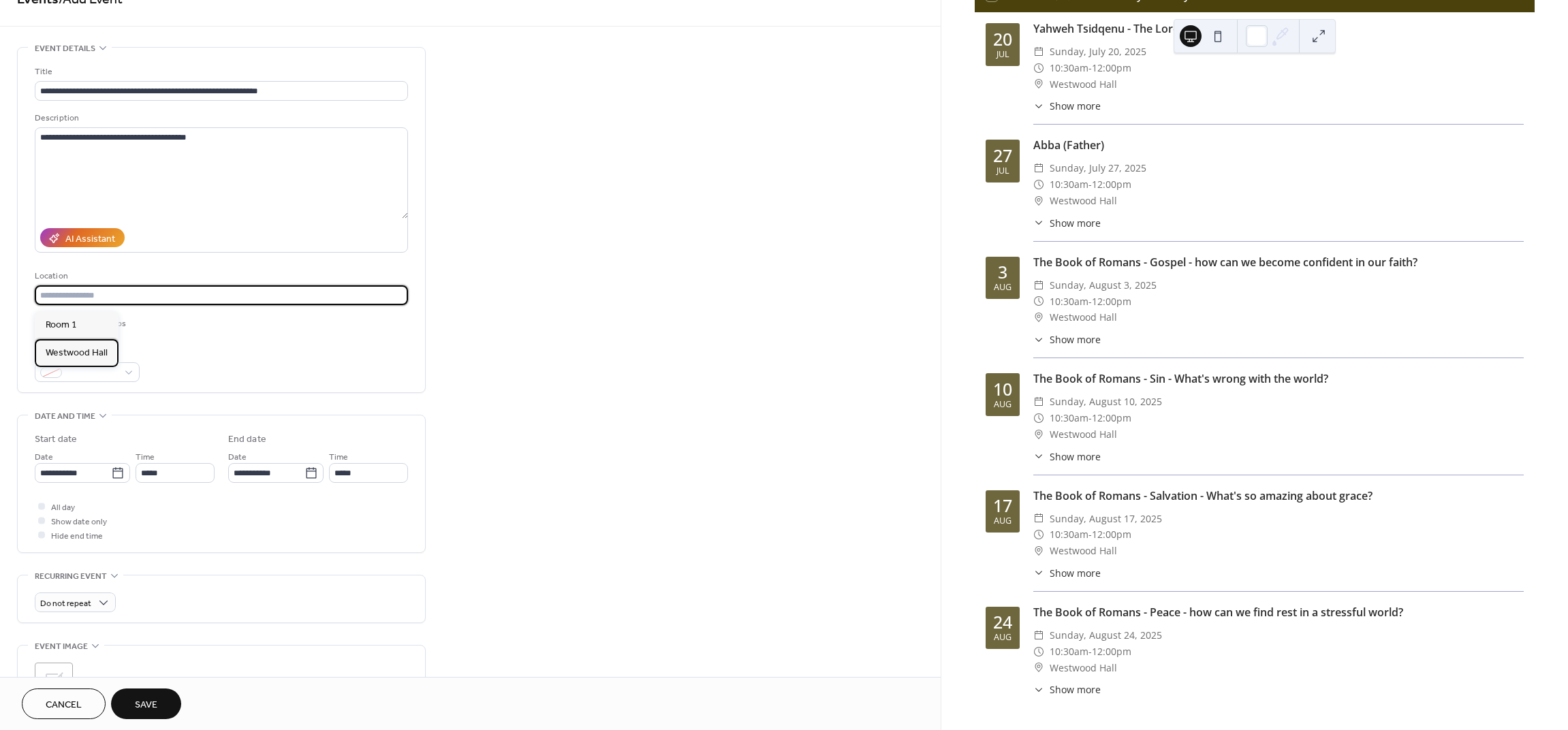 click on "Westwood Hall" at bounding box center [76, 353] 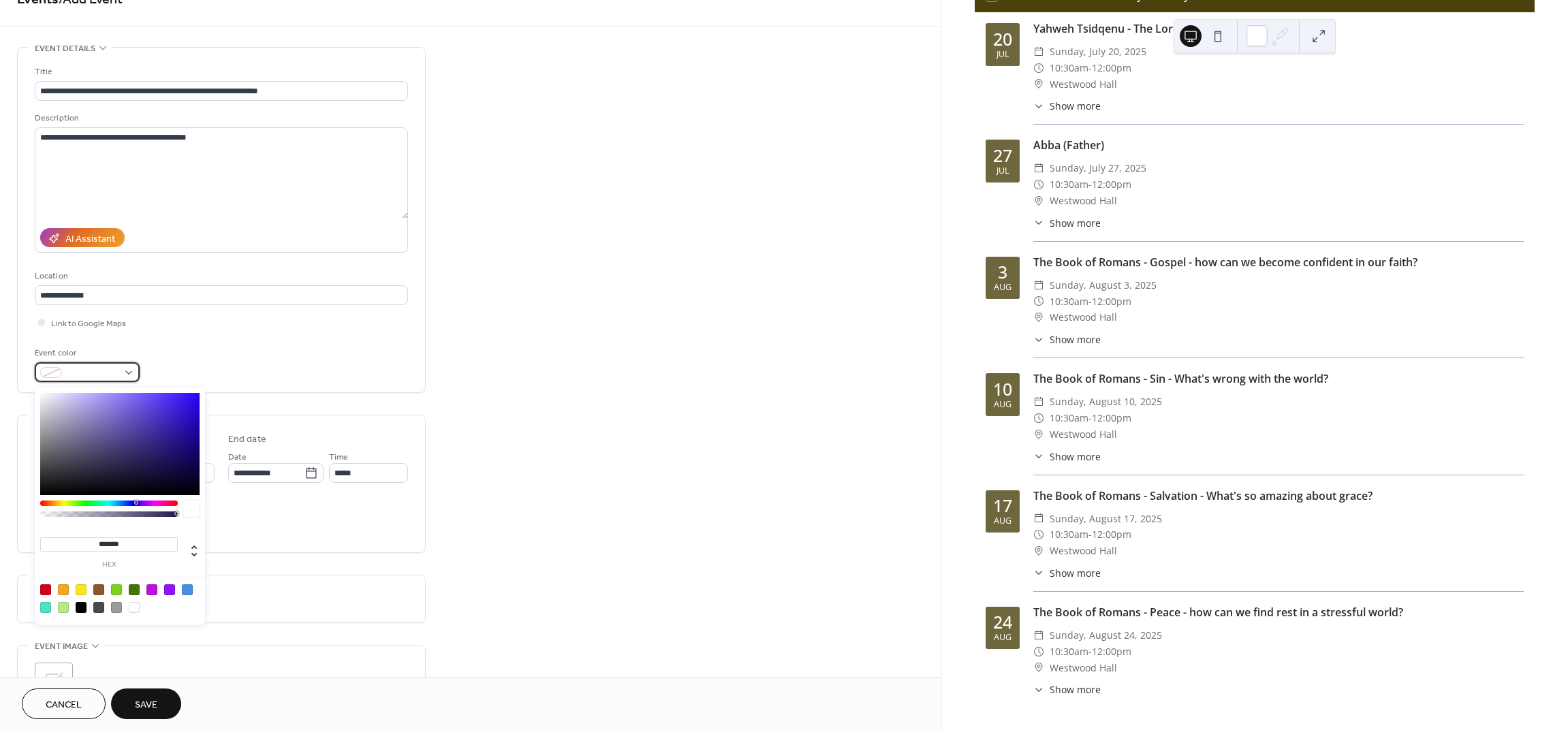 click at bounding box center (87, 372) 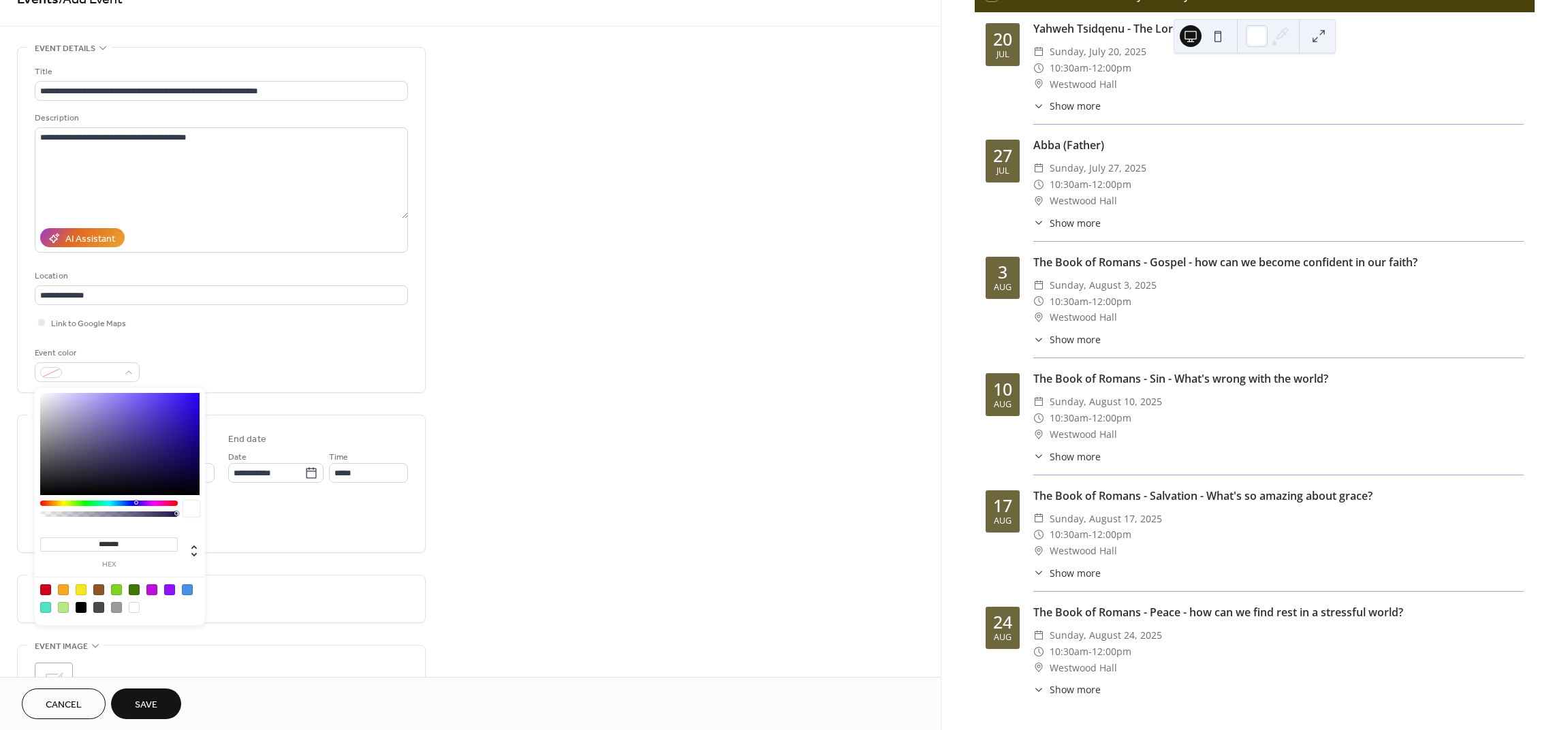 type on "*******" 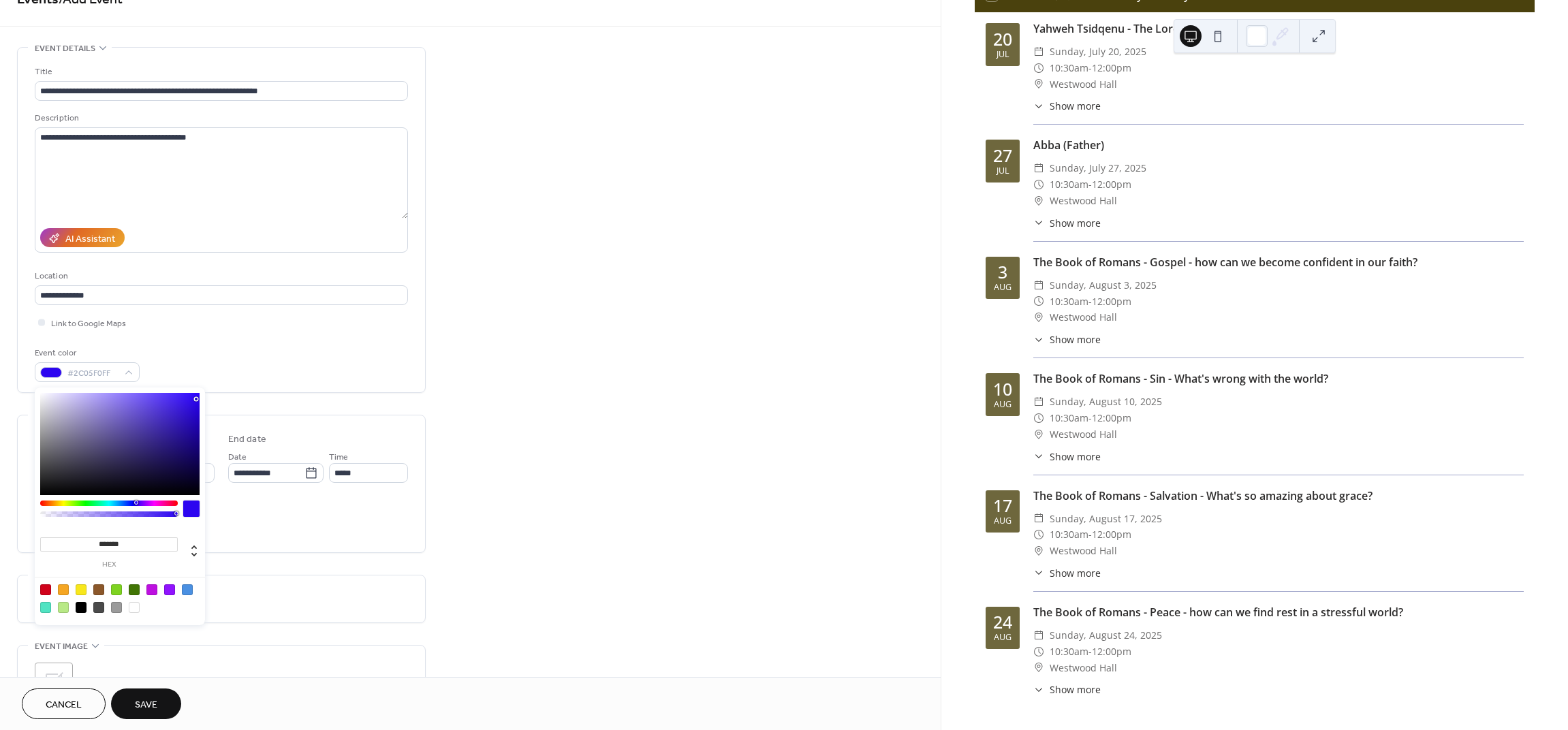 click on "All day Show date only Hide end time" at bounding box center (221, 520) 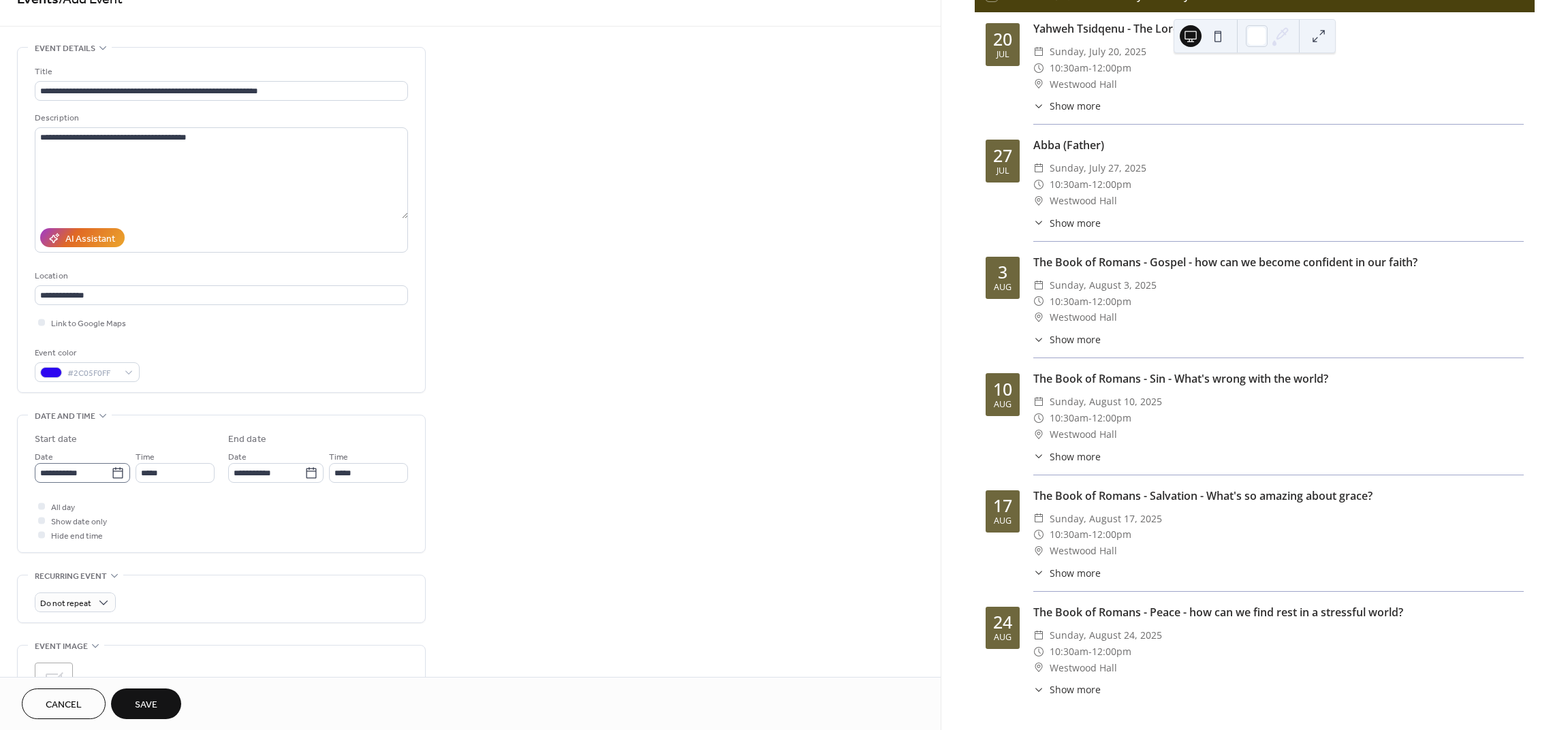 click 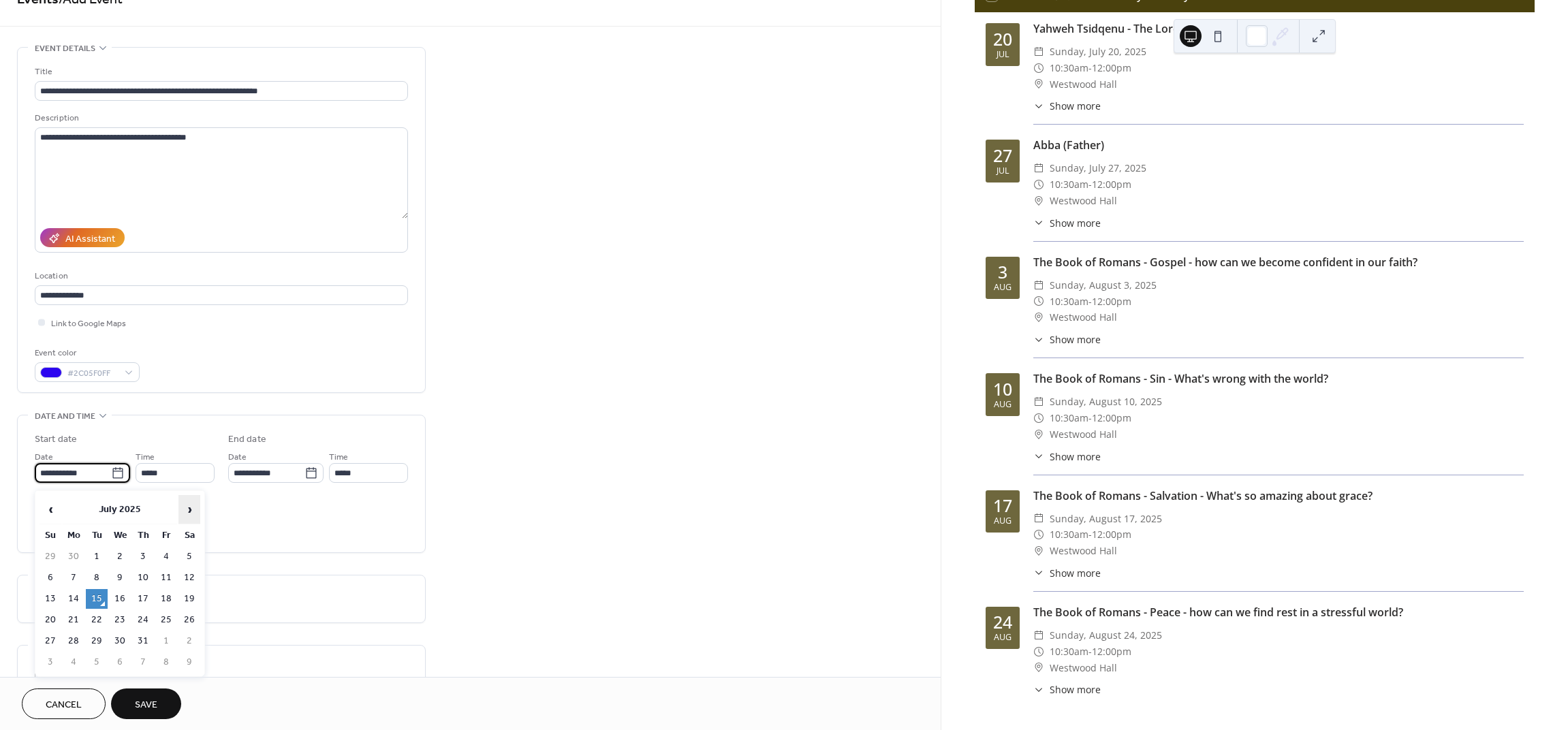 click on "›" at bounding box center [189, 509] 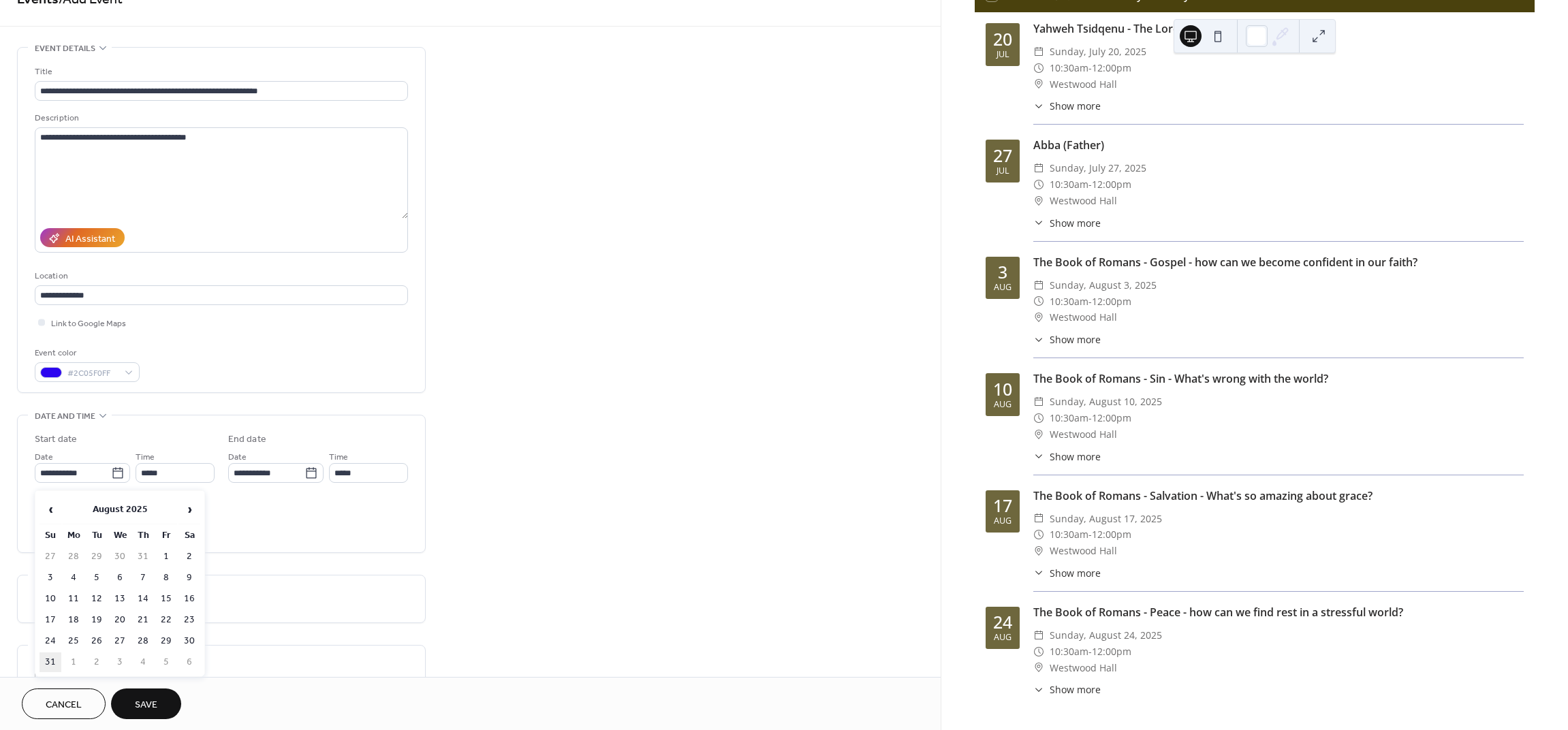 click on "31" at bounding box center [50, 662] 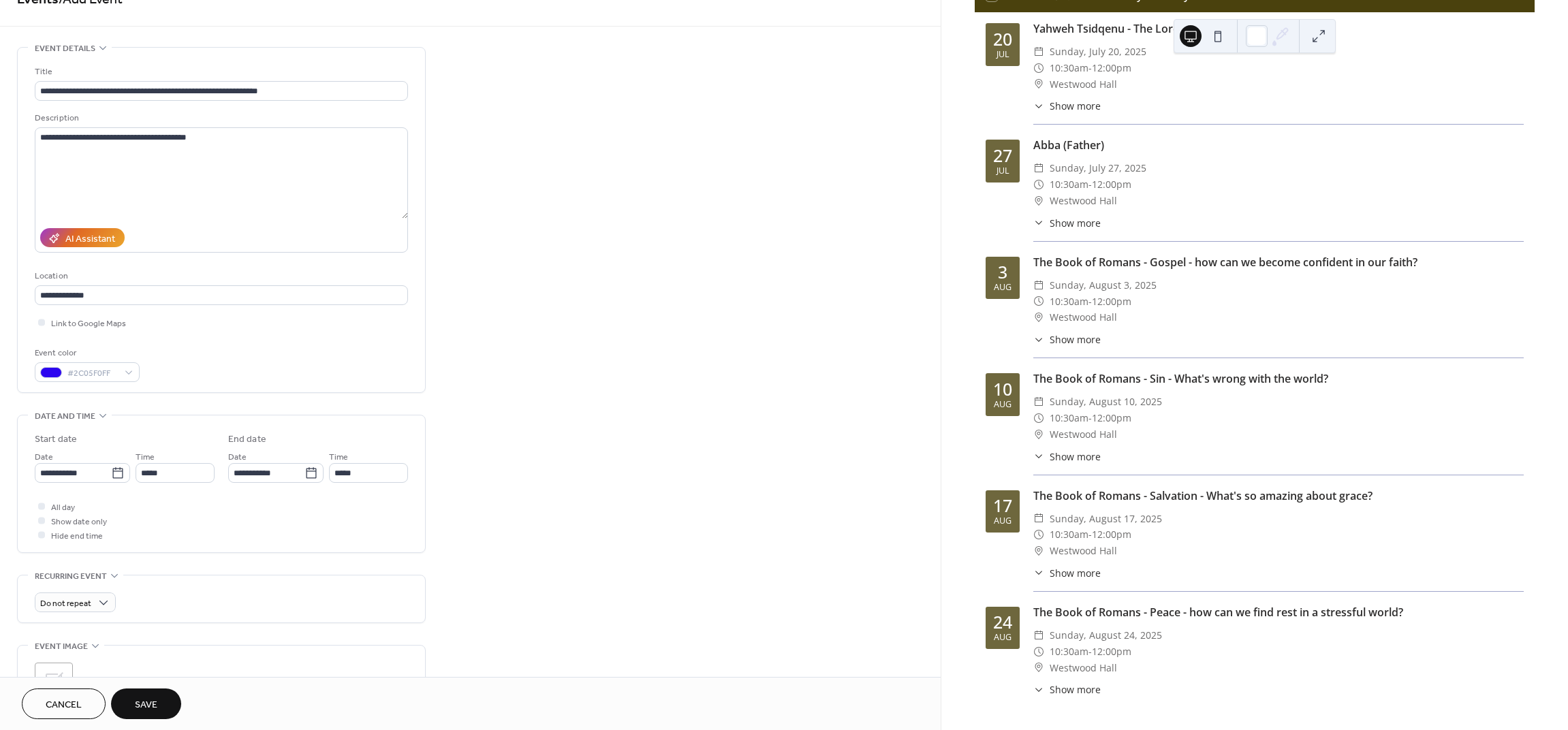 type on "**********" 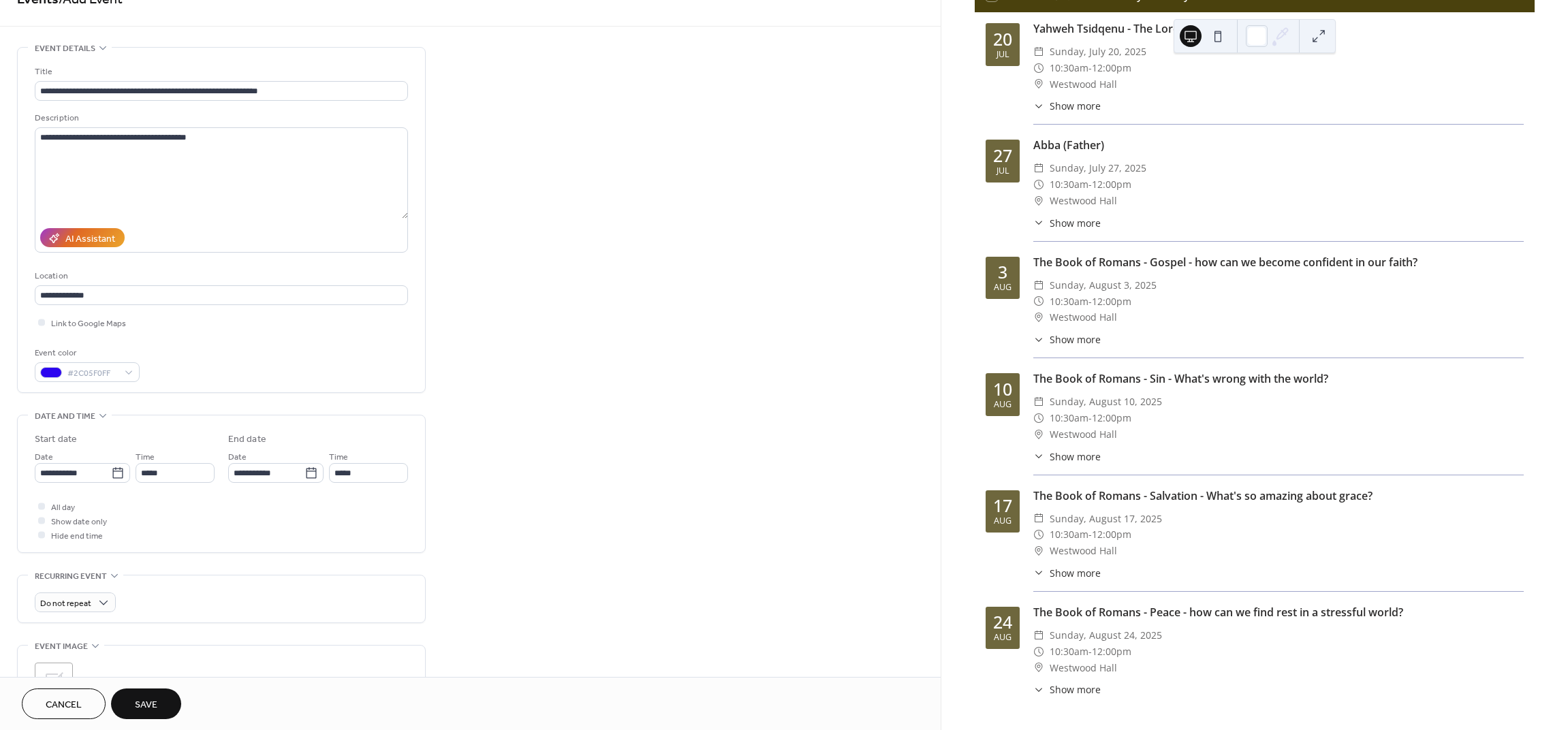 type on "**********" 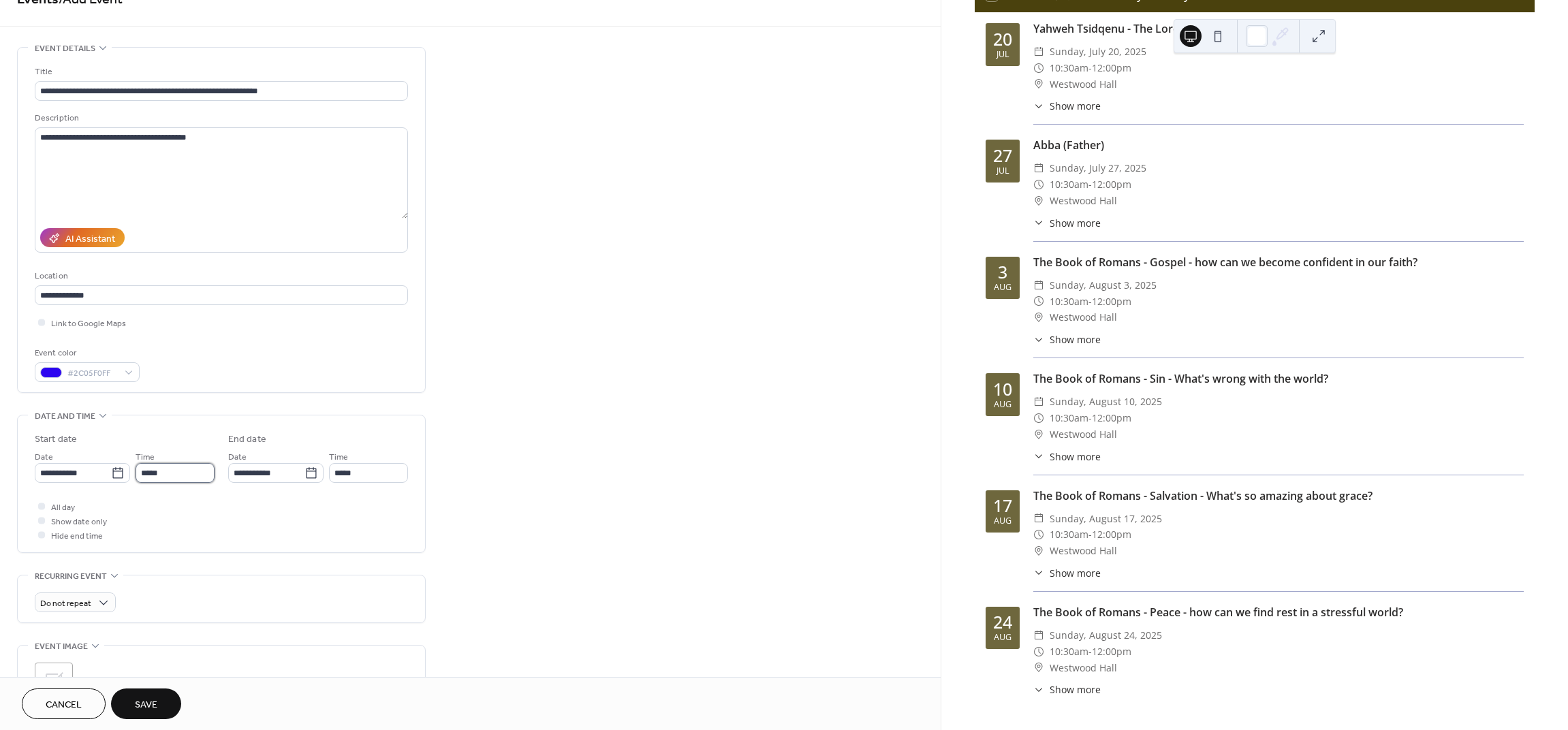 click on "*****" at bounding box center (175, 473) 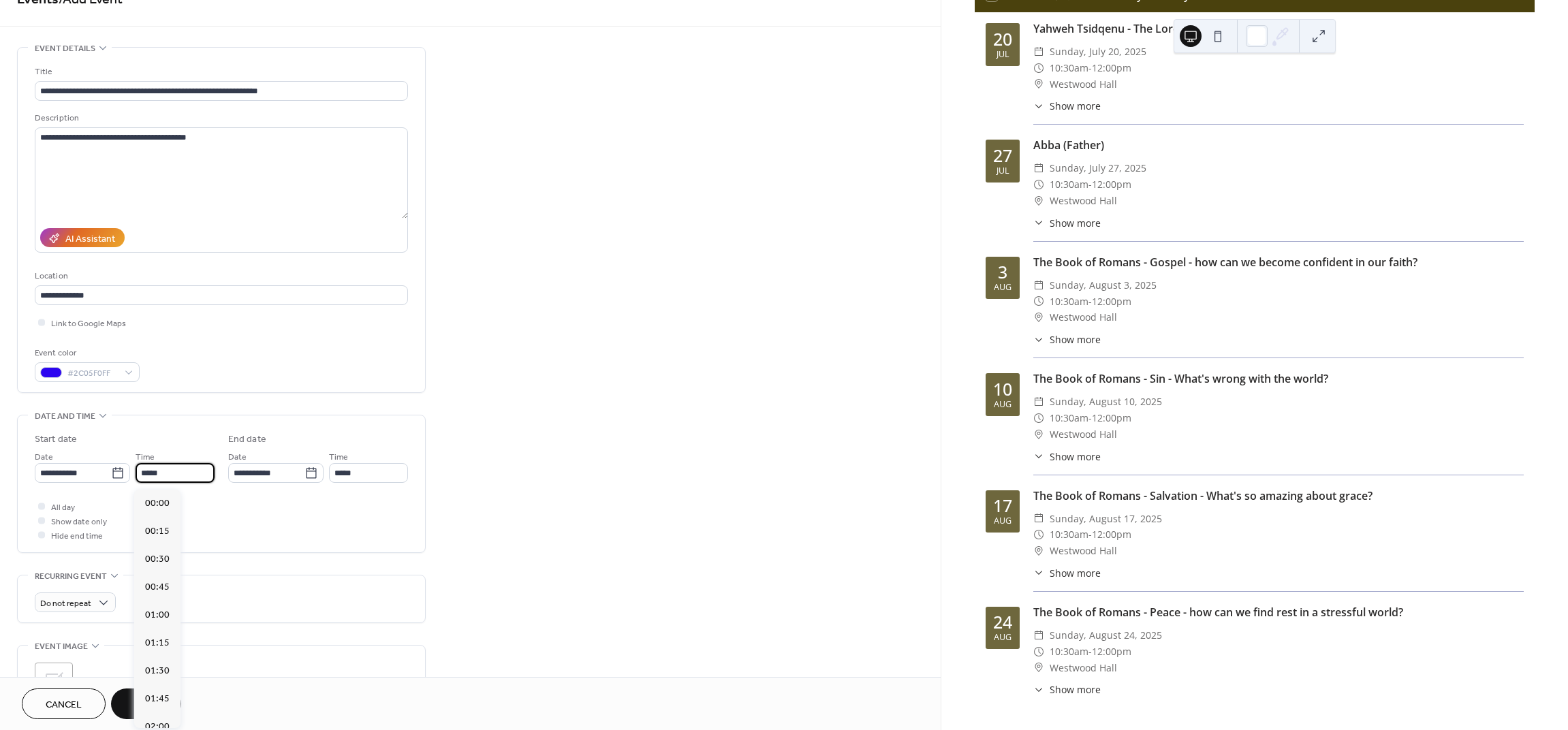scroll, scrollTop: 1340, scrollLeft: 0, axis: vertical 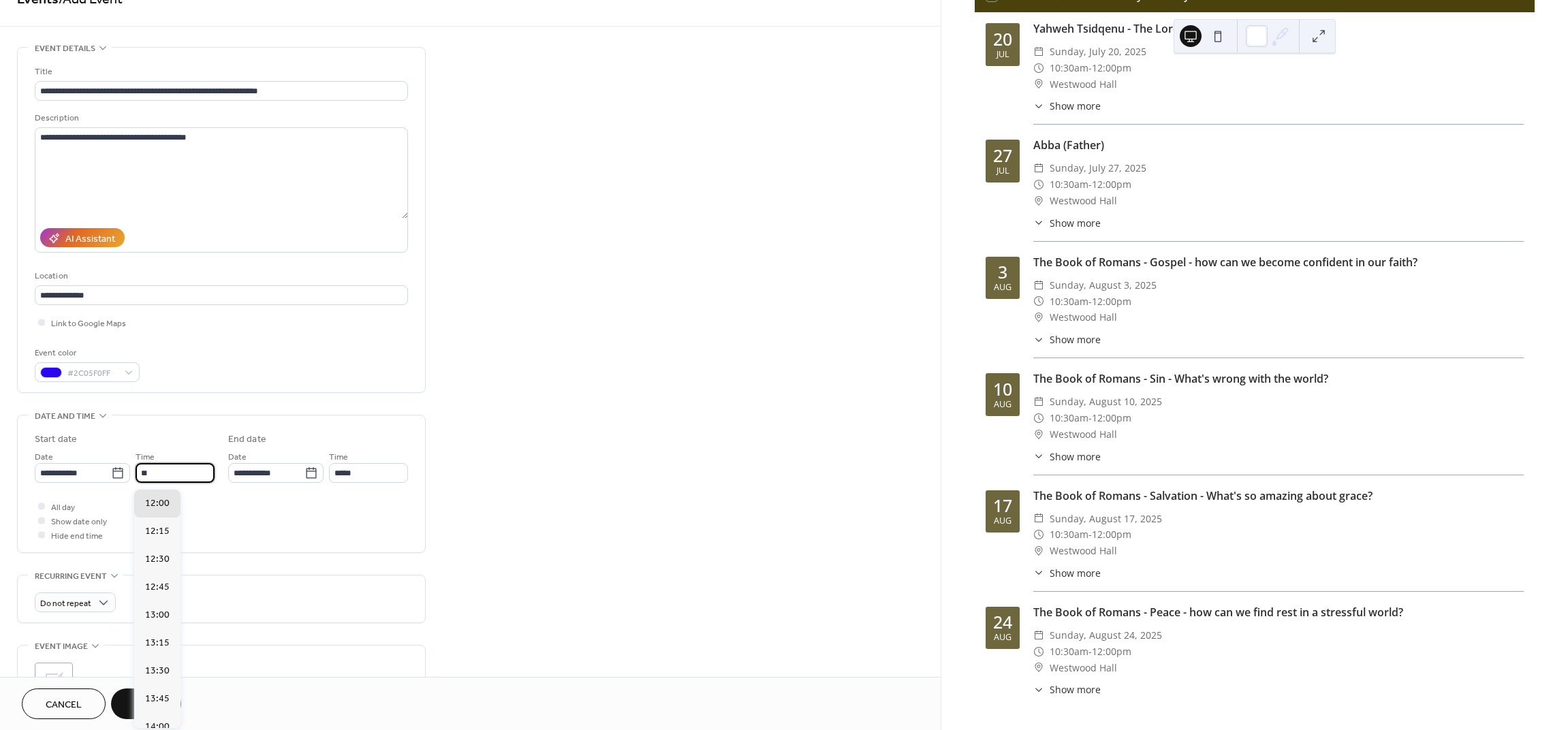 type on "*" 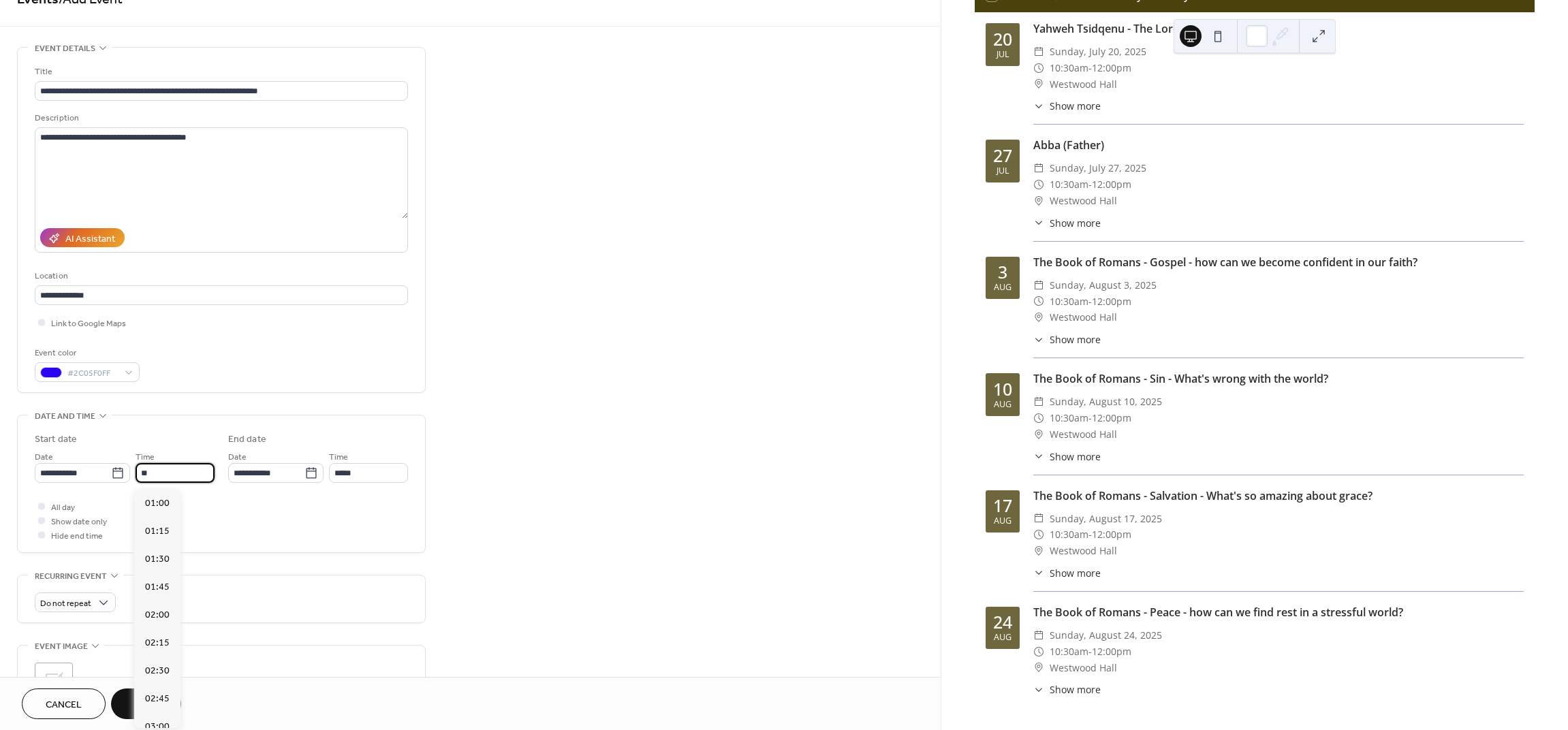 scroll, scrollTop: 1117, scrollLeft: 0, axis: vertical 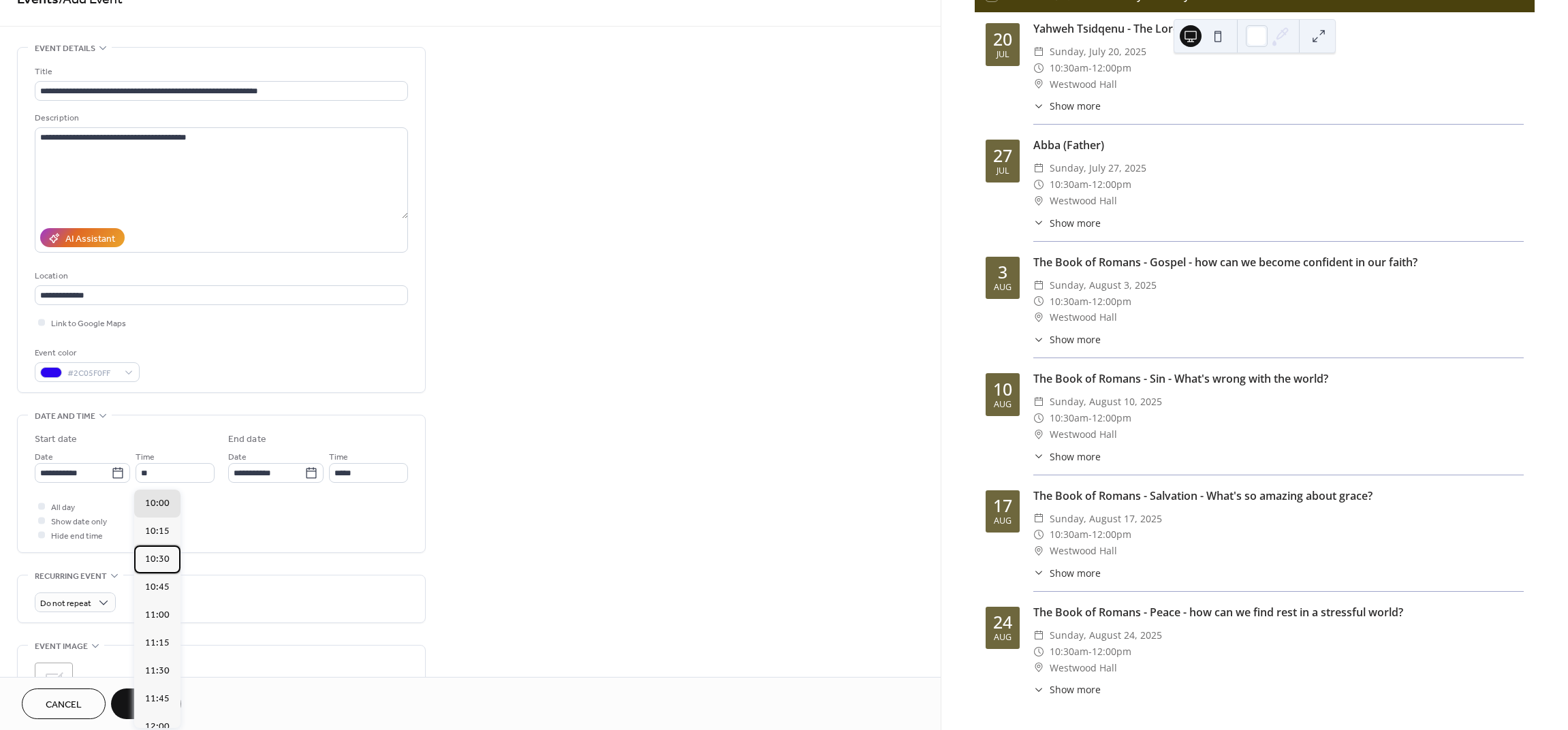 drag, startPoint x: 162, startPoint y: 554, endPoint x: 169, endPoint y: 551, distance: 7.61577 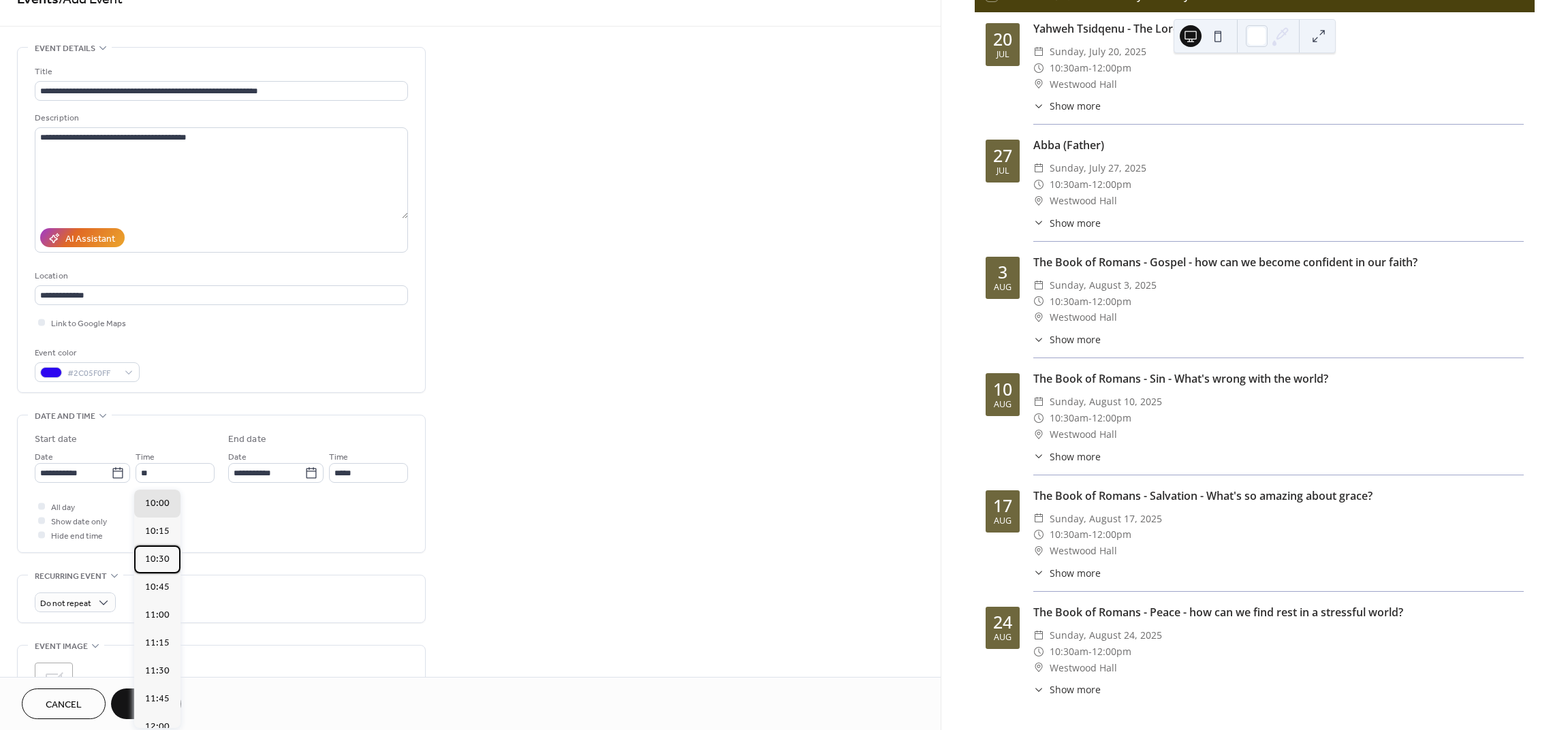 click on "10:30" at bounding box center [157, 559] 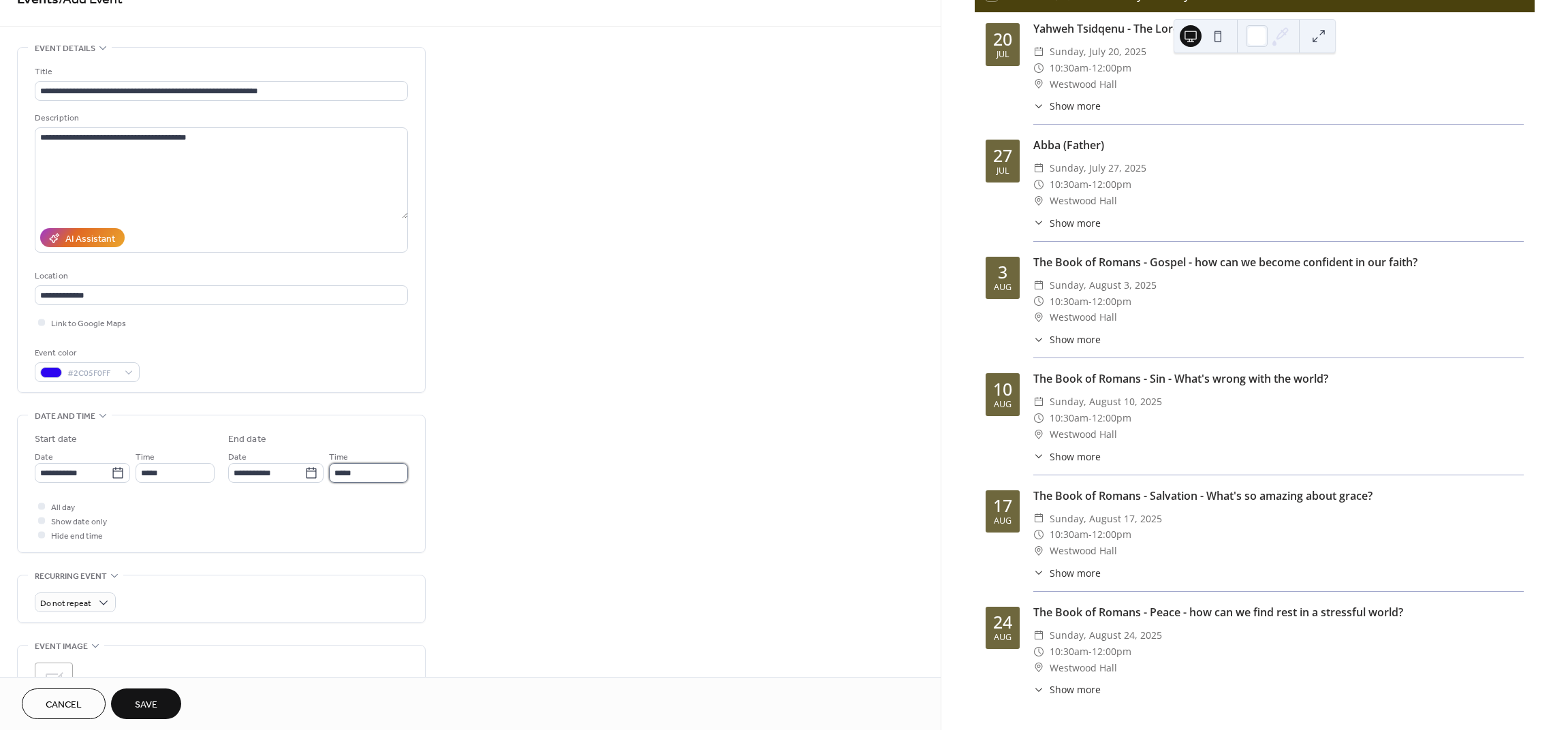 click on "*****" at bounding box center (369, 473) 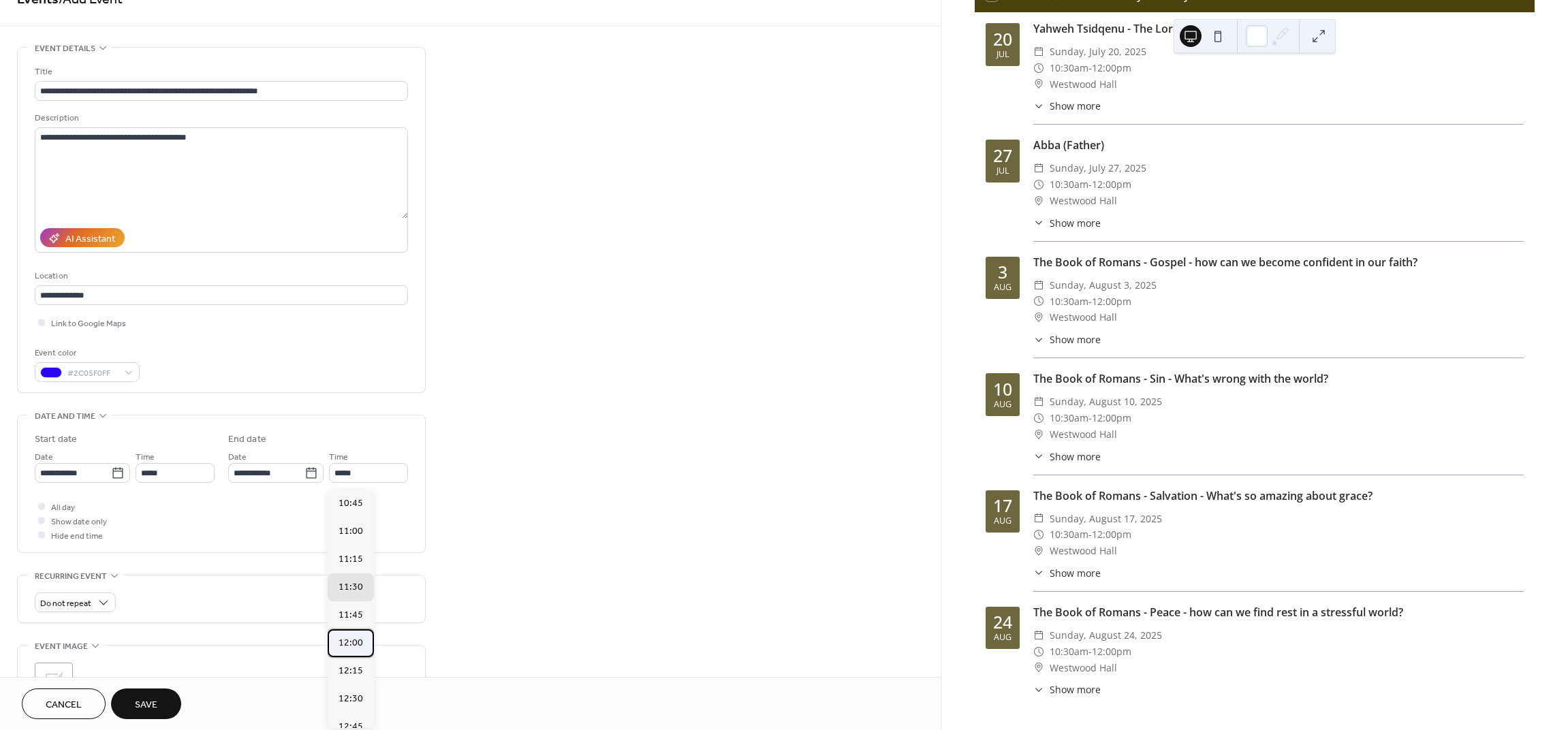 click on "12:00" at bounding box center (351, 643) 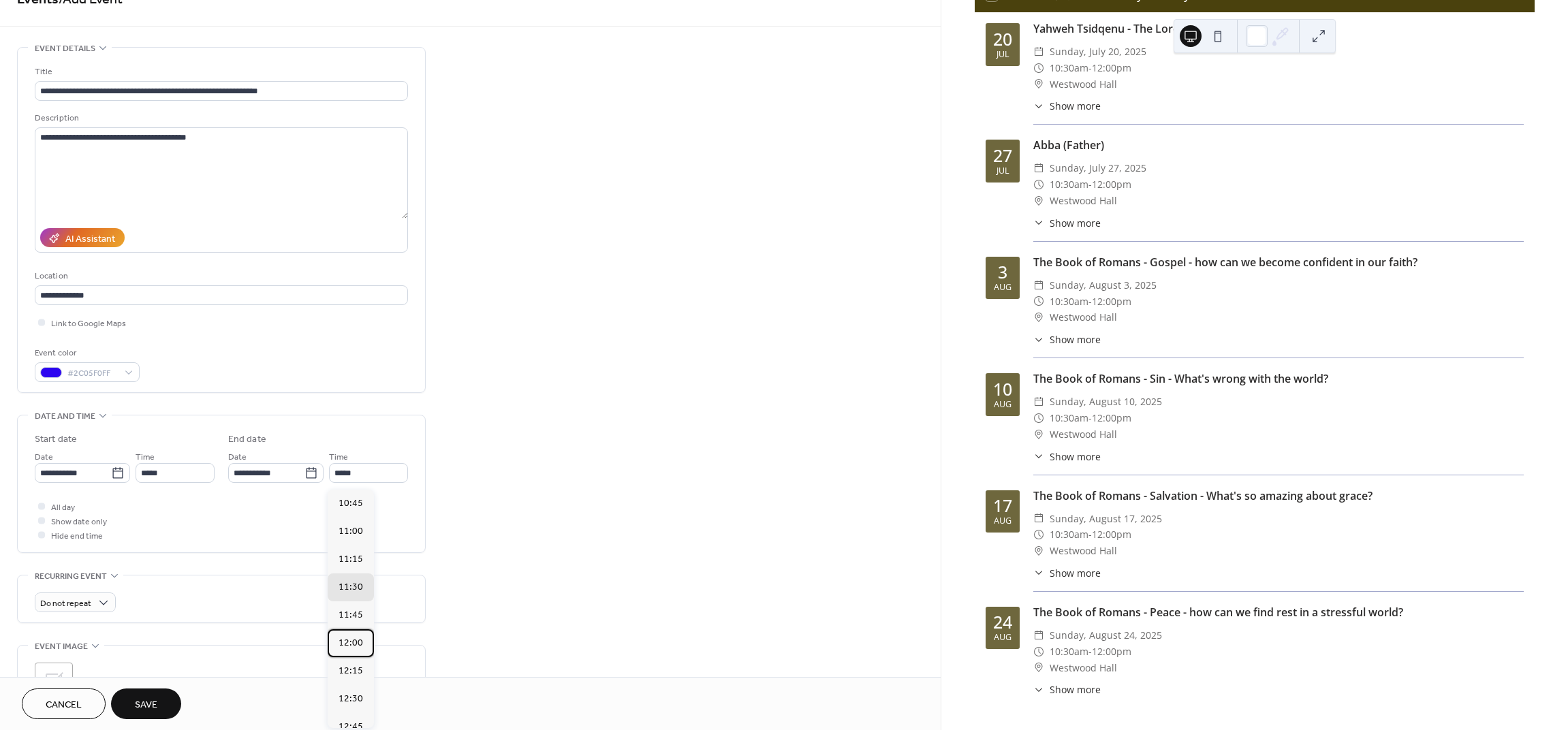 type on "*****" 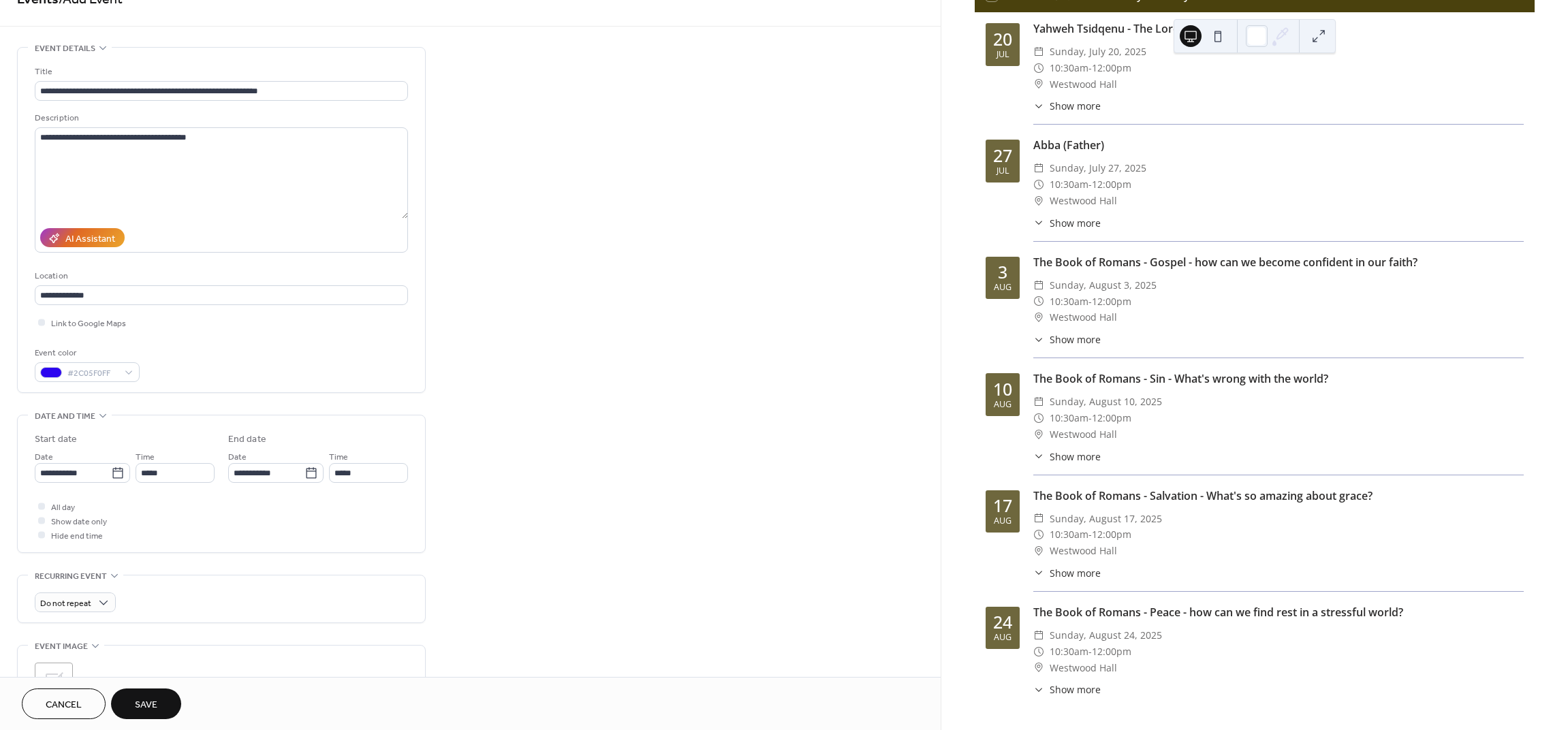 click on "Save" at bounding box center [146, 705] 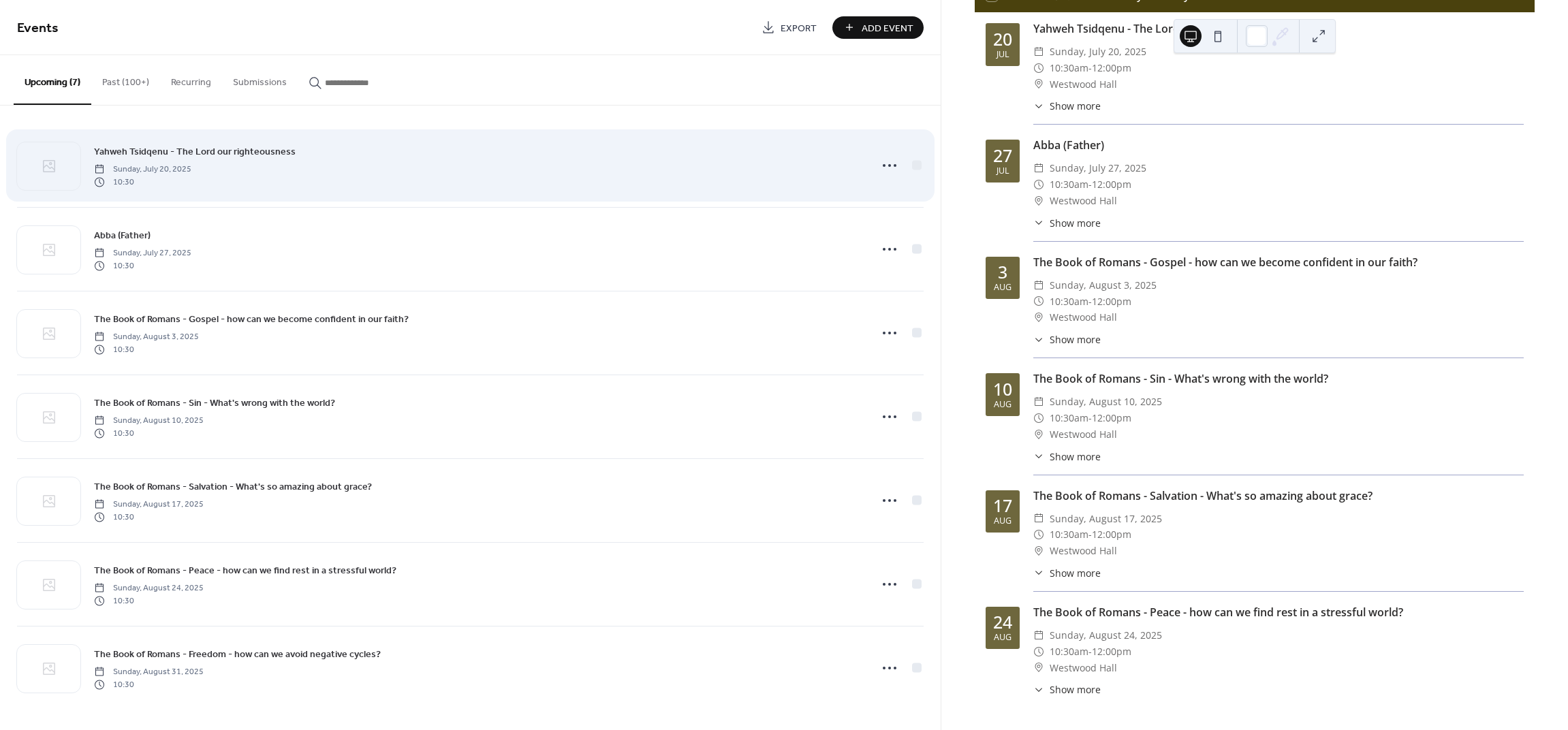 scroll, scrollTop: 0, scrollLeft: 0, axis: both 